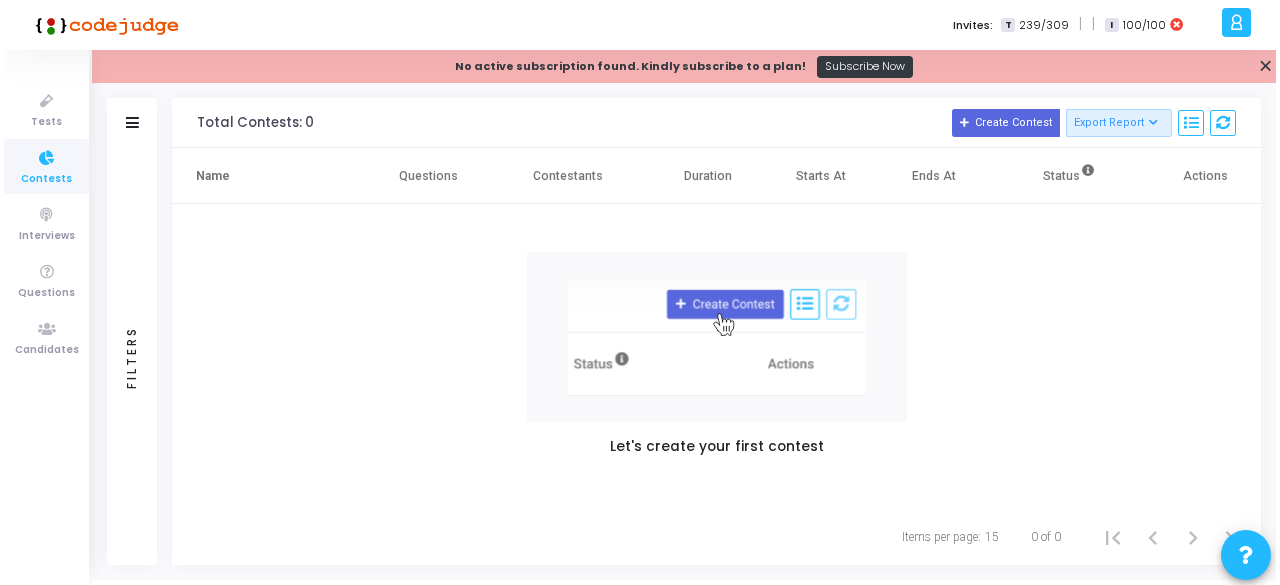 scroll, scrollTop: 0, scrollLeft: 0, axis: both 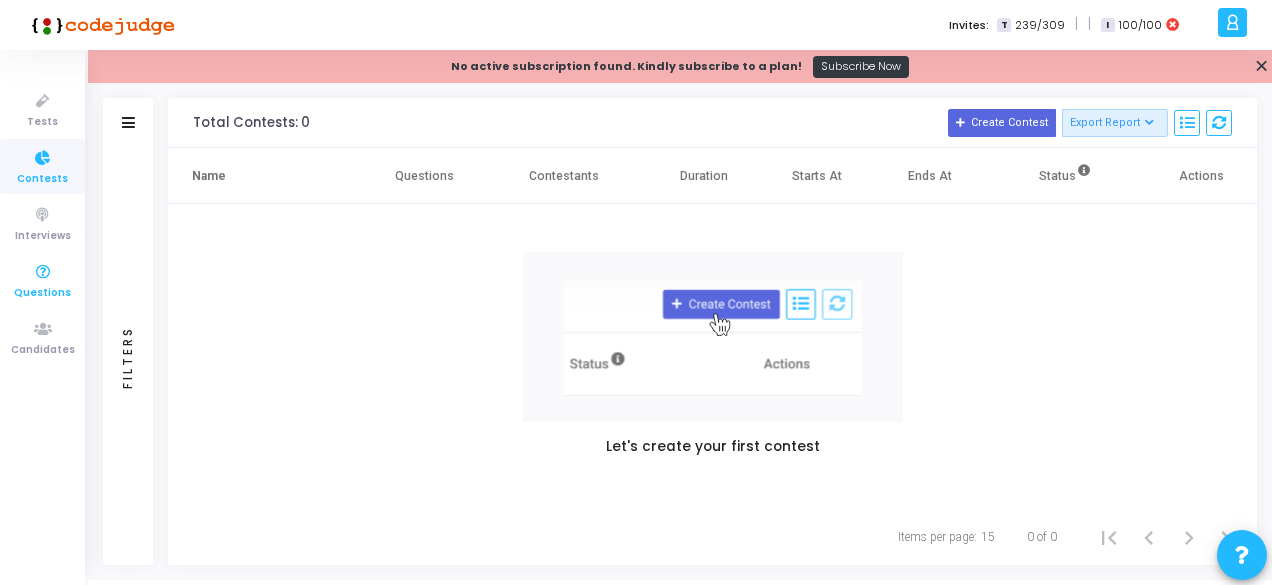 click at bounding box center [43, 272] 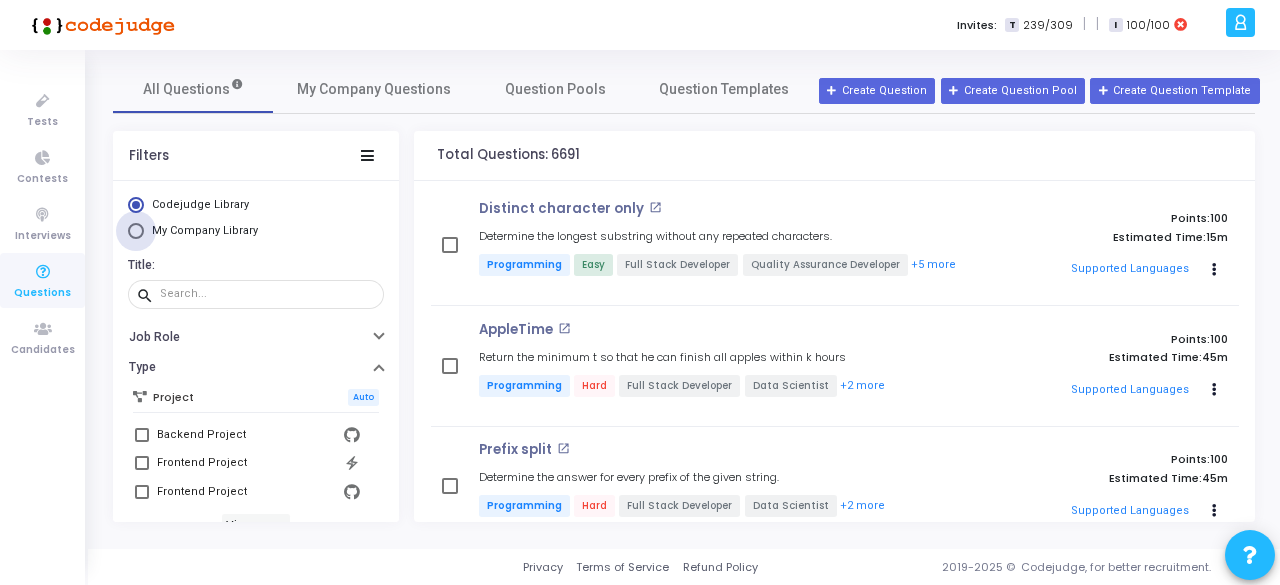 click on "My Company Library" at bounding box center (205, 230) 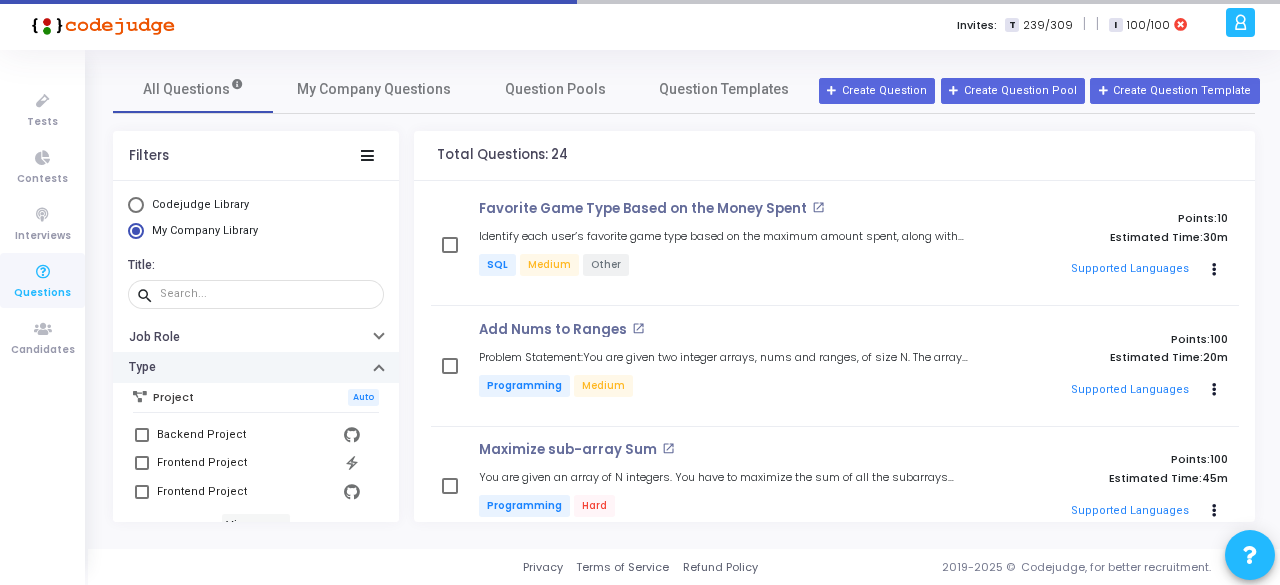 scroll, scrollTop: 244, scrollLeft: 0, axis: vertical 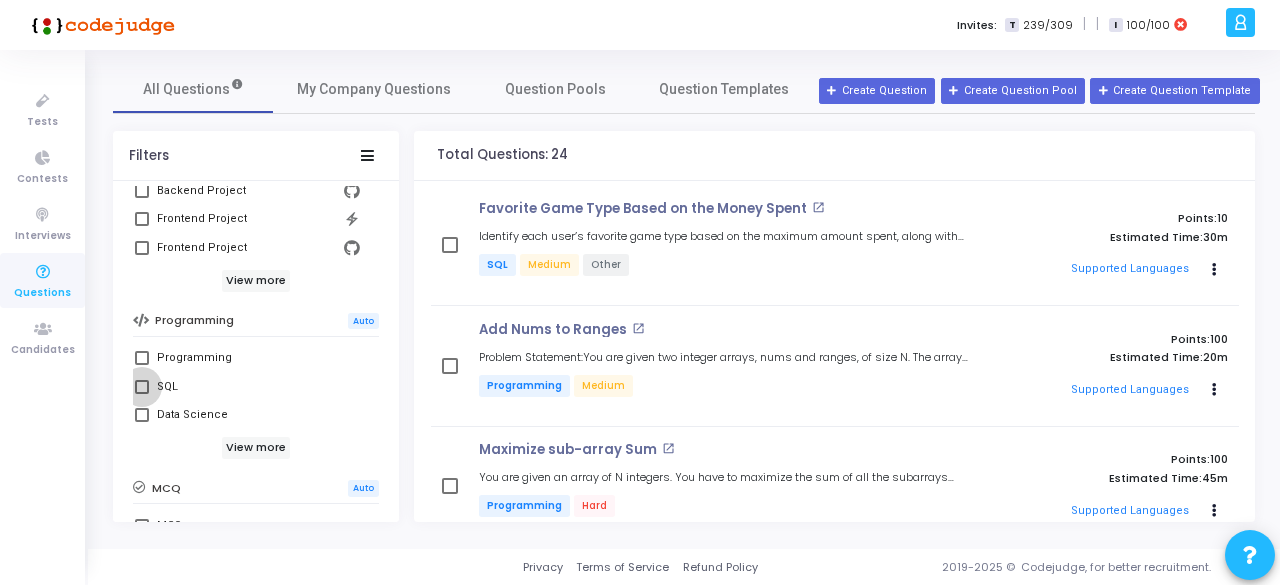 click on "SQL" at bounding box center [258, 387] 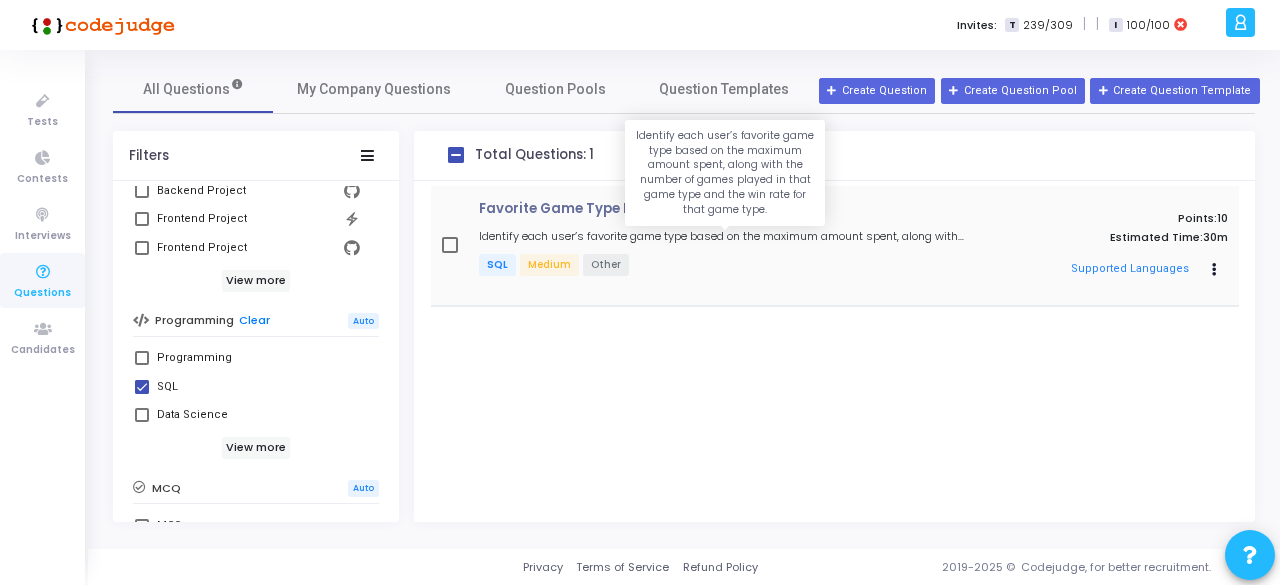 click on "Identify each user’s favorite game type based on the maximum amount spent, along with the number of games played in that game type and the win rate for that game type." at bounding box center [725, 236] 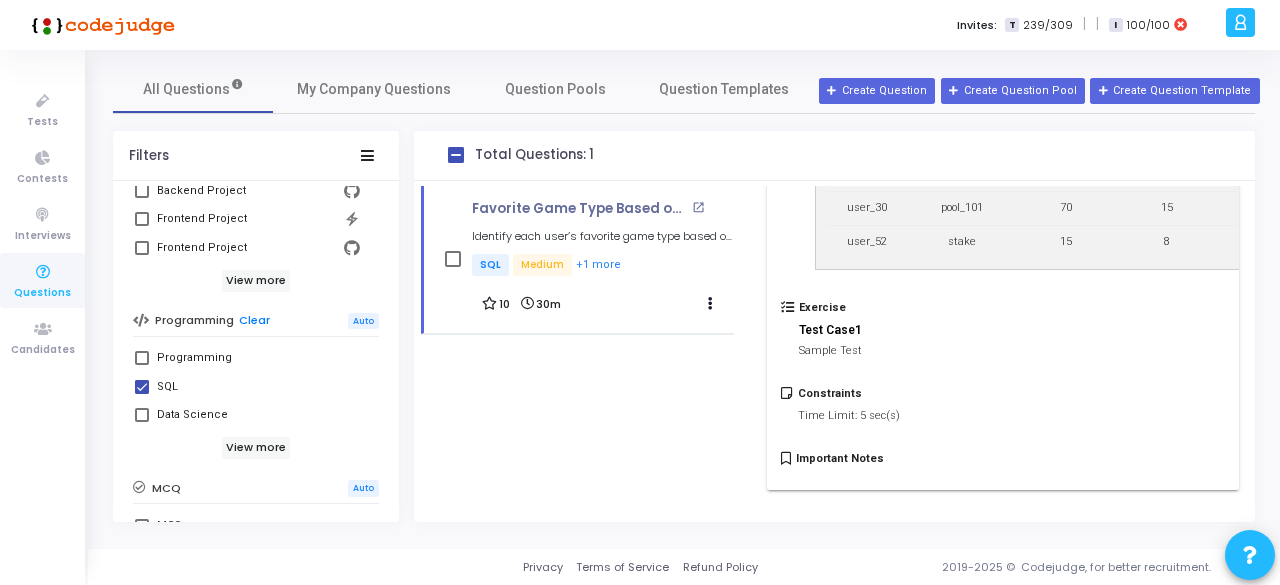 scroll, scrollTop: 507, scrollLeft: 0, axis: vertical 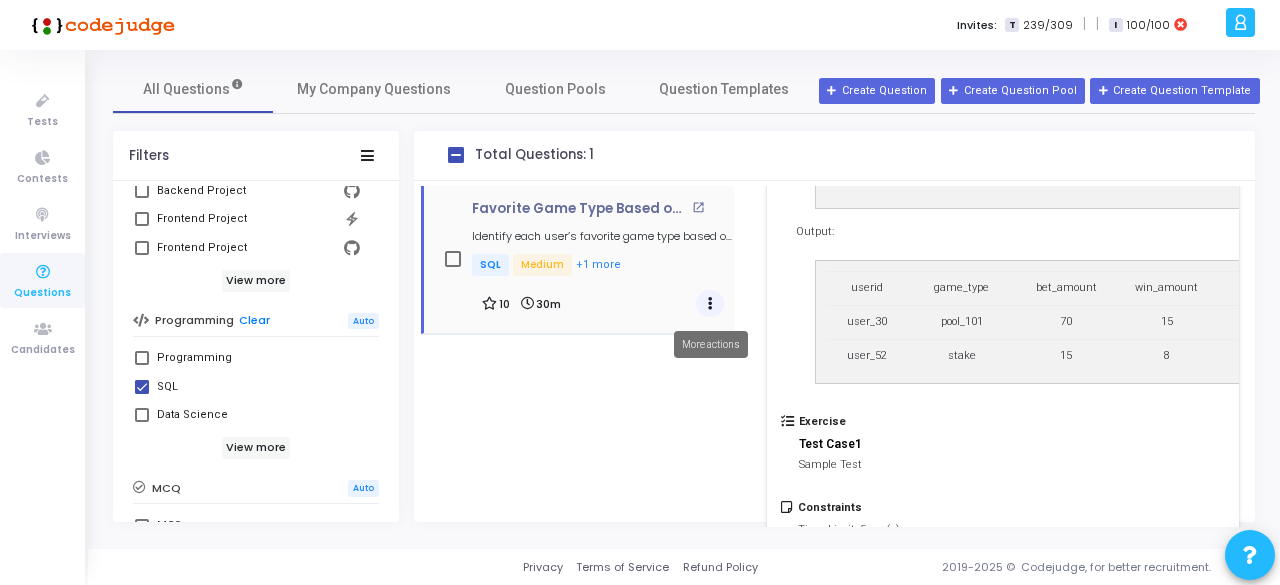 click at bounding box center (710, 304) 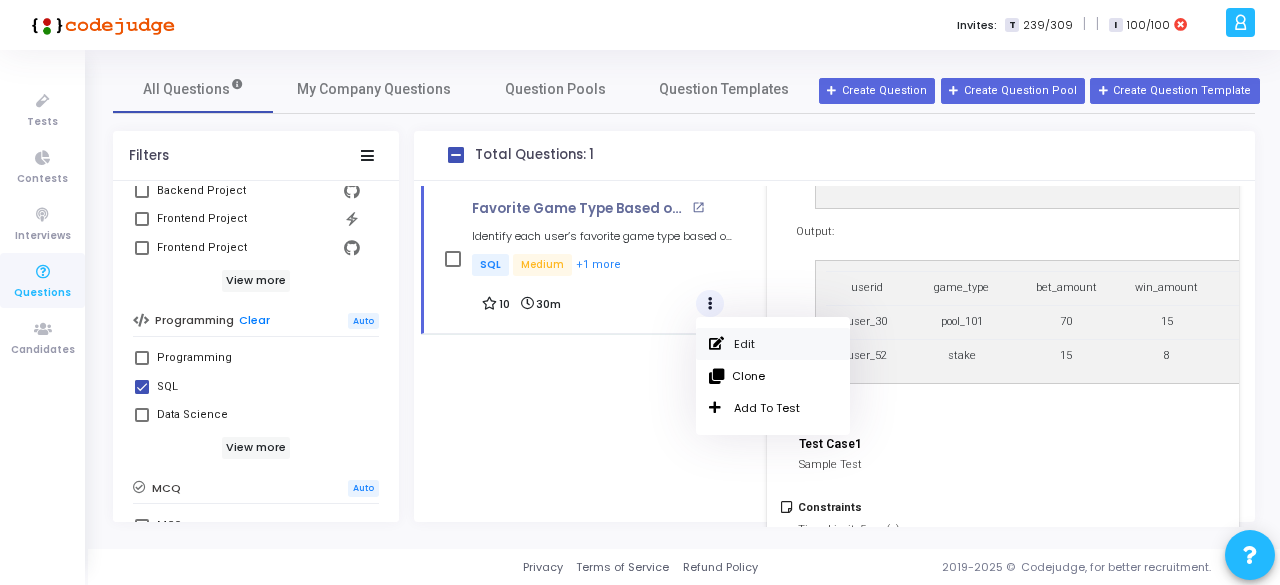 click on "Edit" at bounding box center (773, 344) 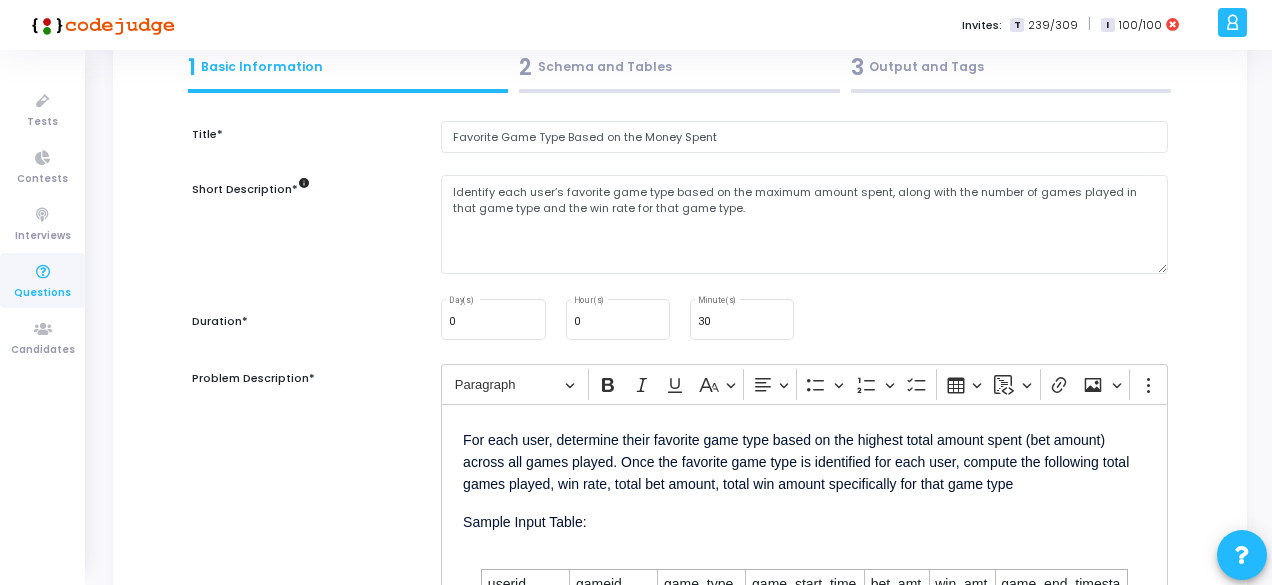 scroll, scrollTop: 96, scrollLeft: 0, axis: vertical 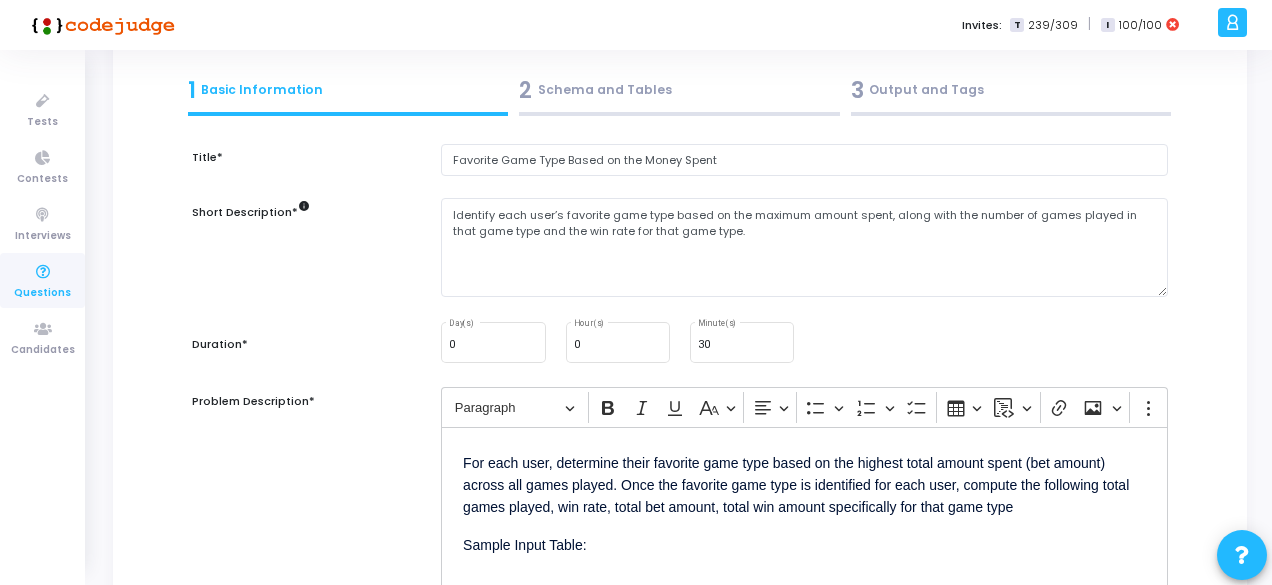 click on "2  Schema and Tables" at bounding box center (679, 90) 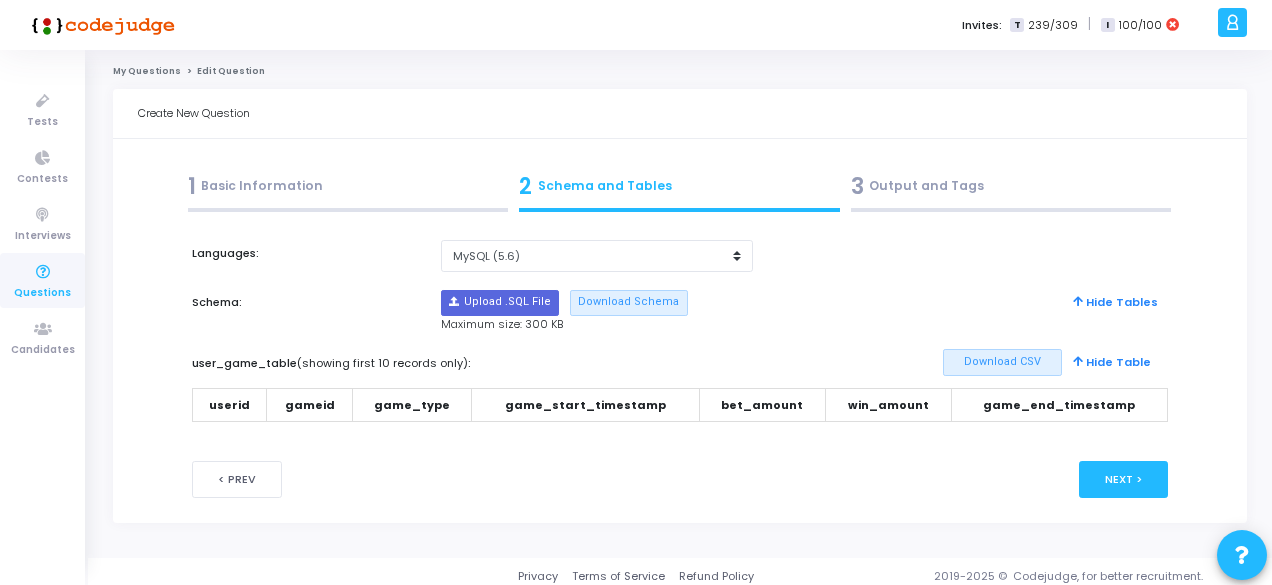 scroll, scrollTop: 8, scrollLeft: 0, axis: vertical 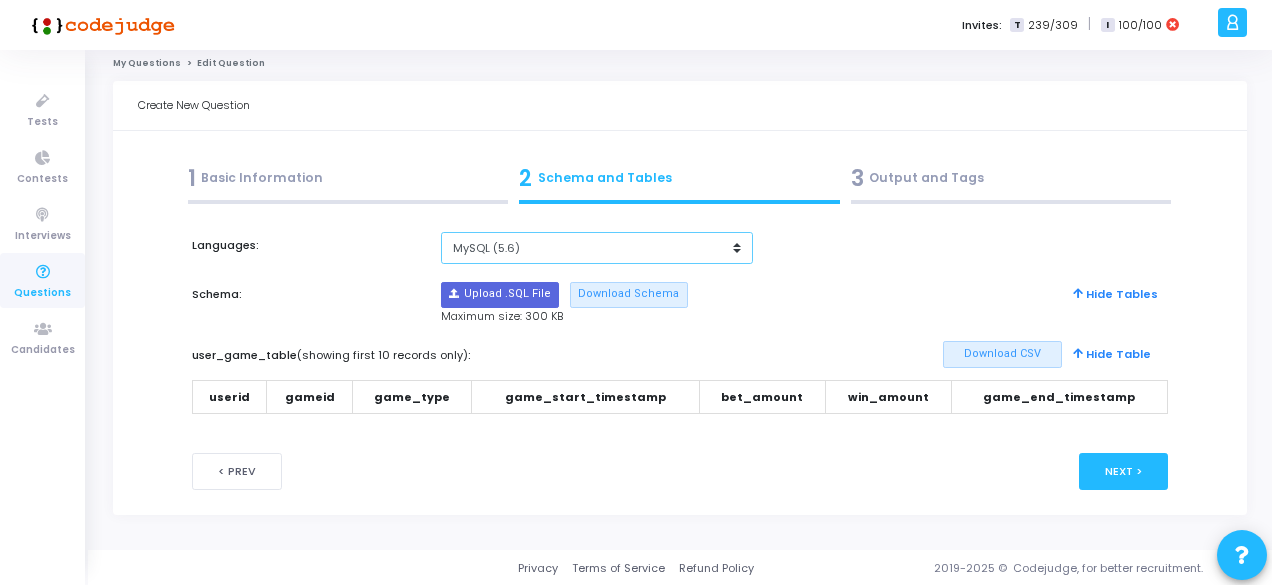 click on "MySQL (5.6)   MySQL (8.0)" at bounding box center (597, 248) 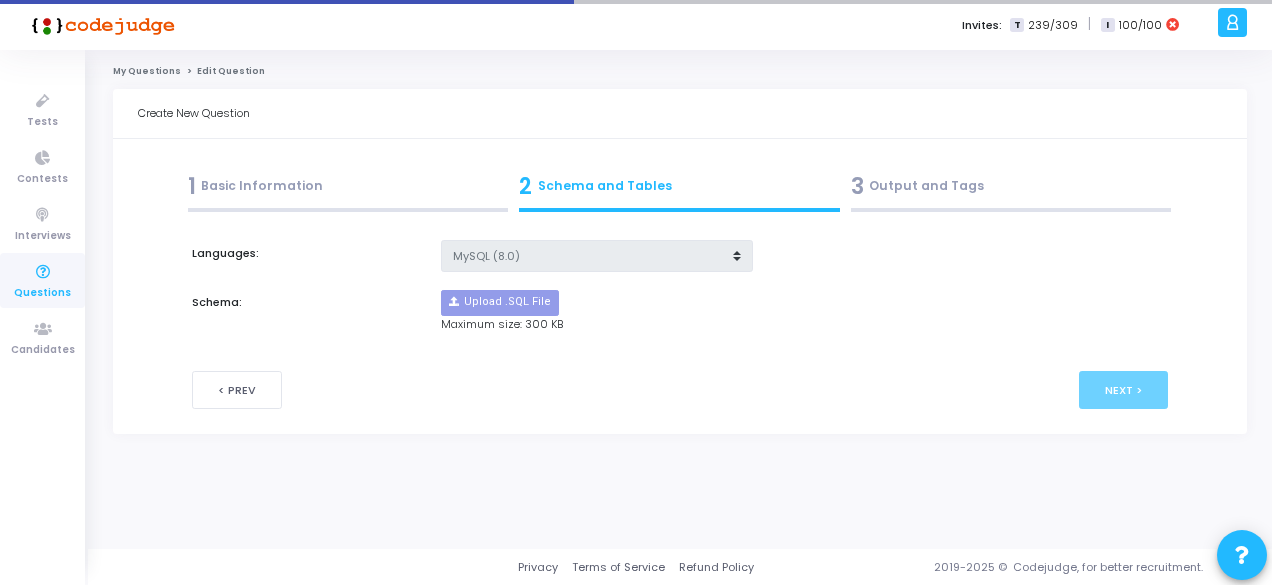 scroll, scrollTop: 0, scrollLeft: 0, axis: both 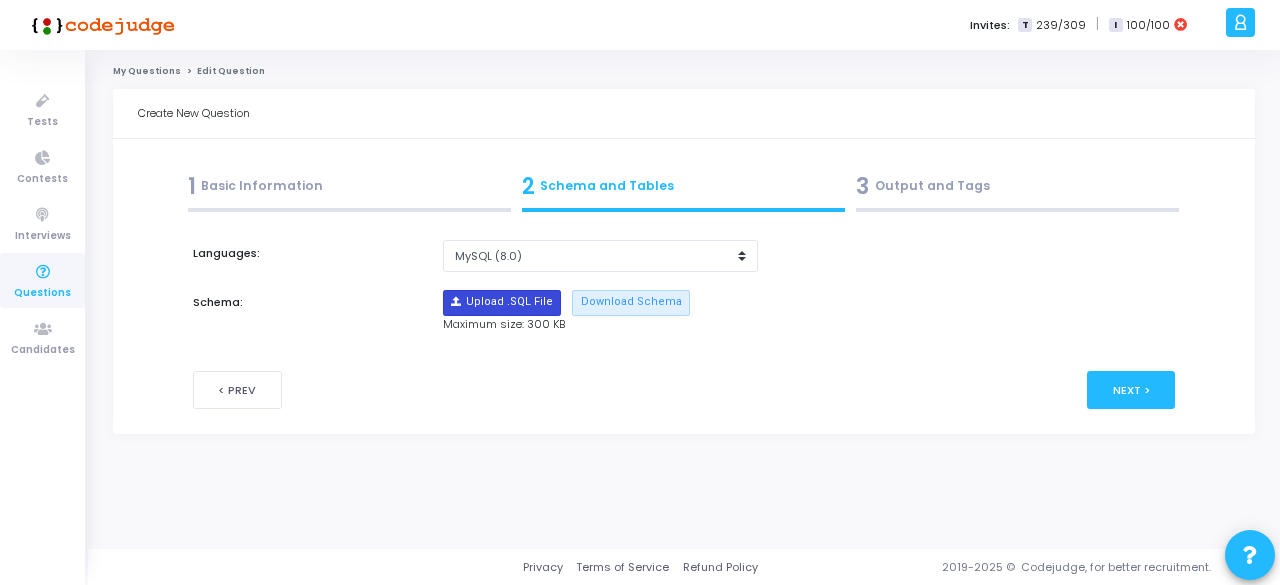 click at bounding box center [502, 303] 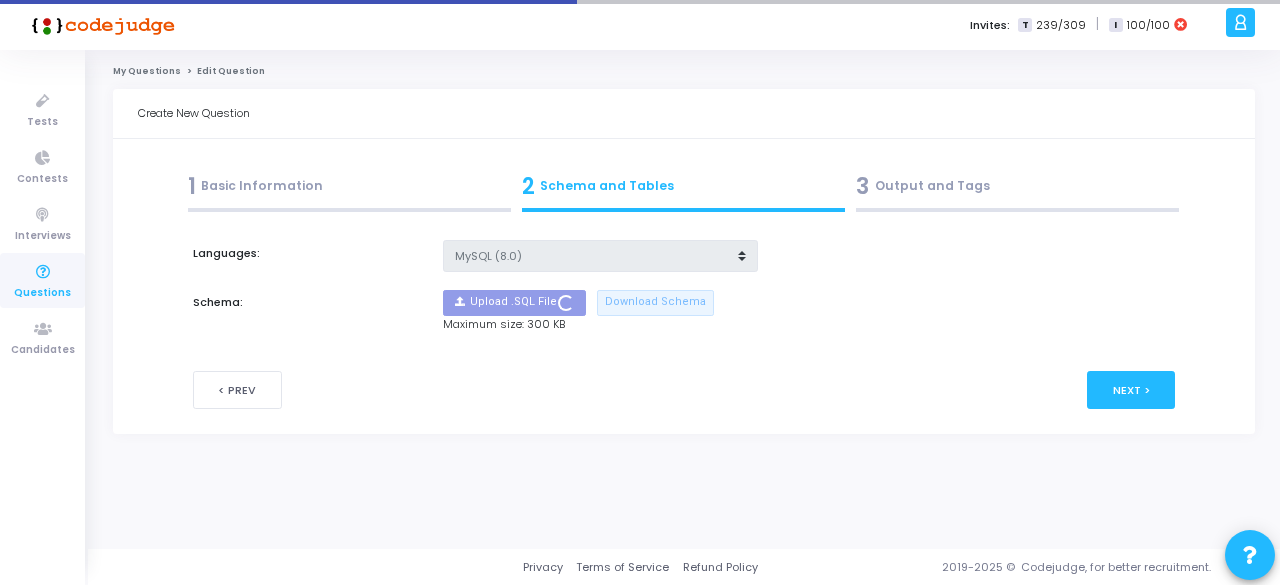 type 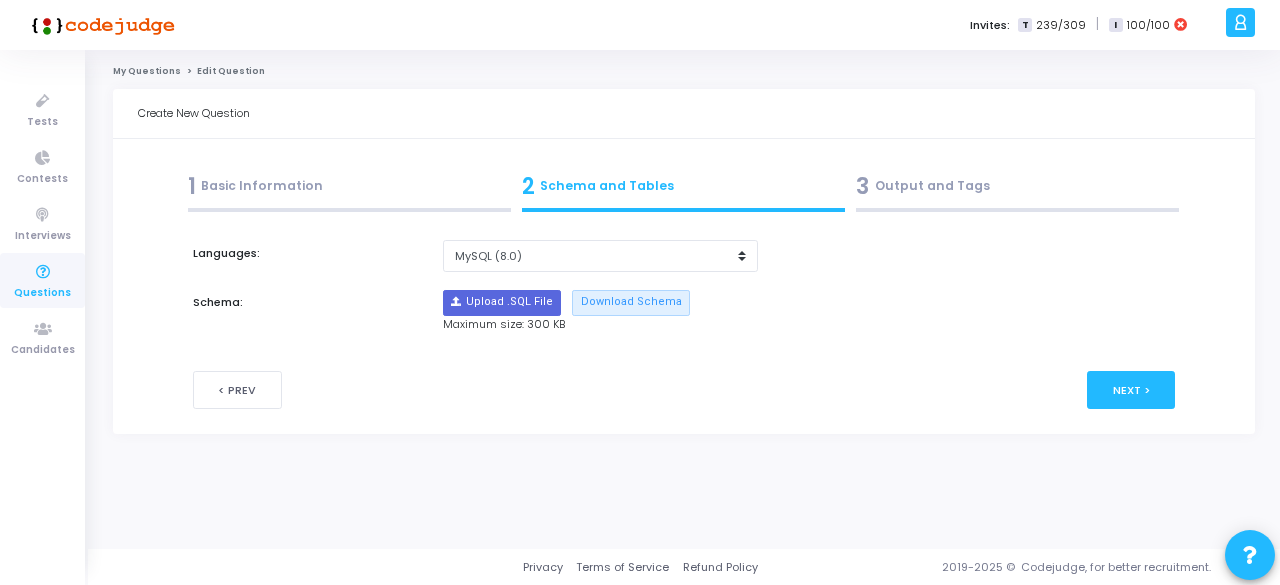 click on "1  Basic Information  2  Schema and Tables  3  Output and Tags  Title* Favorite Game Type Based on the Money Spent  Short Description*  info Identify each user’s favorite game type based on the maximum amount spent, along with the number of games played in that game type and the win rate for that game type. Duration* 0 Day(s) 0 Hour(s) 30 Minute(s) Problem Description* Rich Text Editor Paragraph Bold Italic Underline Basic styles Text alignment Bulleted List Bulleted List Numbered List Numbered List To-do List Insert table Insert code block Insert code block Link Insert image Insert image Show more items For each user, determine their favorite game type based on the highest total amount spent (bet amount) across all games played. Once the favorite game type is identified for each user, compute the following total games played, win rate, total bet amount, total win amount specifically for that game type Sample Input Table:   userid gameid game_type game_start_timestamp bet_amt win_amt game_end_timestamp 50" 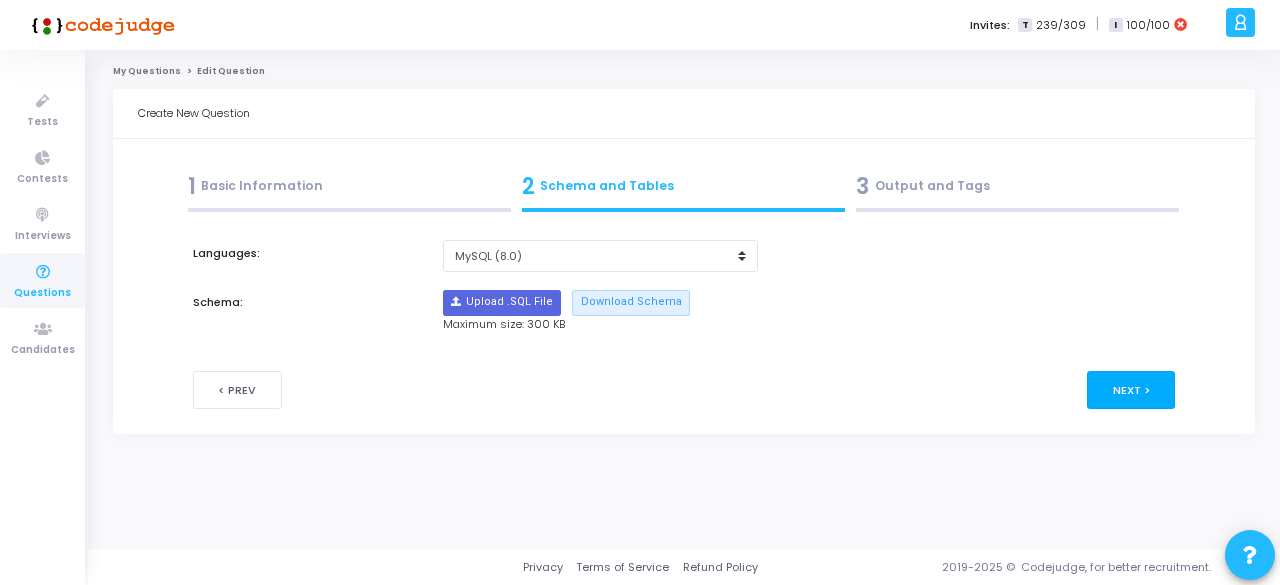 click on "Next >" at bounding box center (1131, 389) 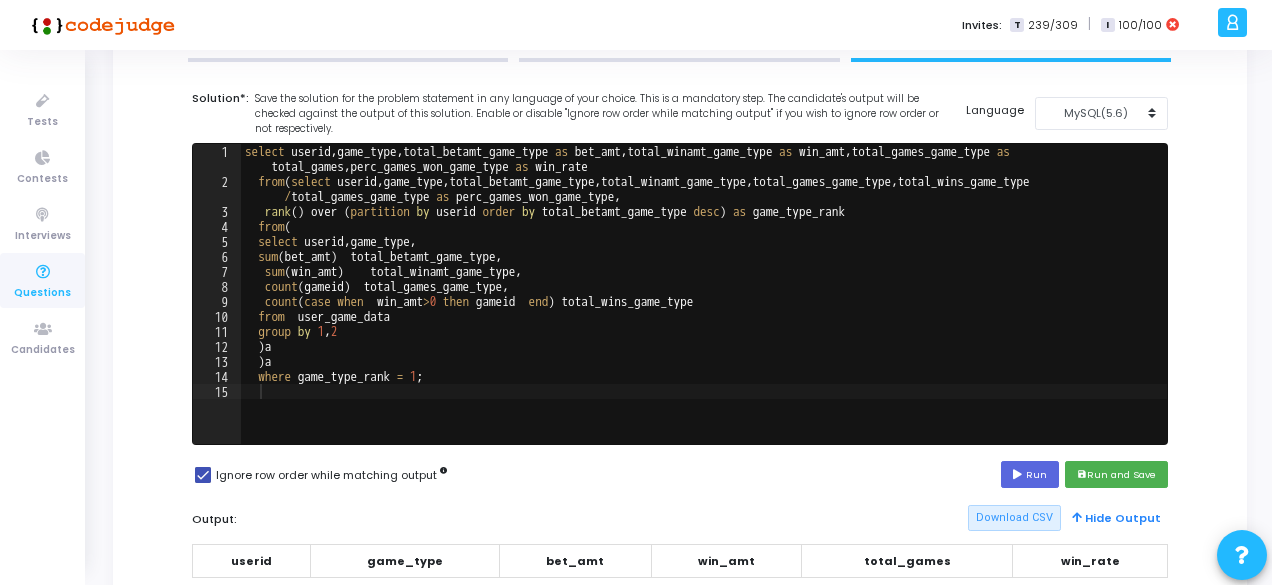 scroll, scrollTop: 158, scrollLeft: 0, axis: vertical 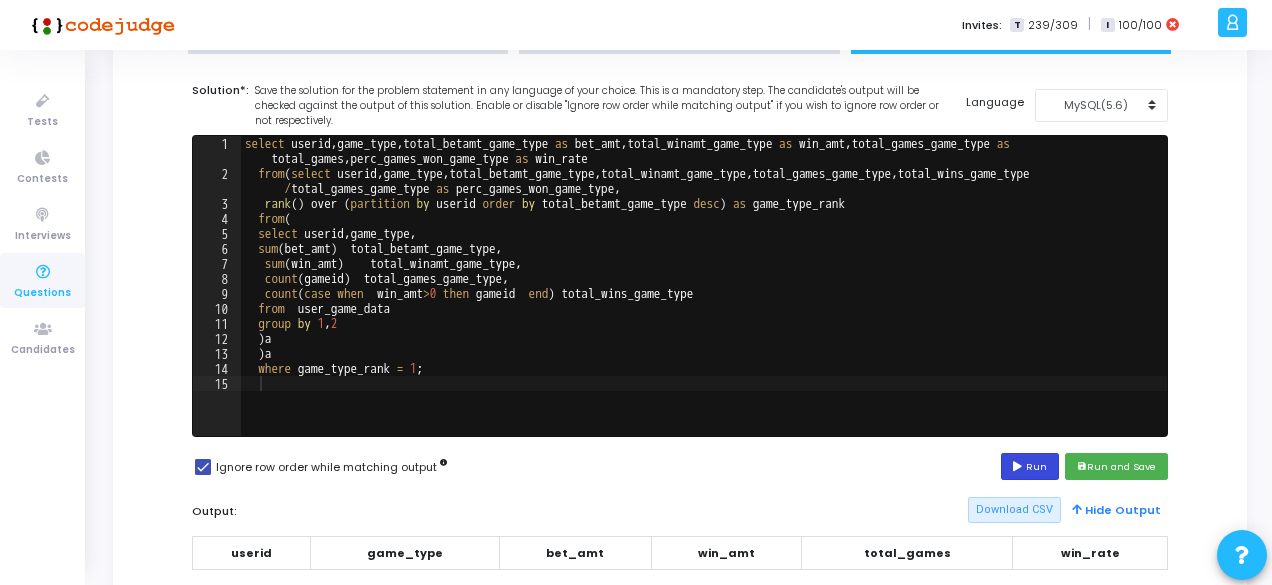 click on "Run" at bounding box center (1030, 466) 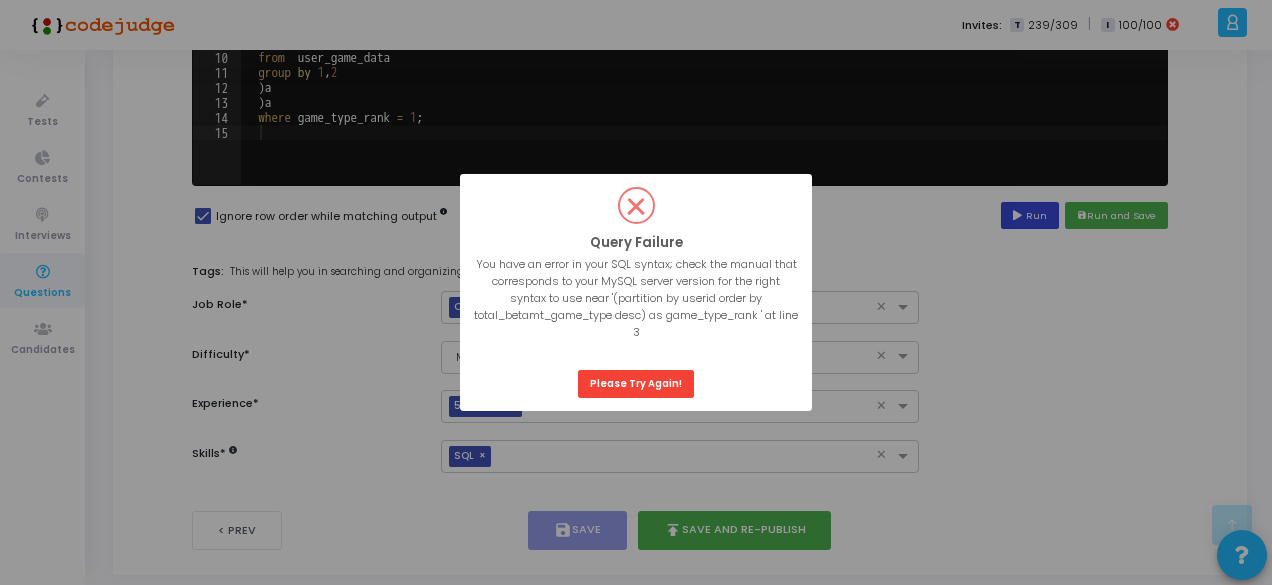 scroll, scrollTop: 410, scrollLeft: 0, axis: vertical 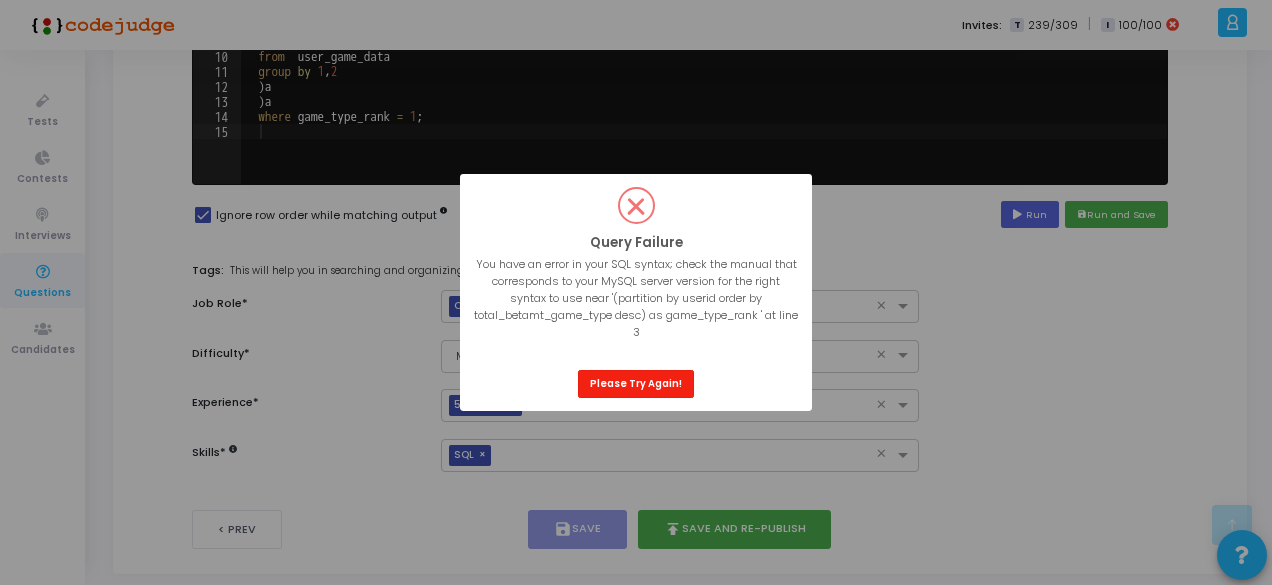click on "Please Try Again!" at bounding box center (636, 383) 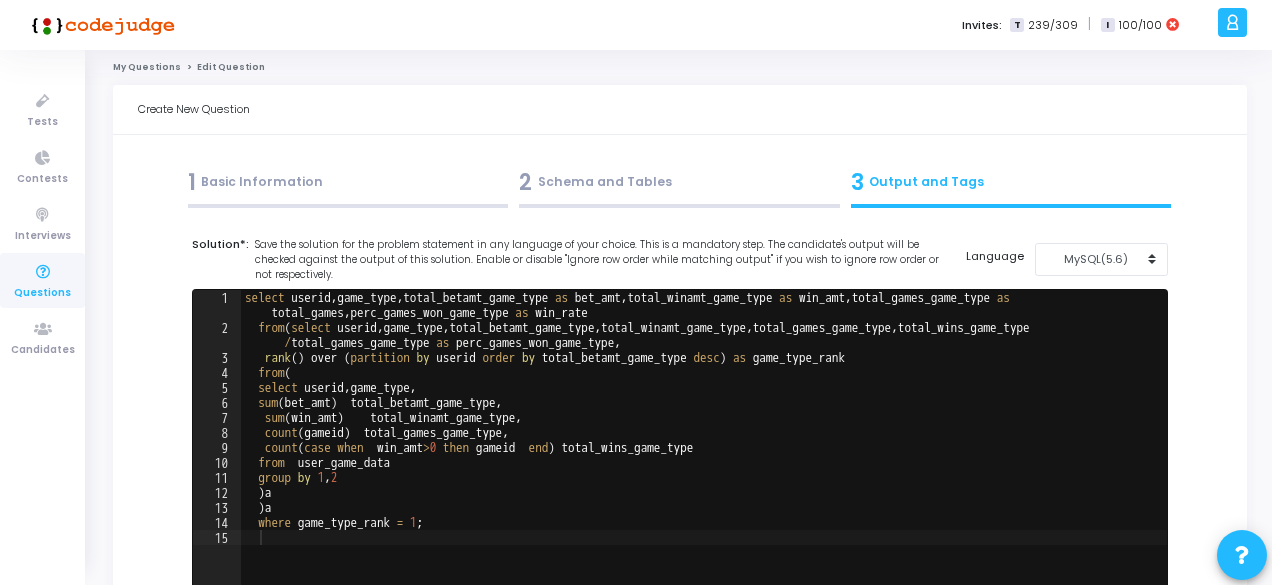 scroll, scrollTop: 0, scrollLeft: 0, axis: both 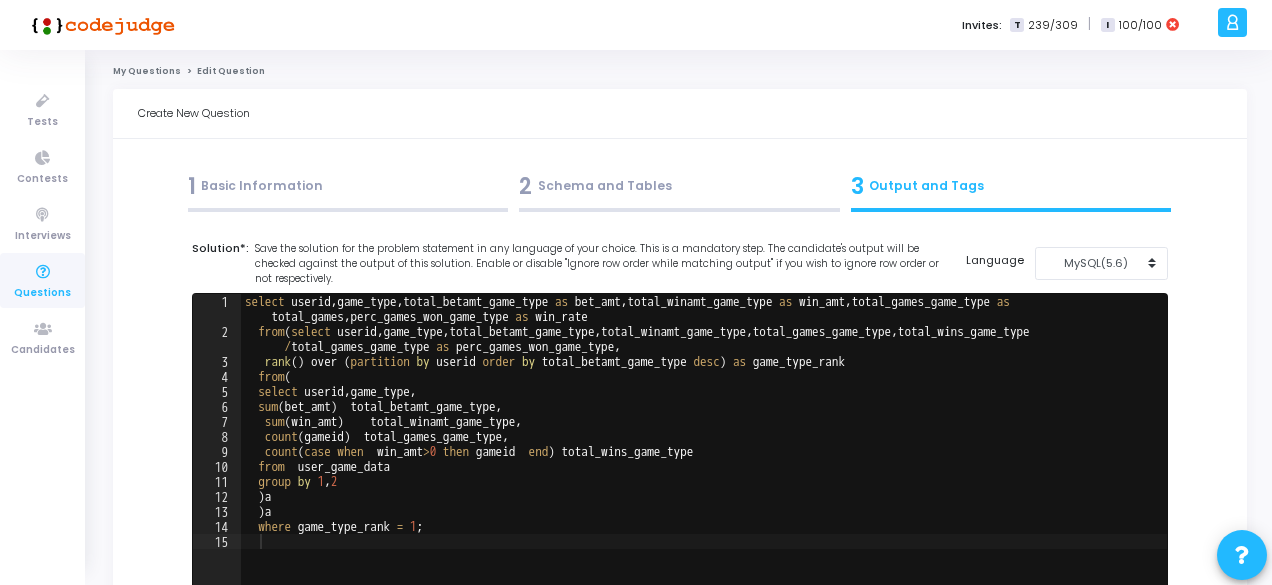 click on "2  Schema and Tables" at bounding box center [679, 186] 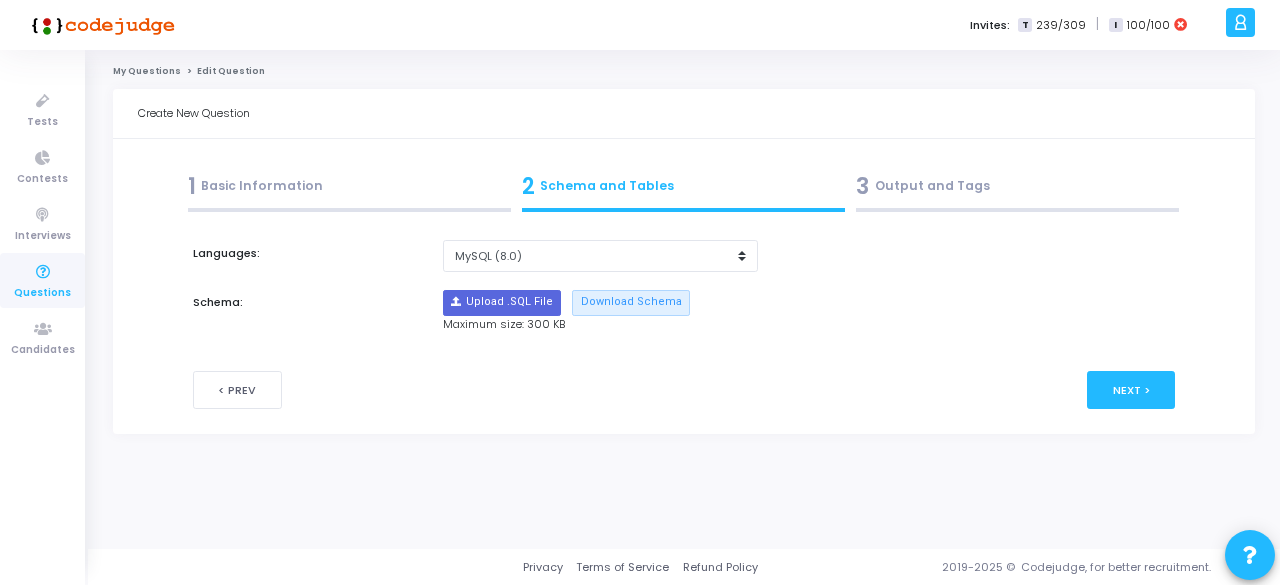 click on "3  Output and Tags" at bounding box center [1017, 186] 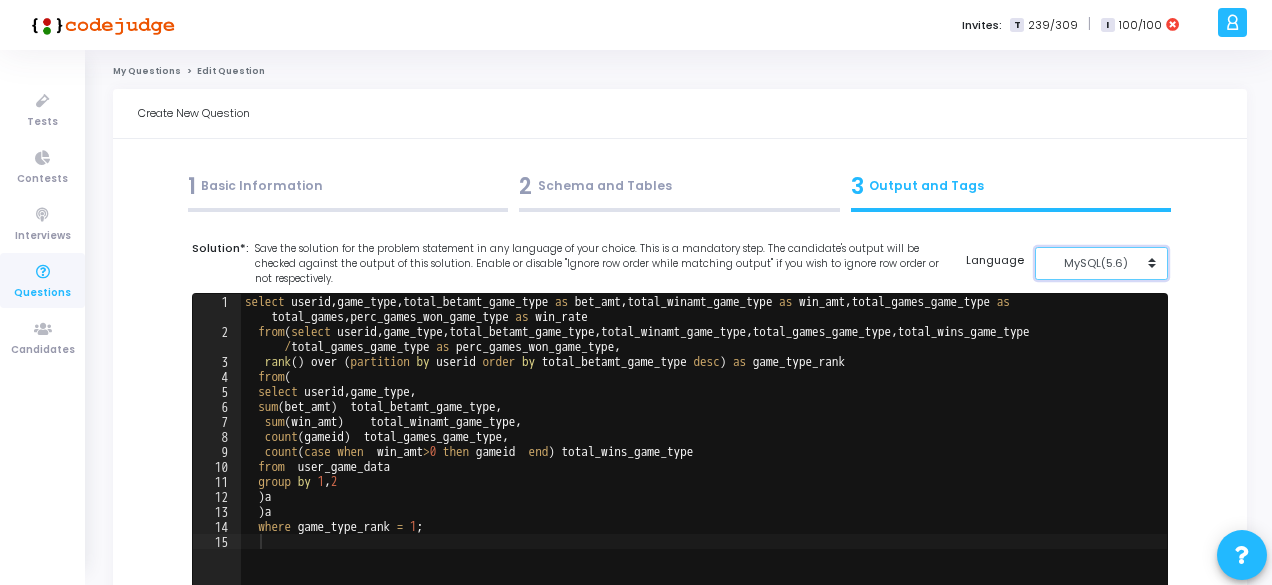 click on "MySQL(5.6)" at bounding box center (1101, 263) 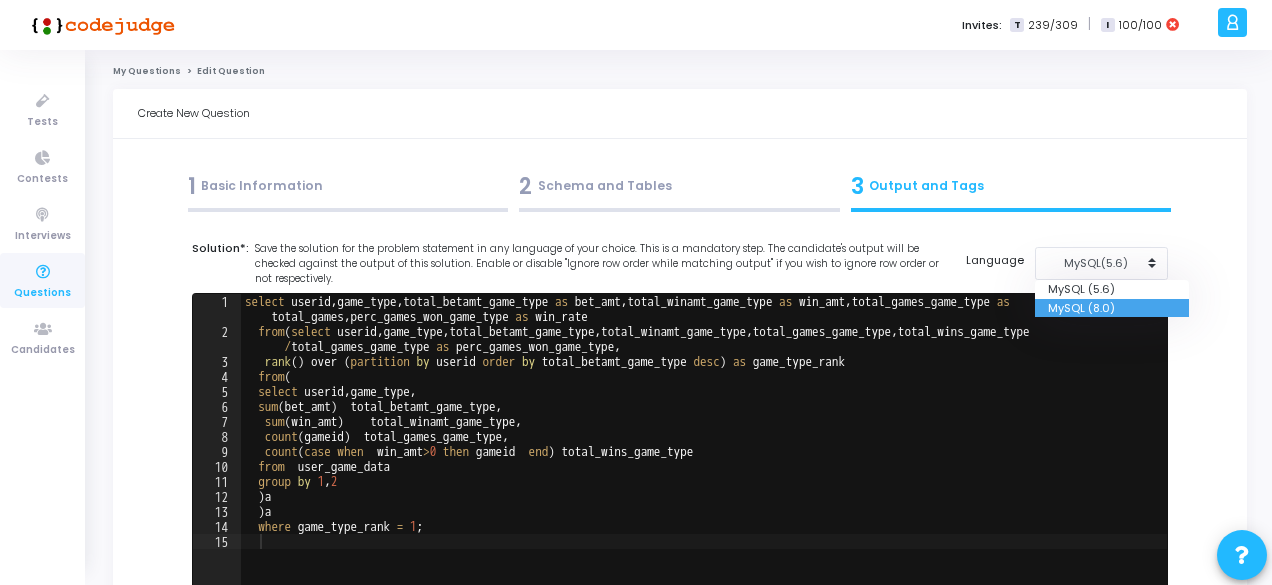 click on "MySQL (8.0)" at bounding box center (1112, 308) 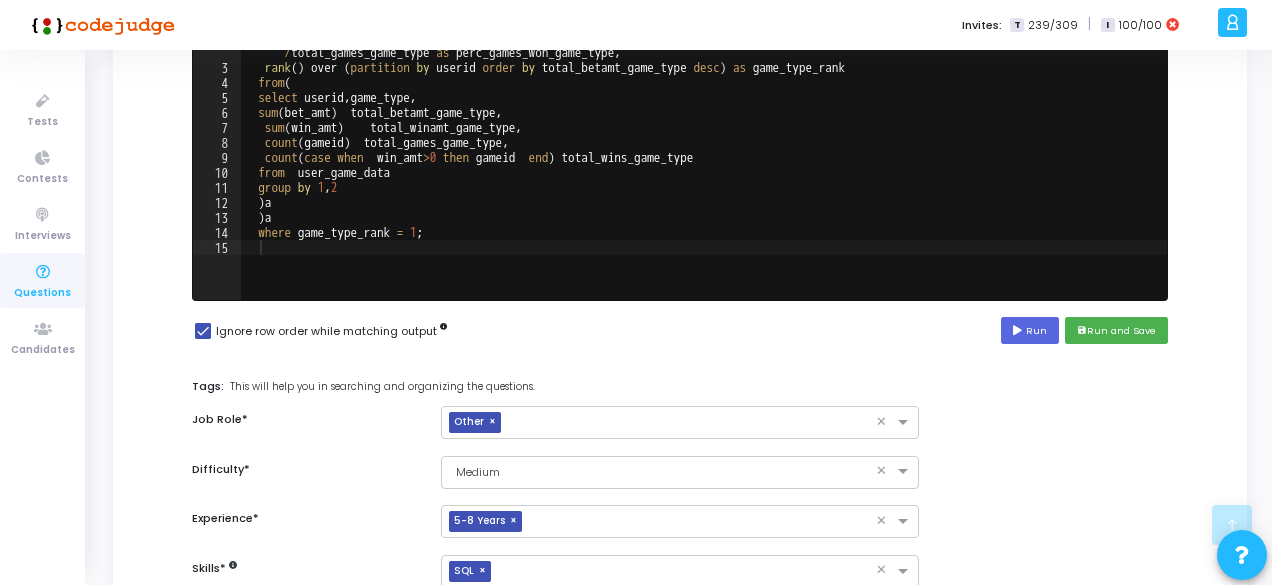 scroll, scrollTop: 391, scrollLeft: 0, axis: vertical 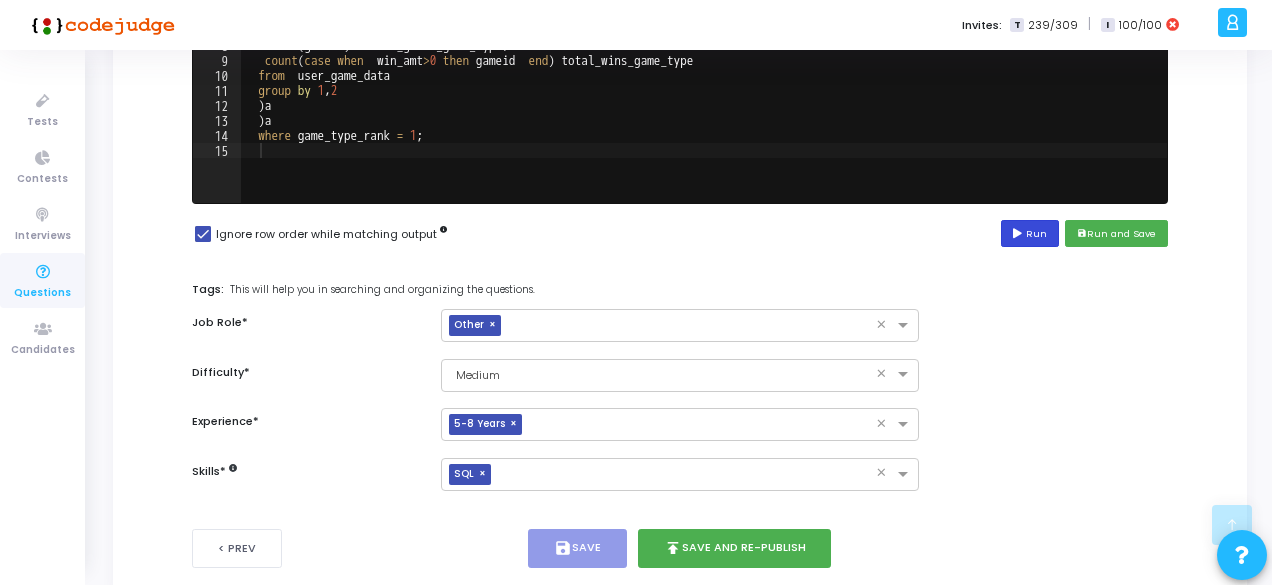 click on "Run" at bounding box center [1030, 233] 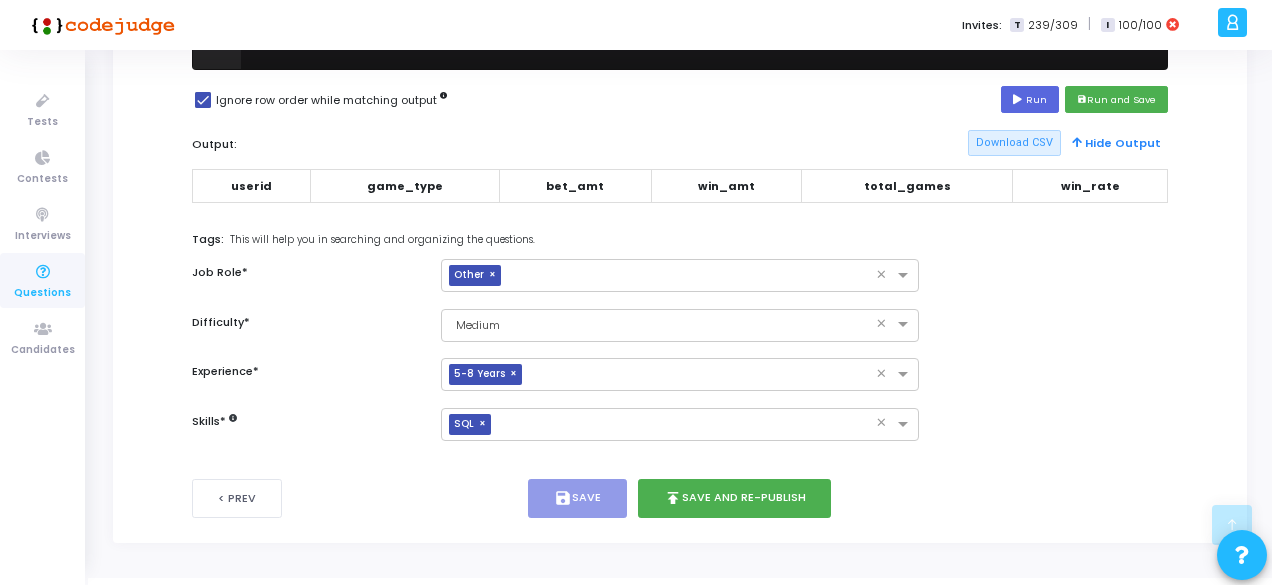 scroll, scrollTop: 522, scrollLeft: 0, axis: vertical 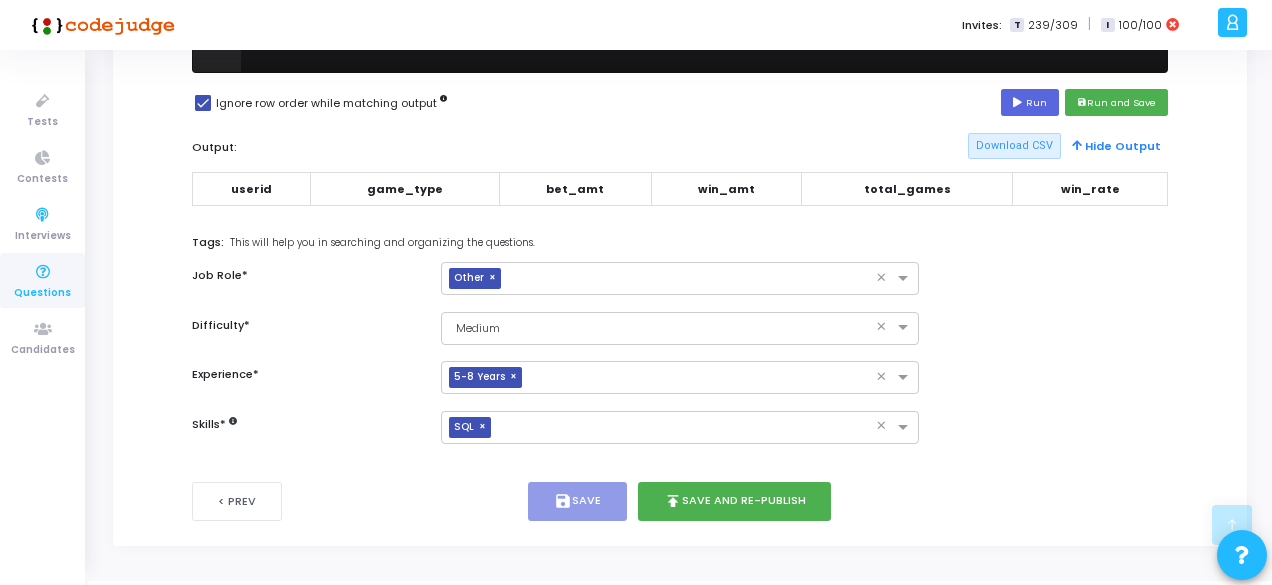 click at bounding box center [43, 272] 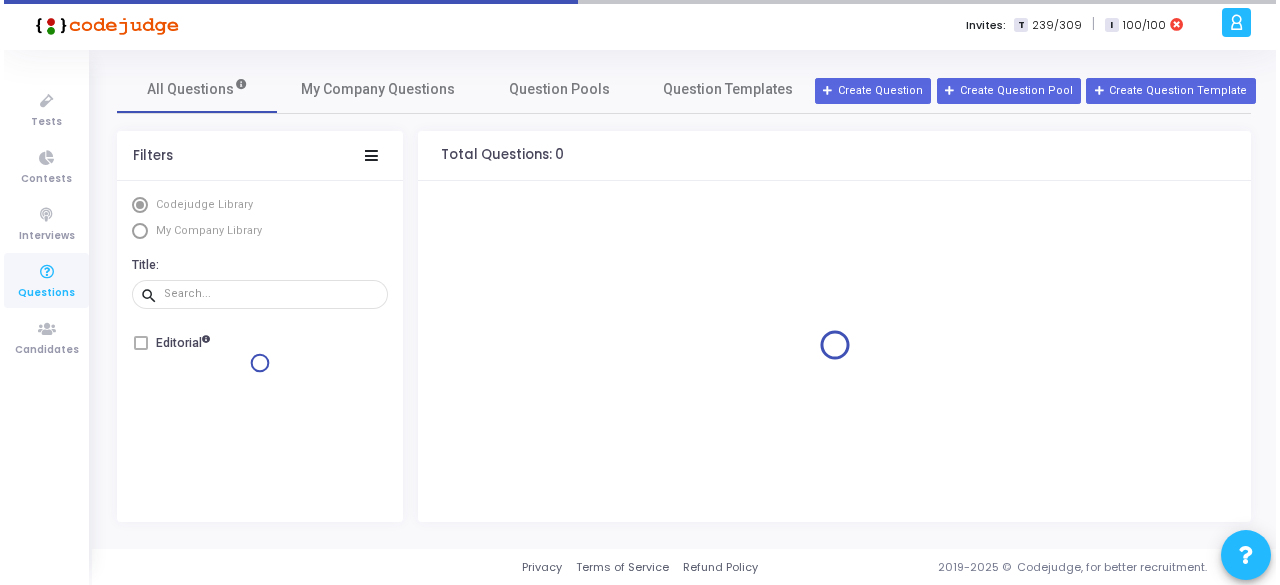 scroll, scrollTop: 0, scrollLeft: 0, axis: both 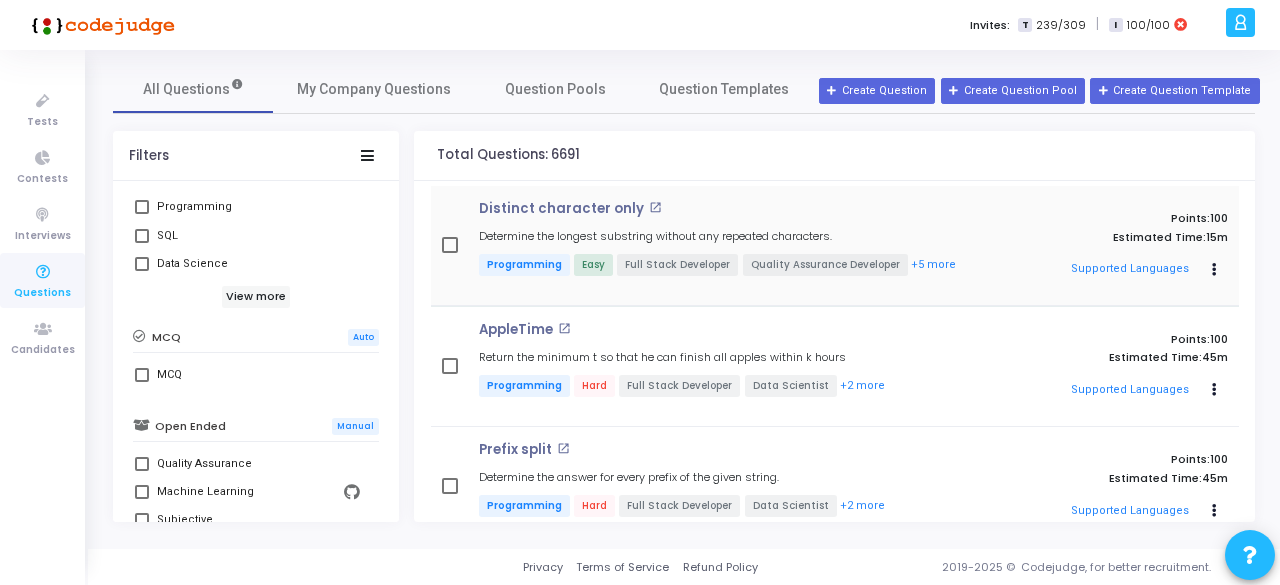click on "Distinct character only open_in_new   Determine the longest substring without any repeated characters.   Programming   Easy   Full Stack Developer   Quality Assurance Developer   +5 more" at bounding box center [725, 245] 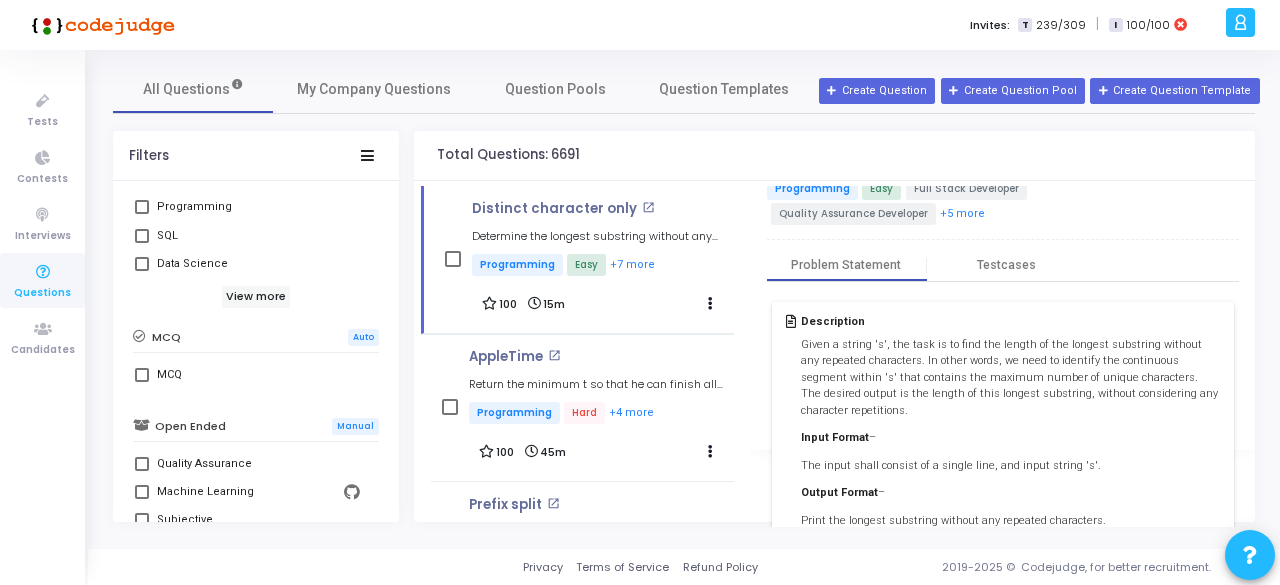 scroll, scrollTop: 74, scrollLeft: 0, axis: vertical 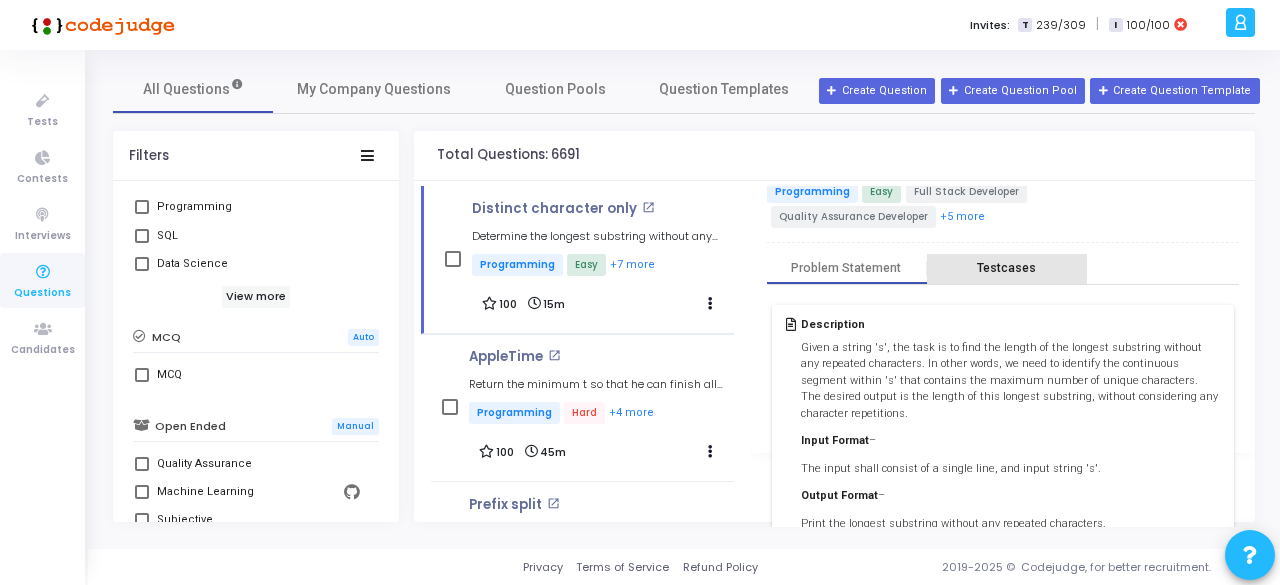 click on "Testcases" at bounding box center [1006, 268] 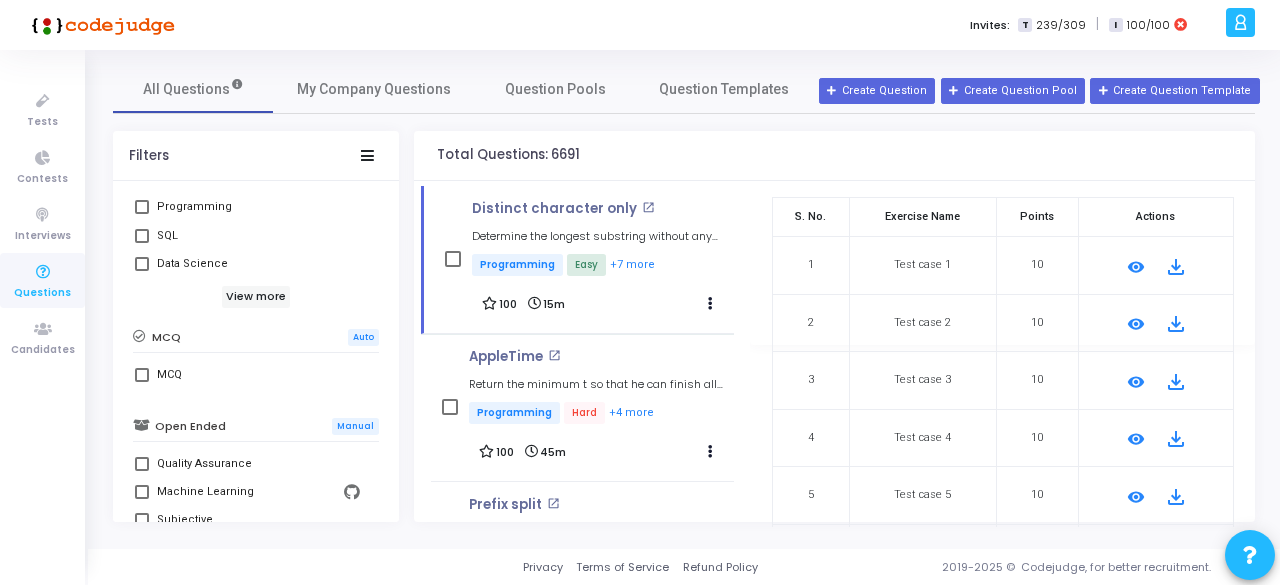 scroll, scrollTop: 185, scrollLeft: 0, axis: vertical 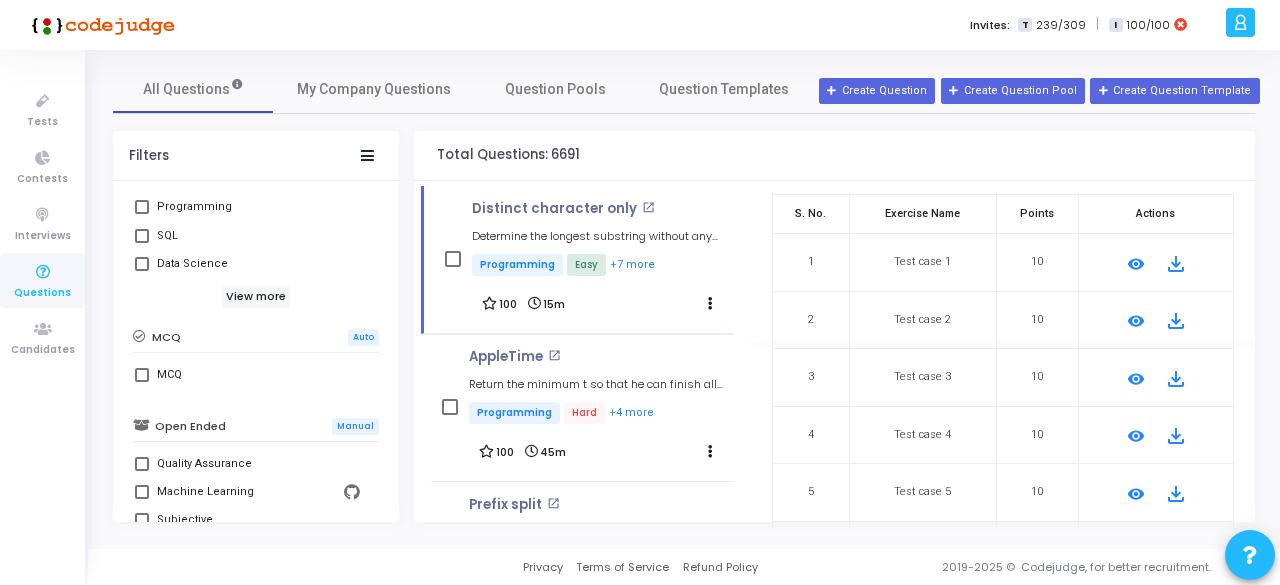 click on "Test case 1" at bounding box center [922, 263] 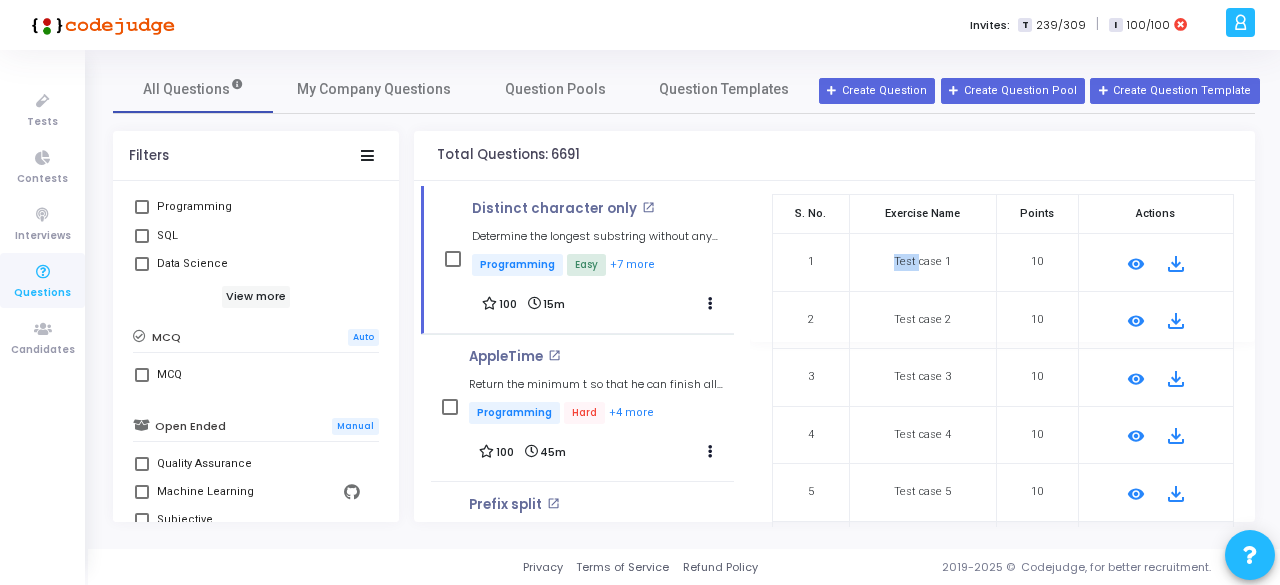 click on "Test case 1" at bounding box center (922, 263) 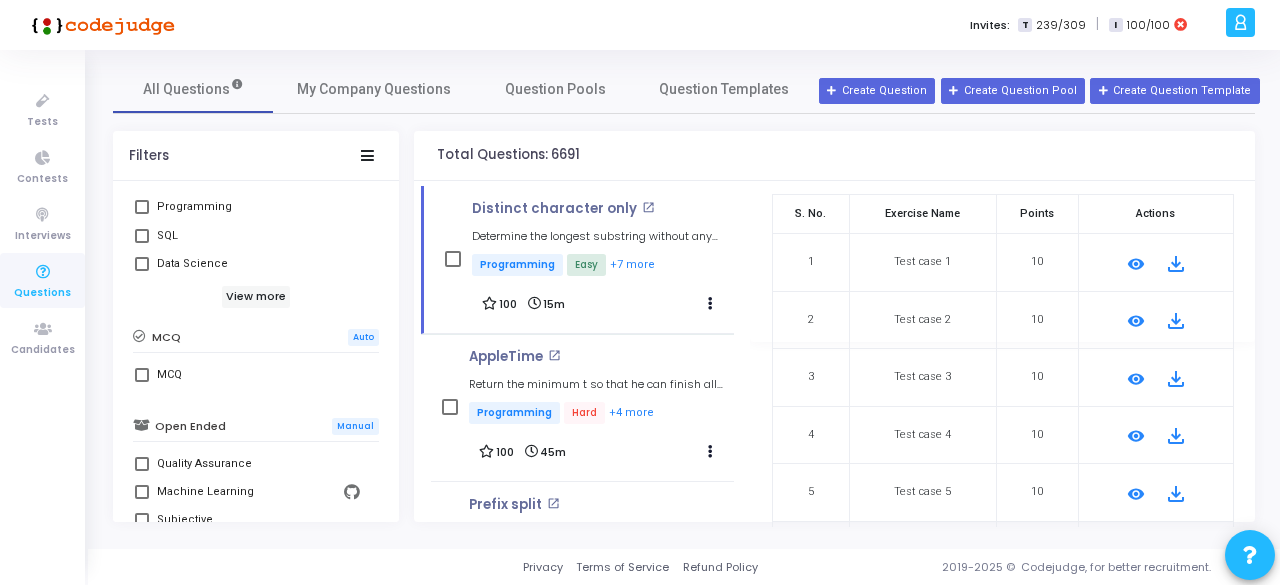 click on "10" at bounding box center [1037, 263] 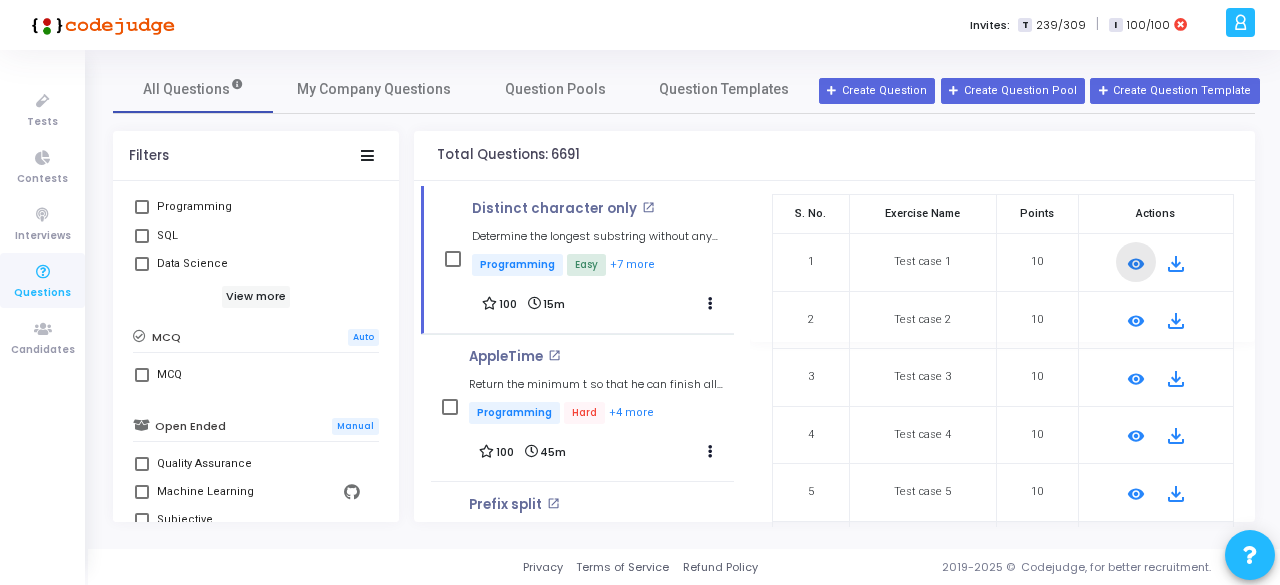 click on "remove_red_eye" at bounding box center (1136, 264) 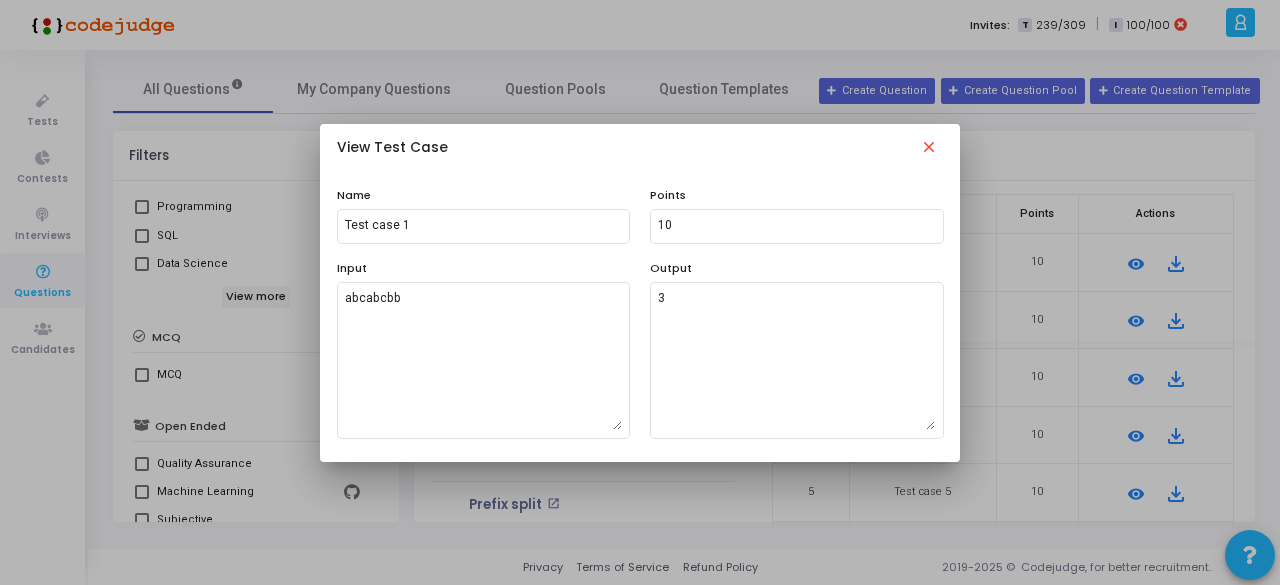 click on "close" at bounding box center (929, 150) 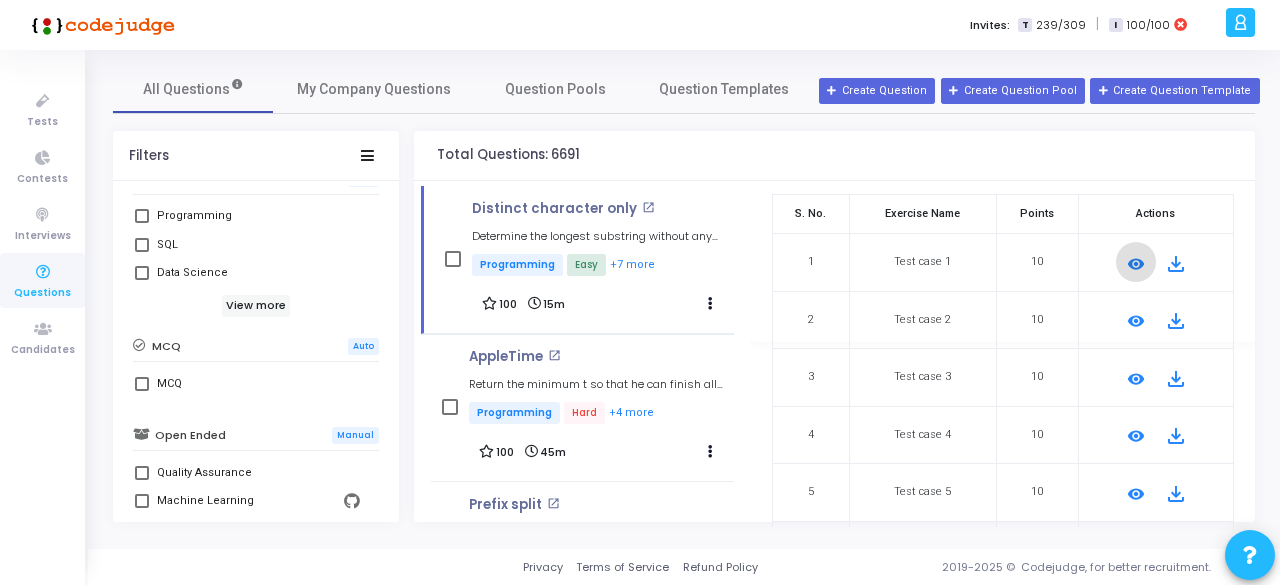 scroll, scrollTop: 385, scrollLeft: 0, axis: vertical 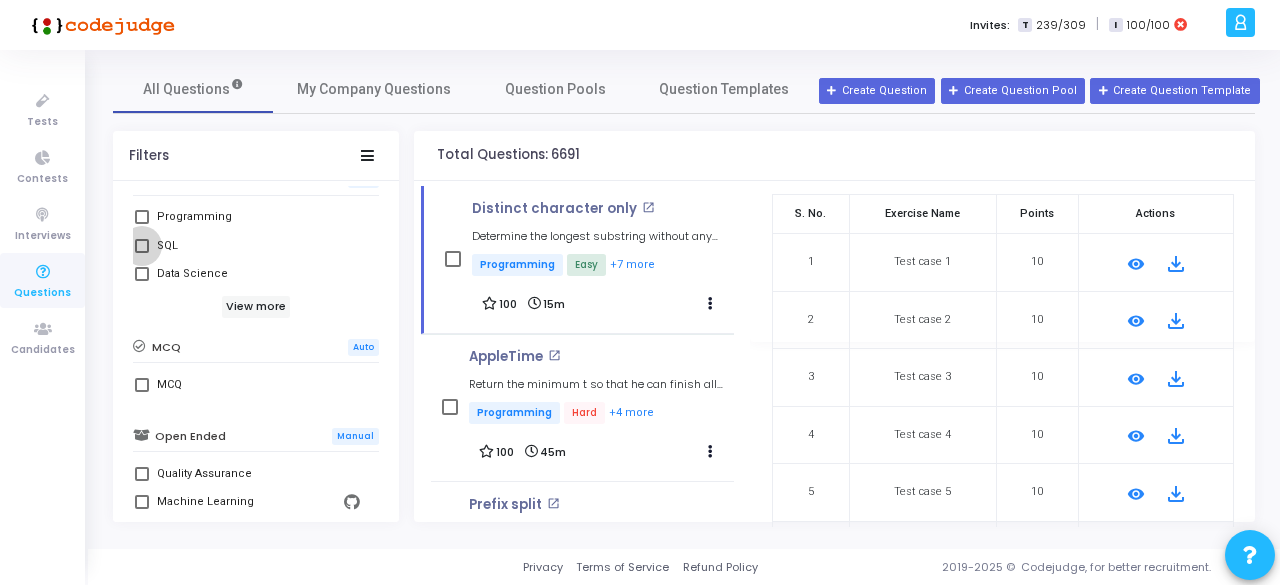 click at bounding box center [142, 246] 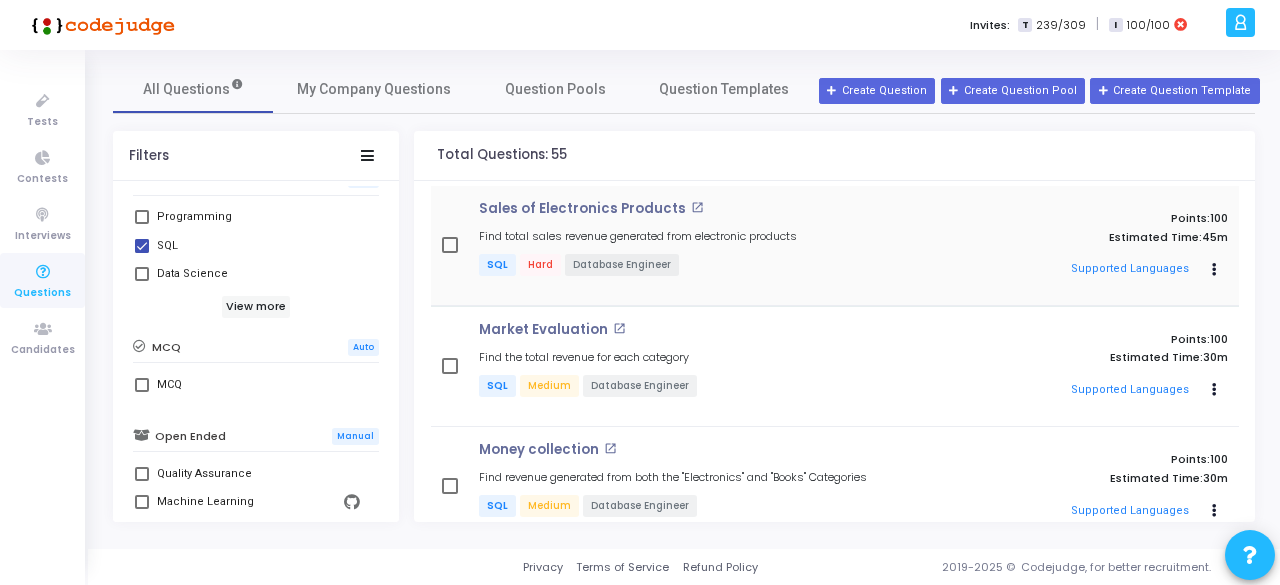 click on "SQL   Hard   Database Engineer" at bounding box center [725, 266] 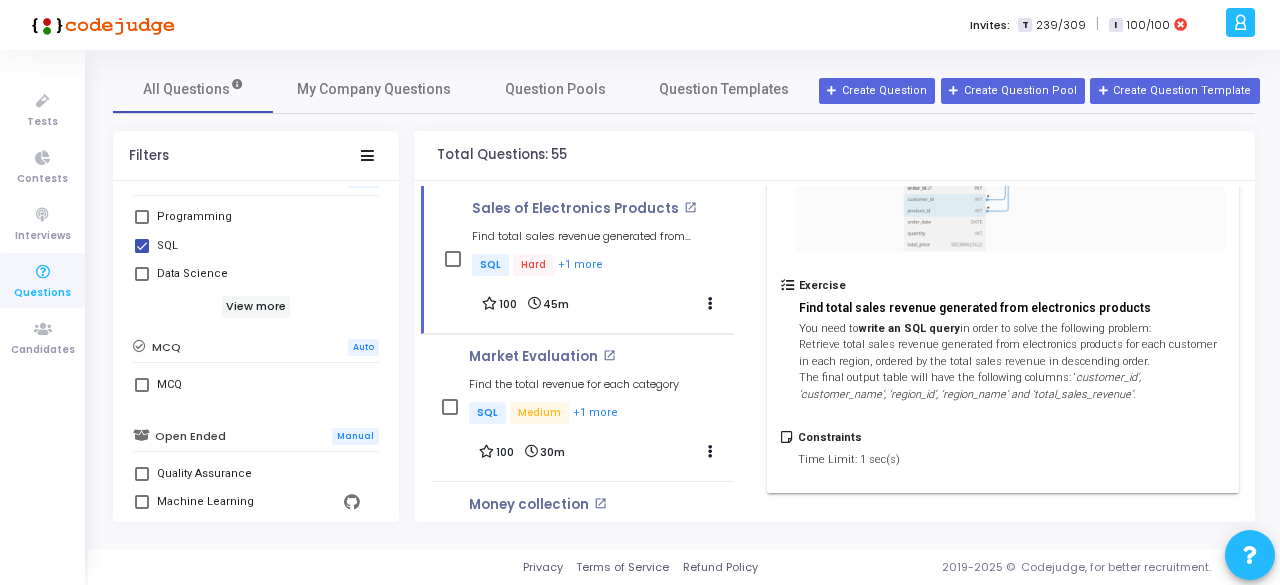 scroll, scrollTop: 0, scrollLeft: 0, axis: both 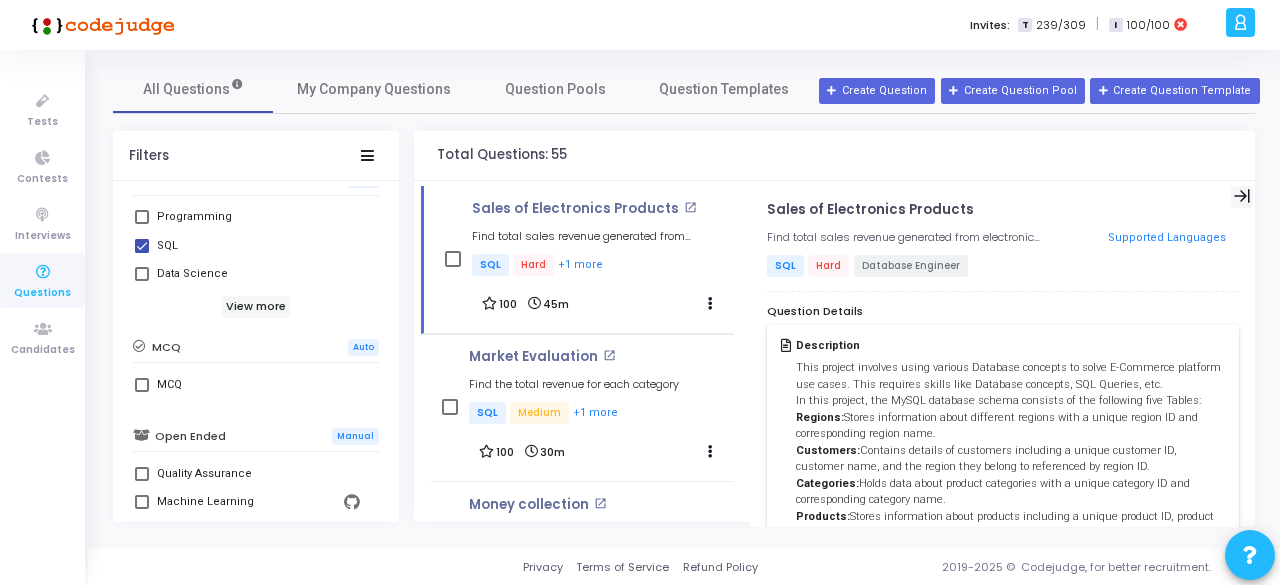 click 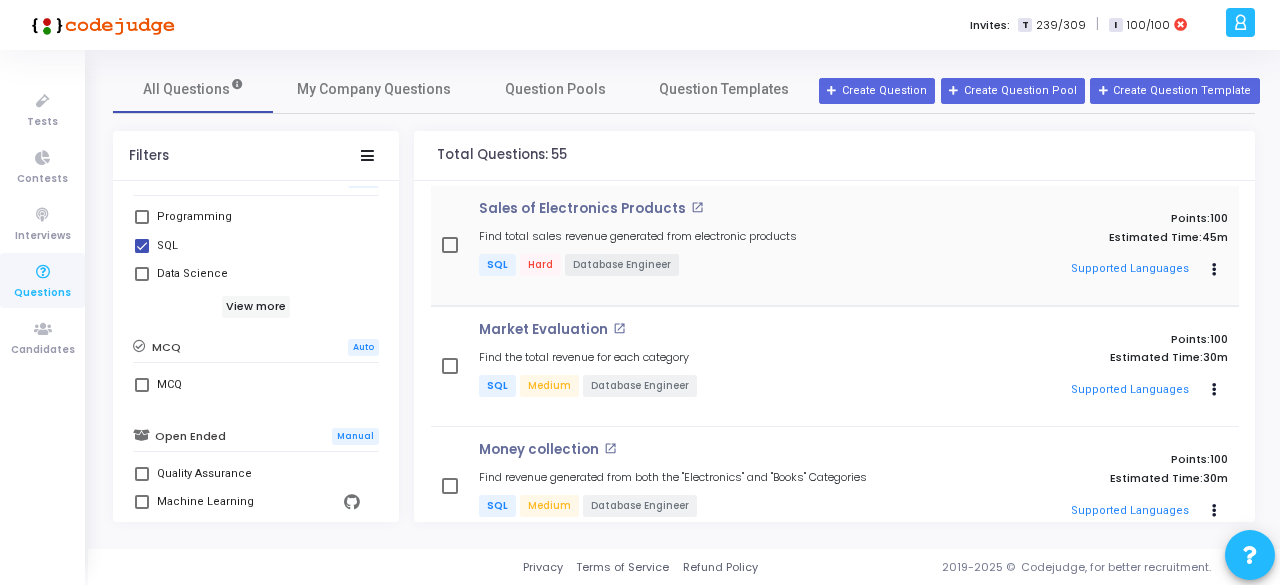 click on "Estimated Time:      45m" at bounding box center (1110, 237) 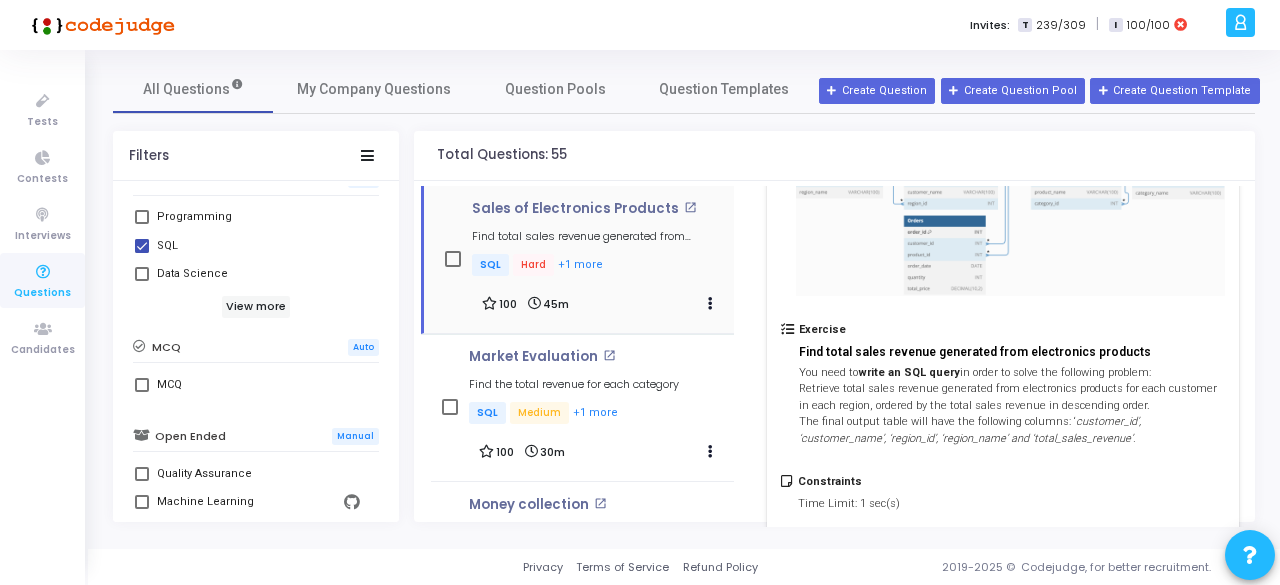 scroll, scrollTop: 451, scrollLeft: 0, axis: vertical 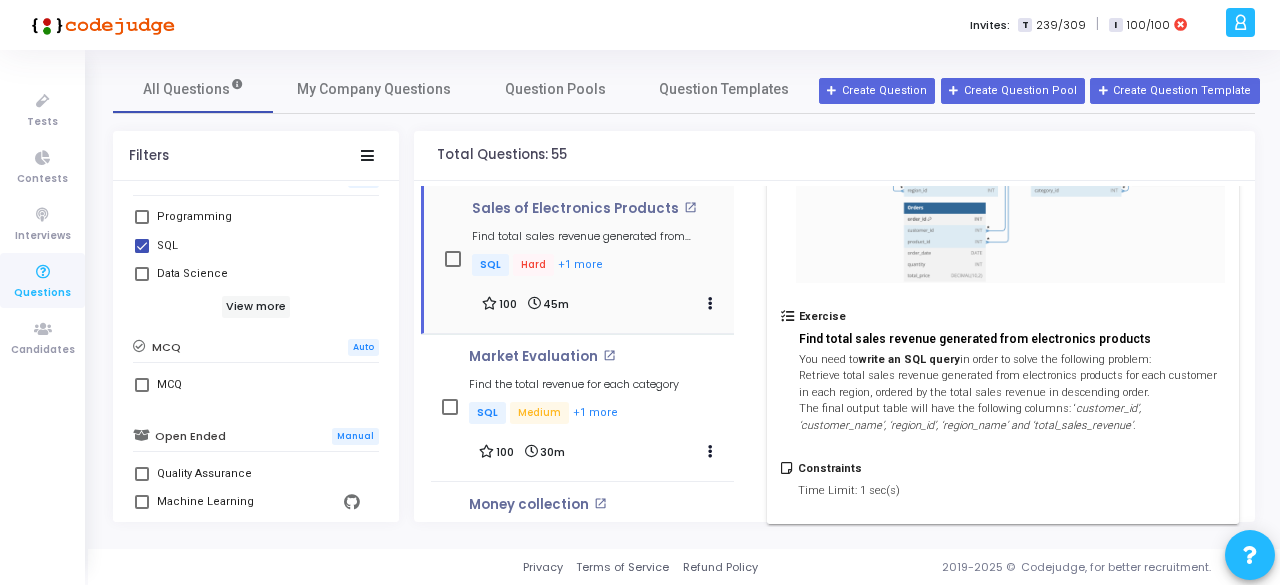 click on "Find total sales revenue generated from electronics products" at bounding box center (1012, 339) 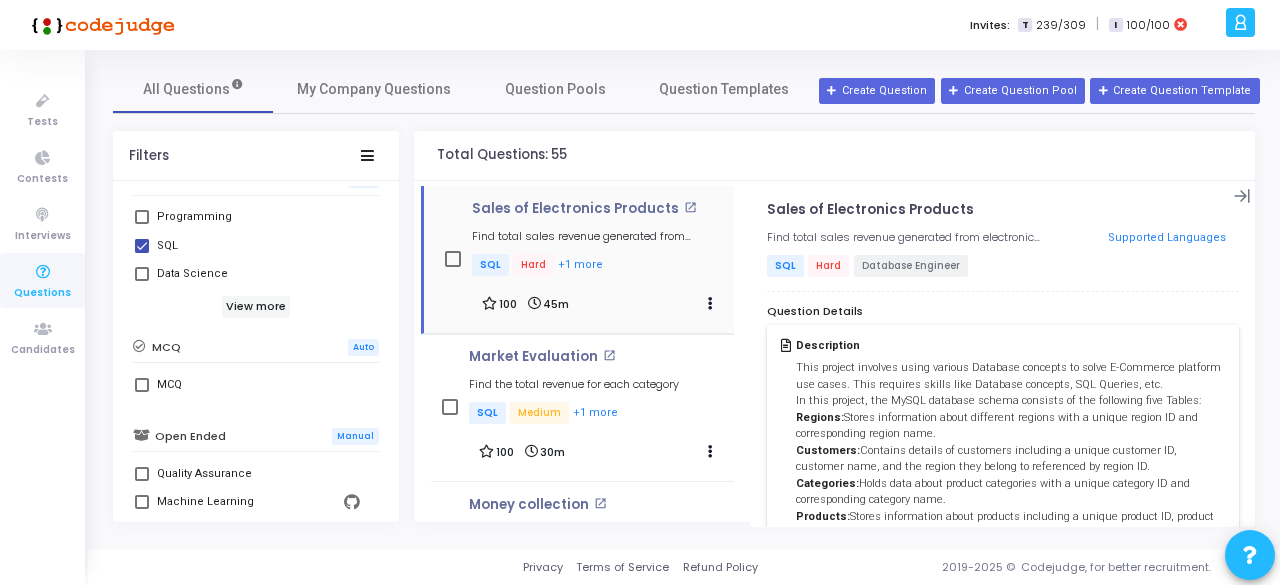 scroll, scrollTop: 0, scrollLeft: 0, axis: both 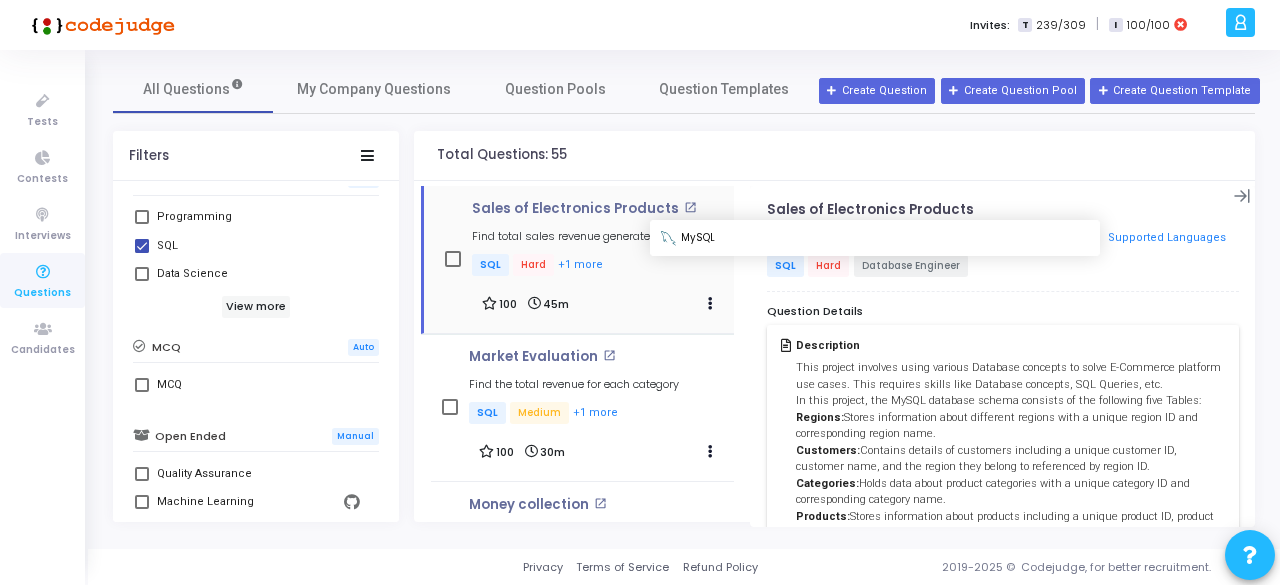 click on "Supported Languages" at bounding box center (1167, 238) 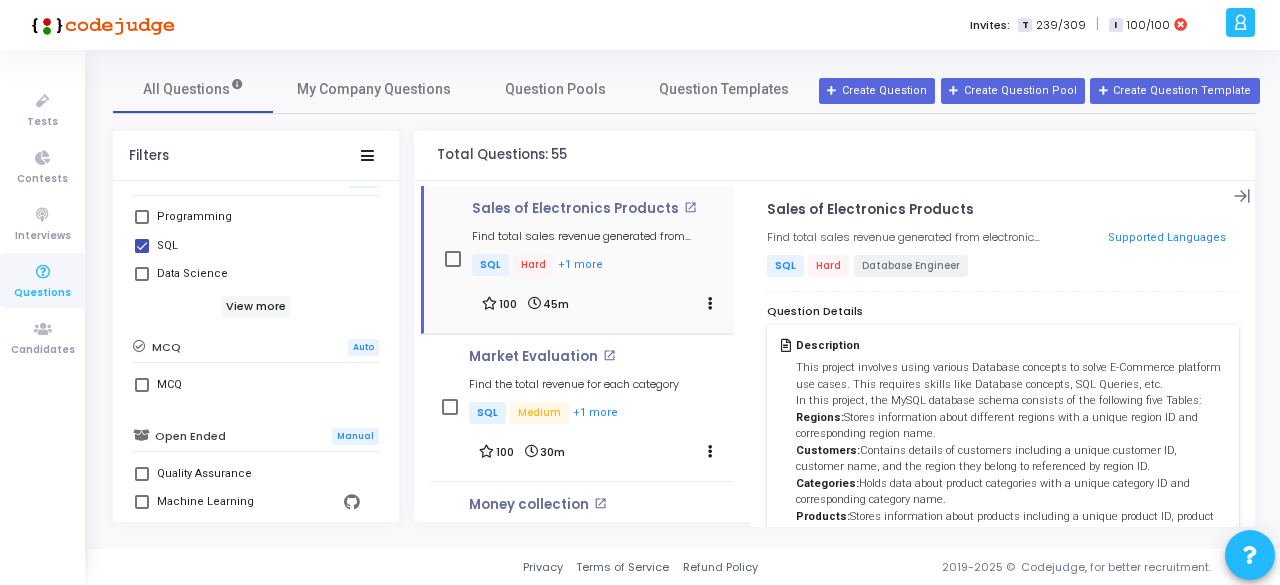 click on "Supported Languages" at bounding box center [1167, 238] 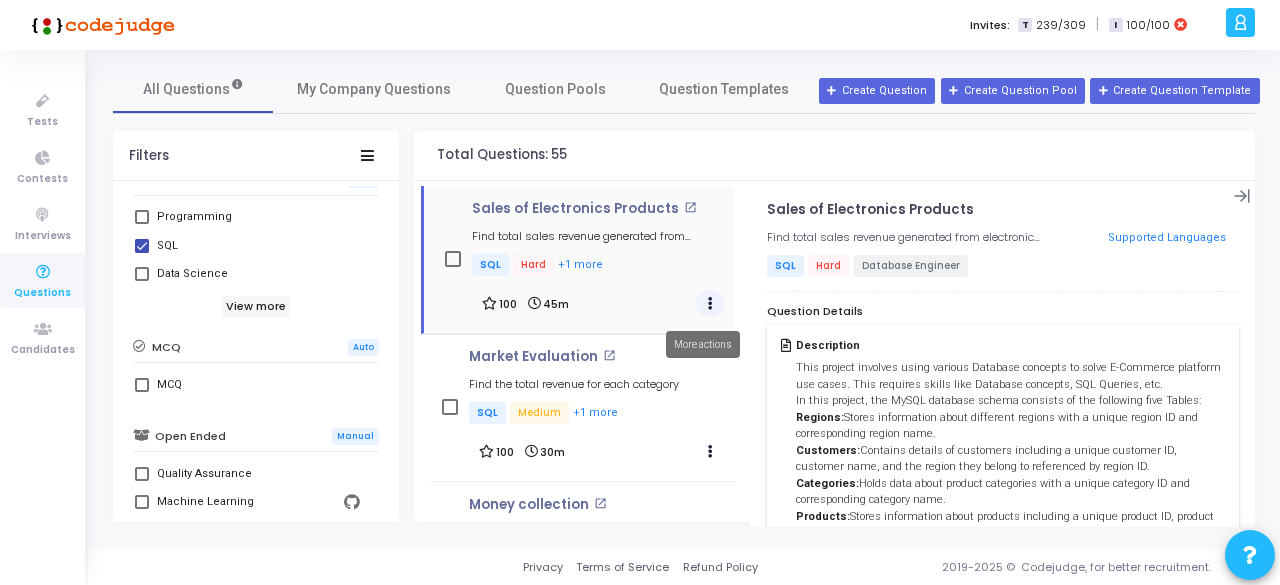 click at bounding box center [710, 304] 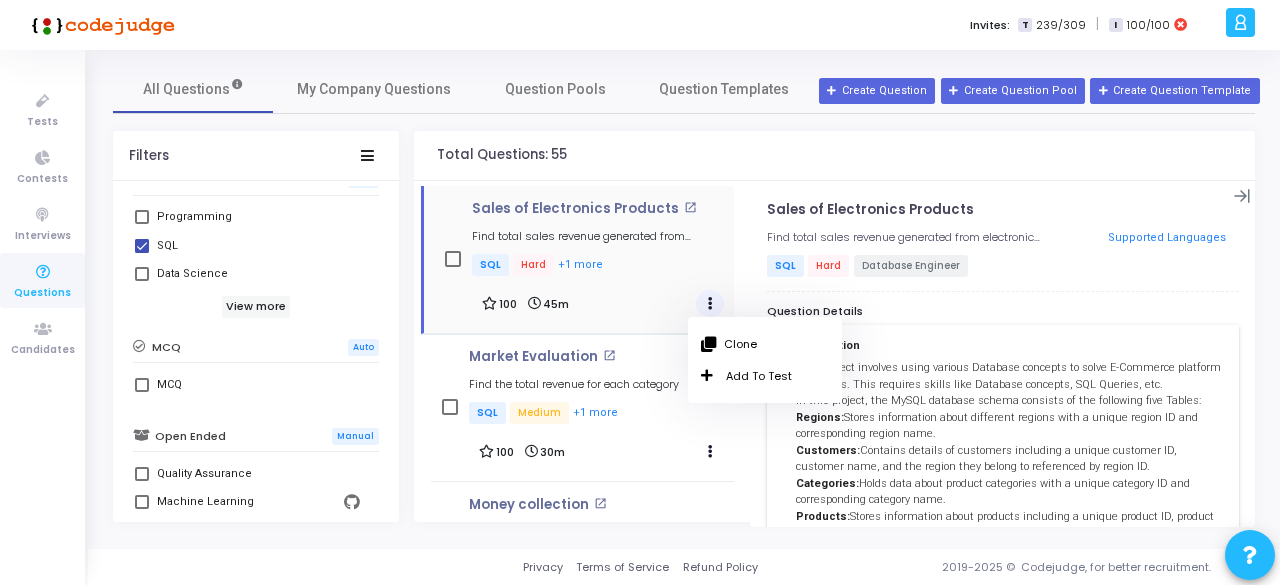 click on "100 45m" at bounding box center [603, 304] 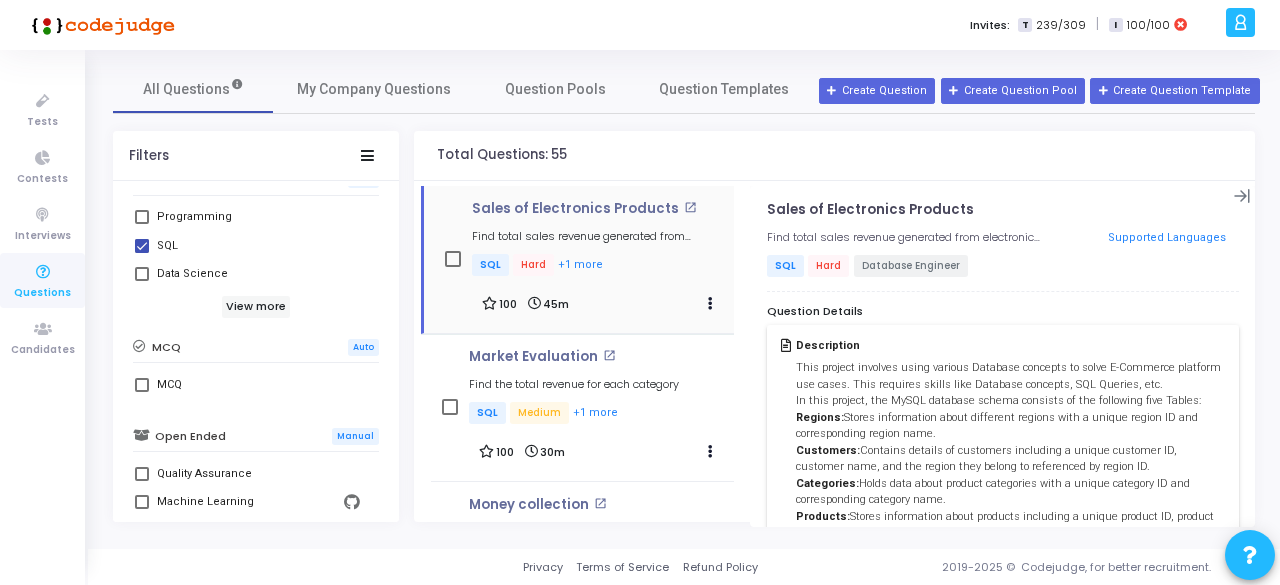 click on "Sales of Electronics Products open_in_new   Find total sales revenue generated from electronic products   SQL   Hard   +1 more" at bounding box center (603, 240) 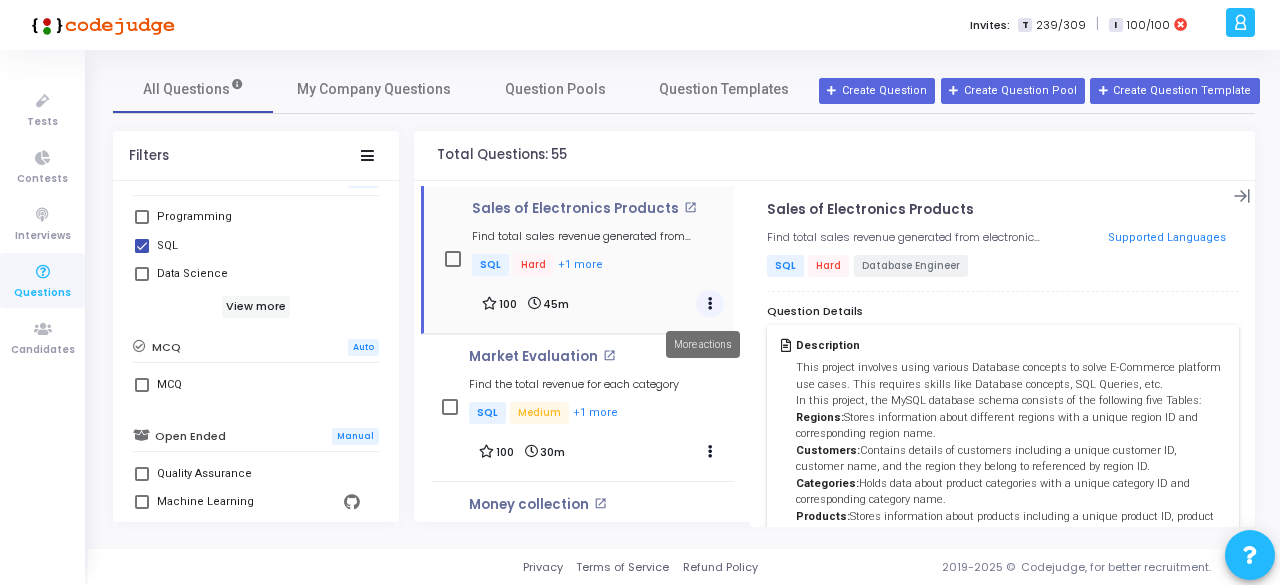 click at bounding box center (710, 304) 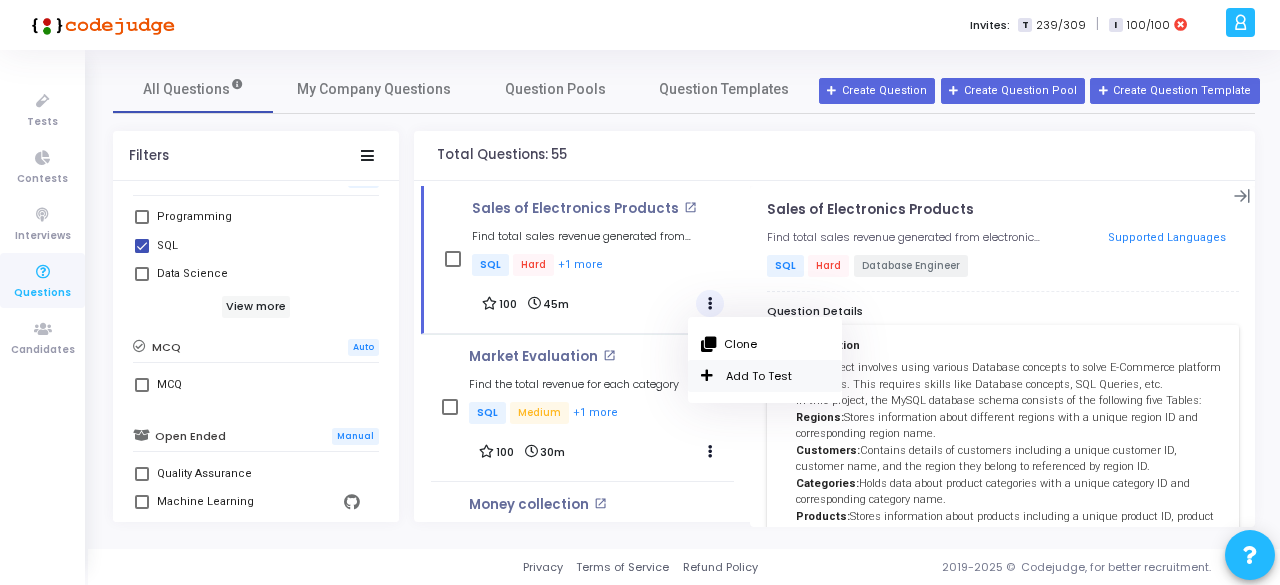 click on "Add To Test" at bounding box center [765, 376] 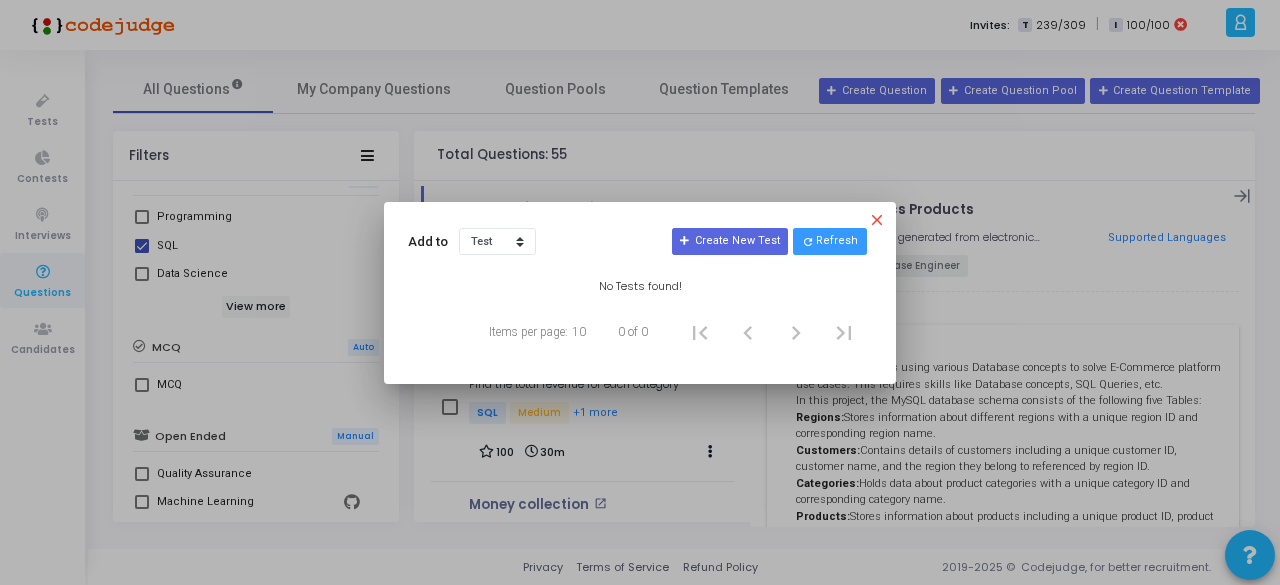 click on "Test Contest" at bounding box center (497, 242) 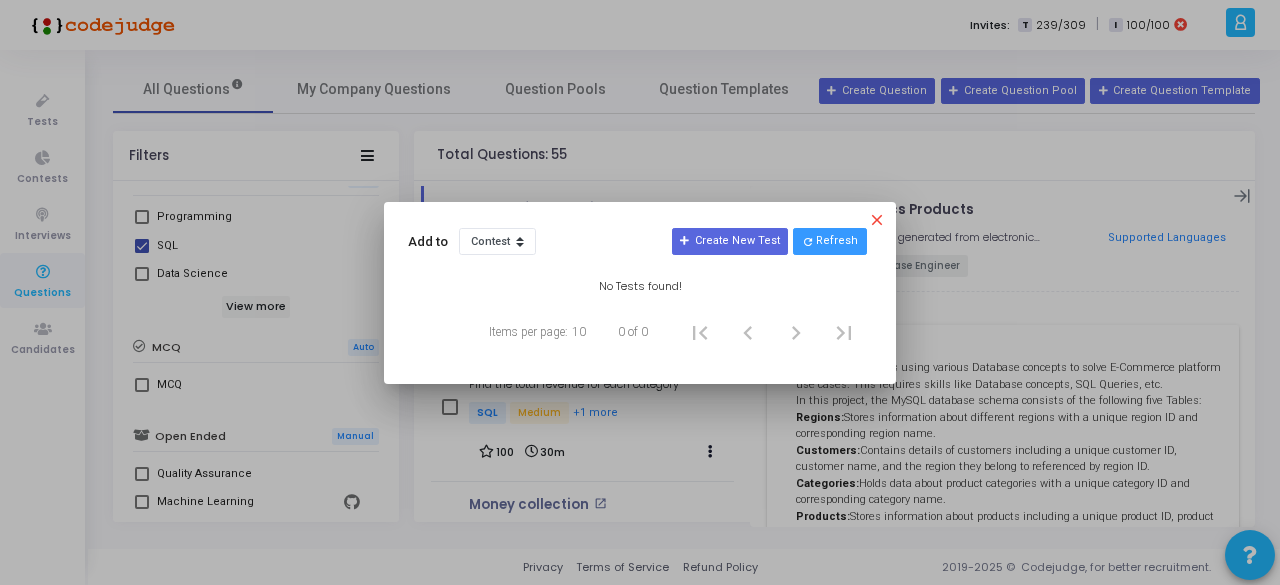 click on "Test Contest" at bounding box center (497, 242) 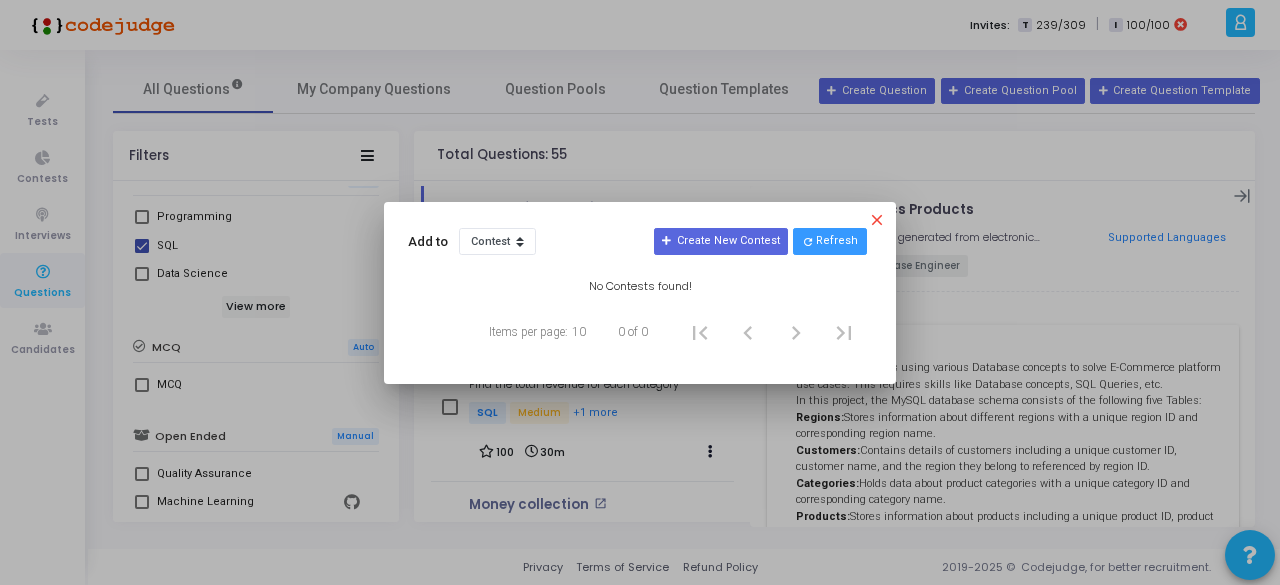 click on "close" at bounding box center [880, 223] 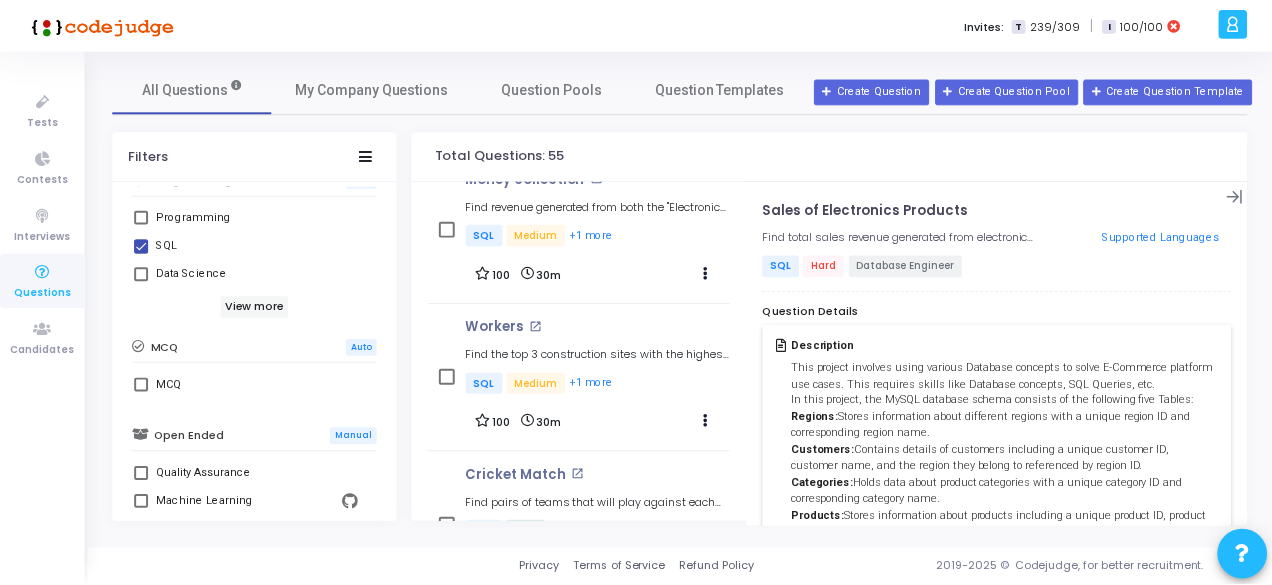 scroll, scrollTop: 575, scrollLeft: 0, axis: vertical 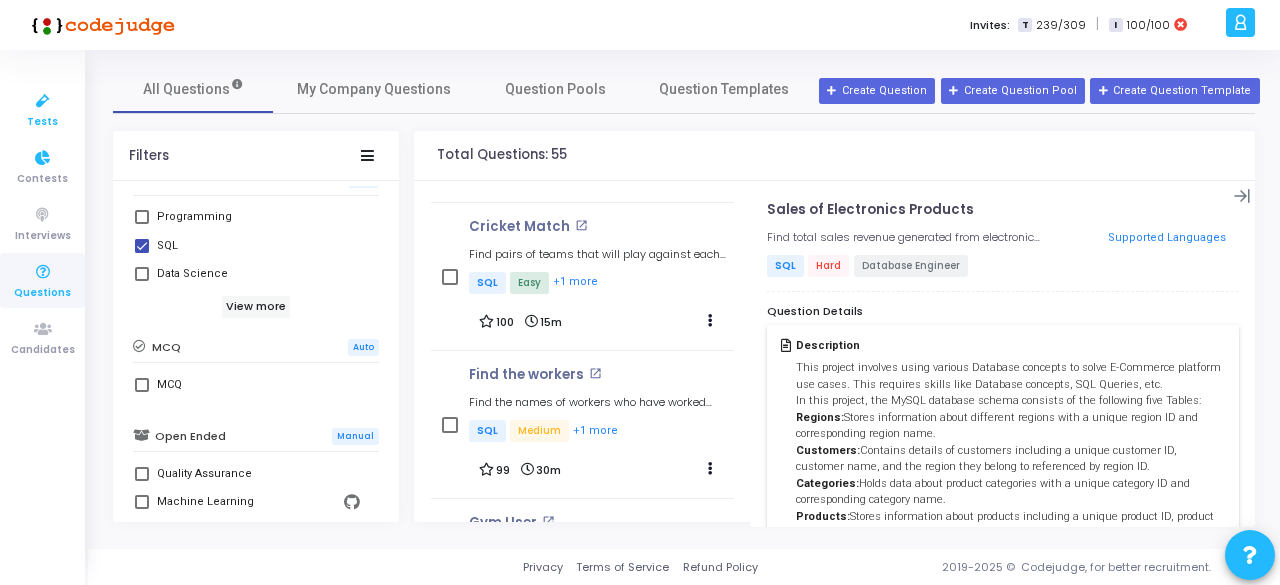 click at bounding box center [43, 101] 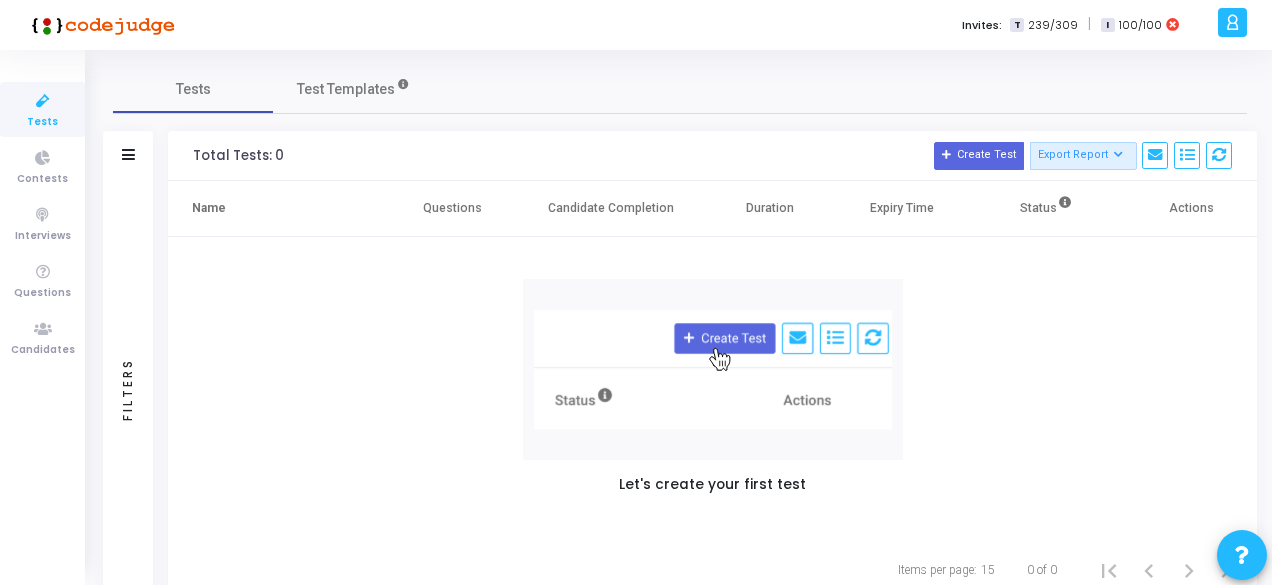 click on "Filters" 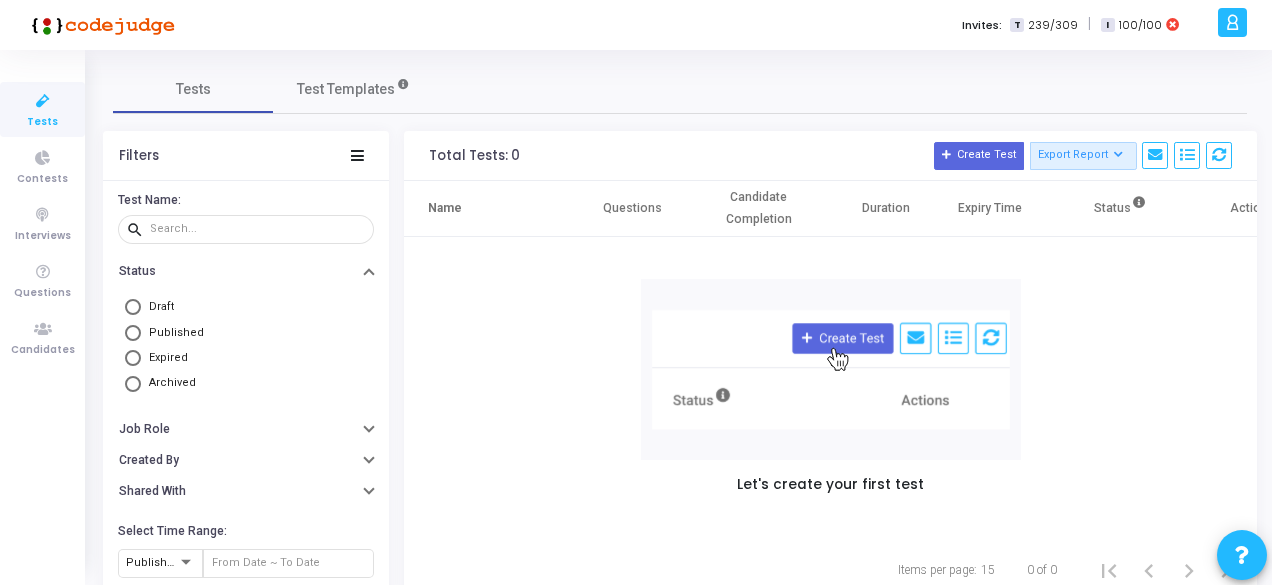 scroll, scrollTop: 64, scrollLeft: 0, axis: vertical 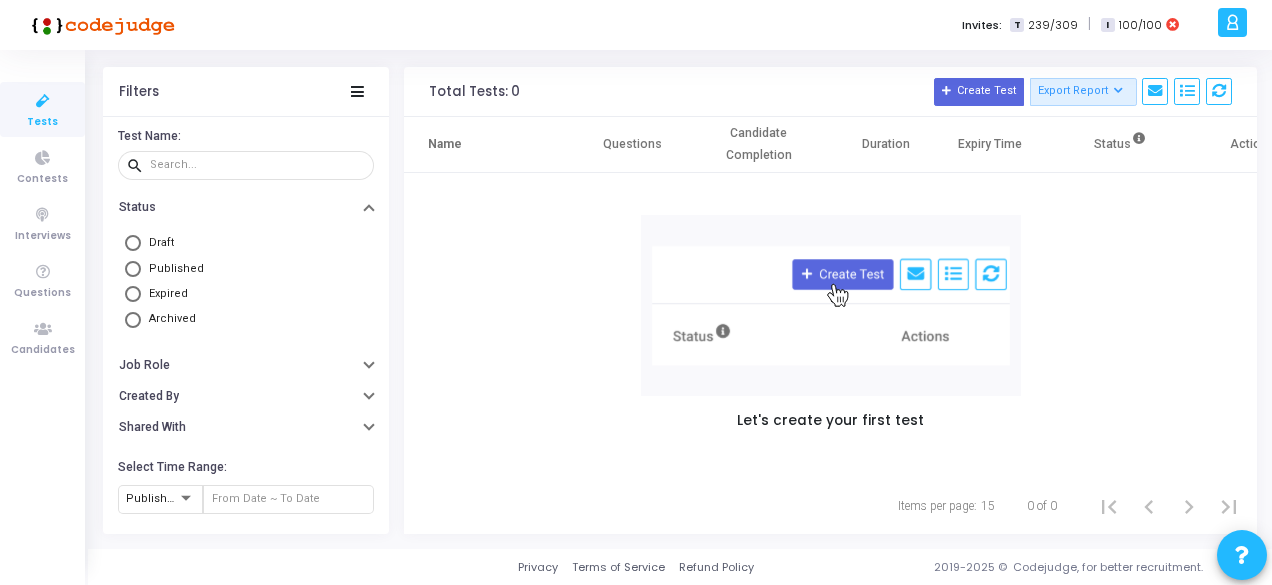click at bounding box center [133, 243] 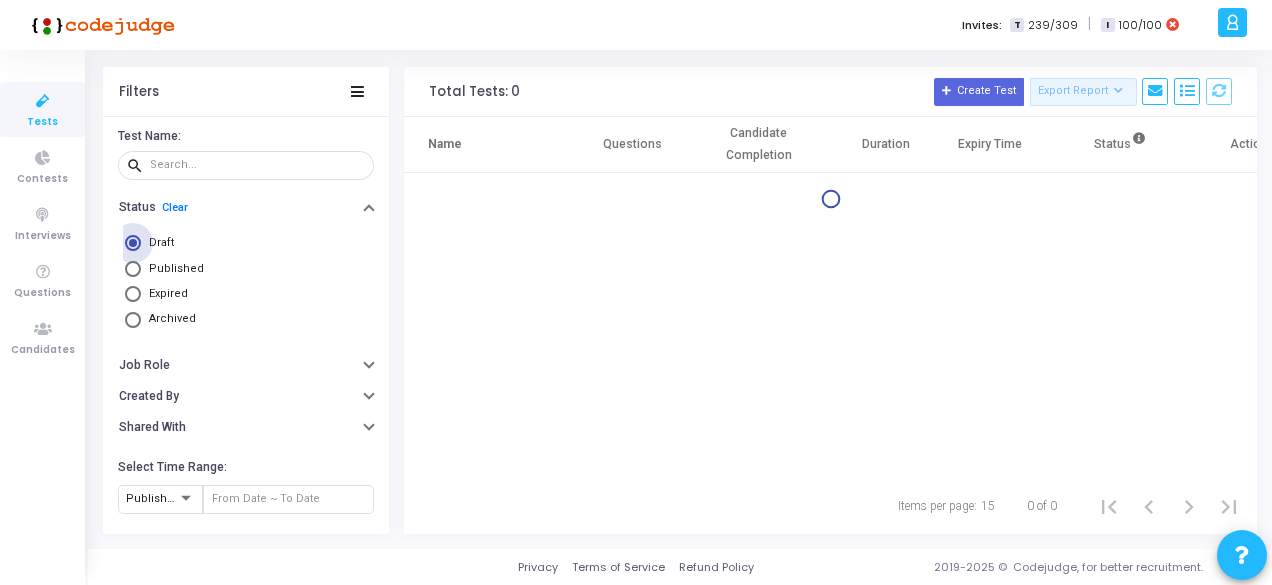 scroll, scrollTop: 0, scrollLeft: 0, axis: both 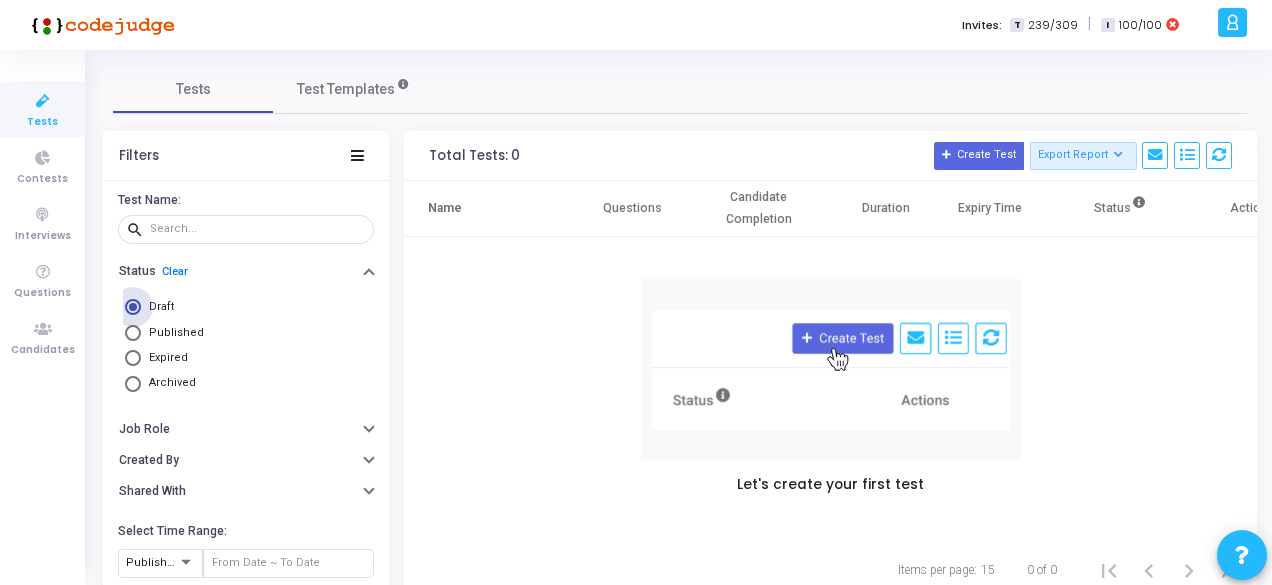 click at bounding box center (133, 307) 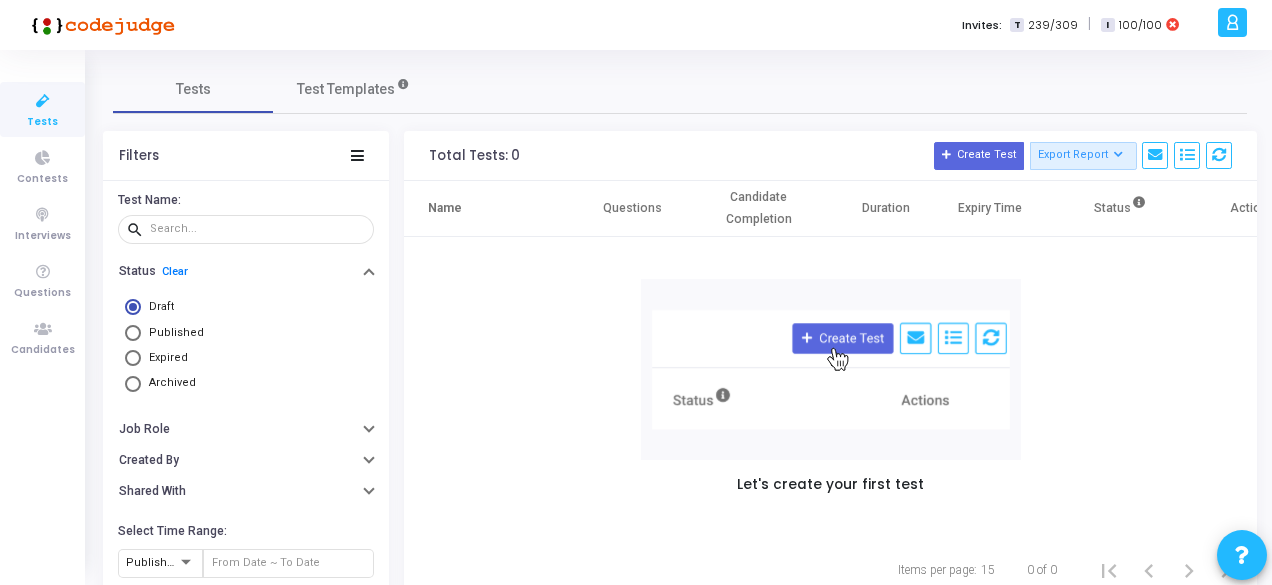 scroll, scrollTop: 64, scrollLeft: 0, axis: vertical 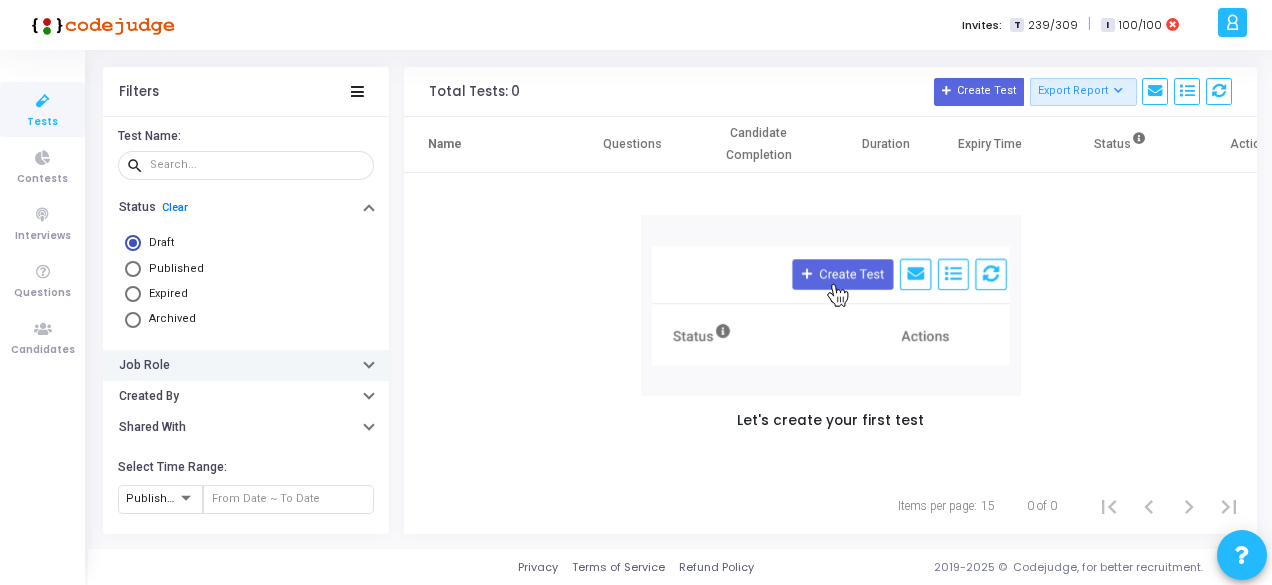 click on "Job Role" at bounding box center (246, 365) 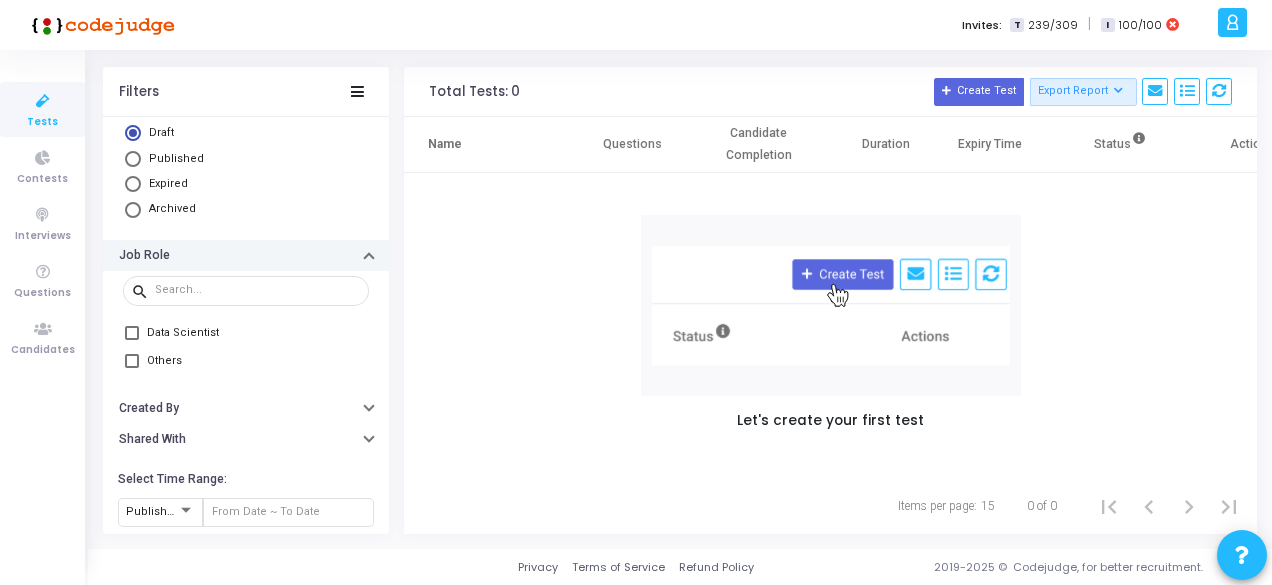 scroll, scrollTop: 118, scrollLeft: 0, axis: vertical 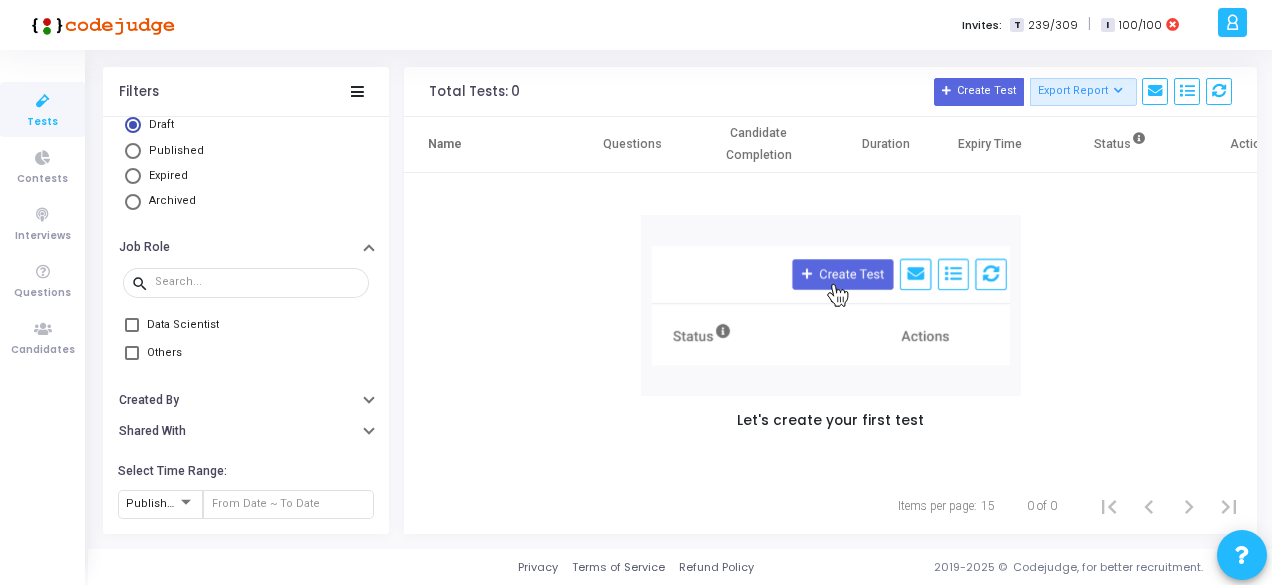 click on "Others" at bounding box center (164, 353) 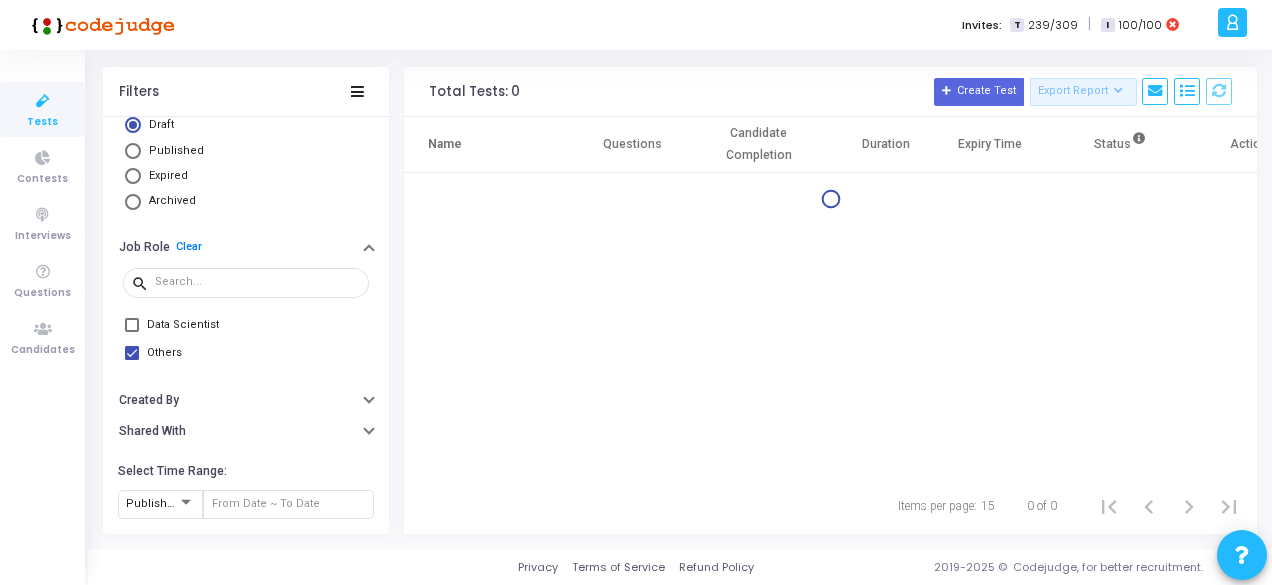 scroll, scrollTop: 0, scrollLeft: 0, axis: both 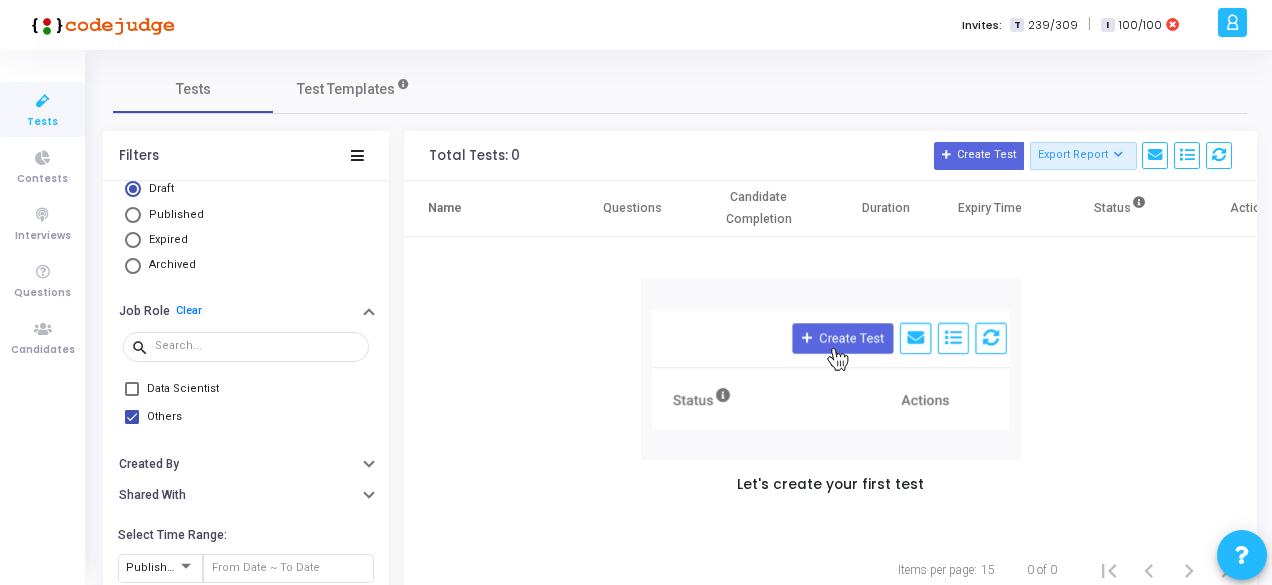 click at bounding box center (132, 417) 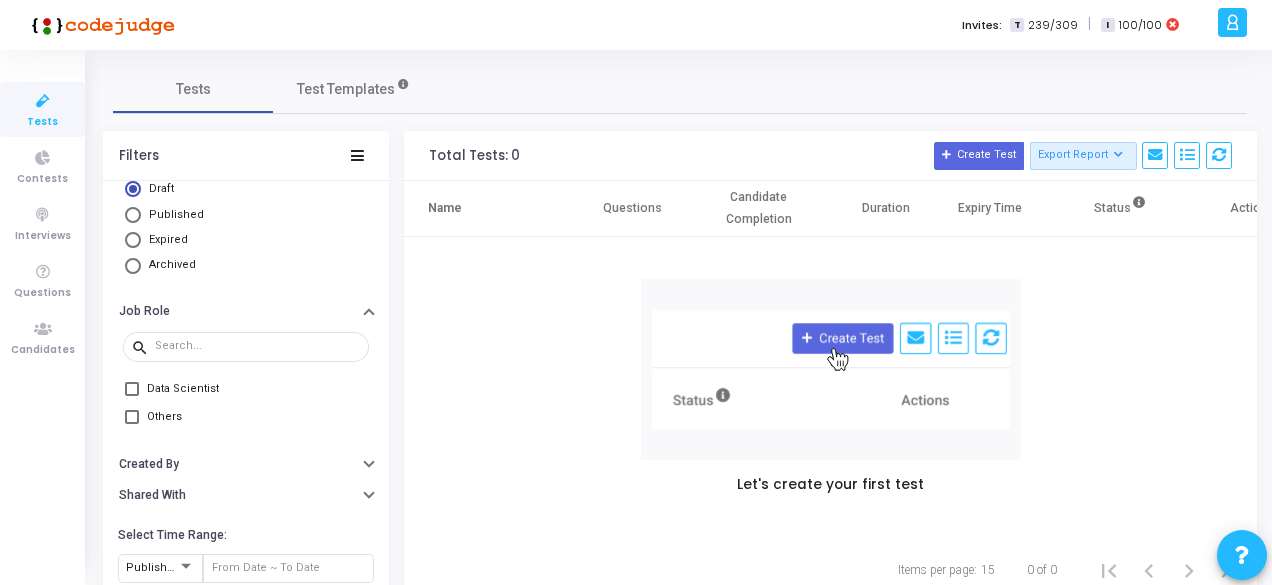 scroll, scrollTop: 64, scrollLeft: 0, axis: vertical 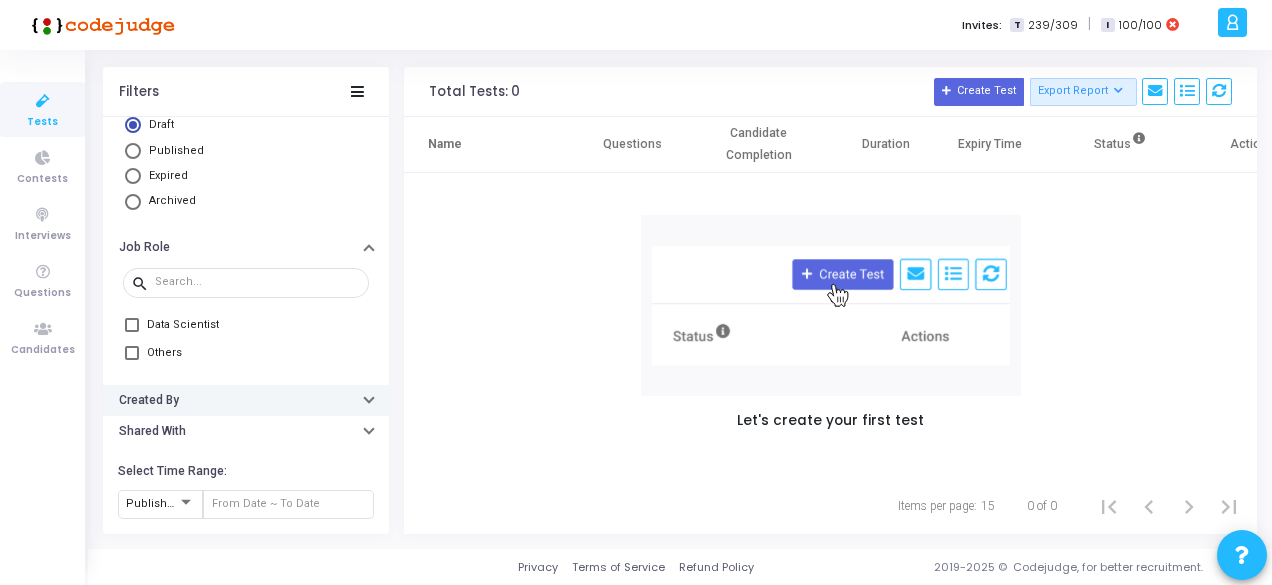 click on "Created By" at bounding box center (246, 400) 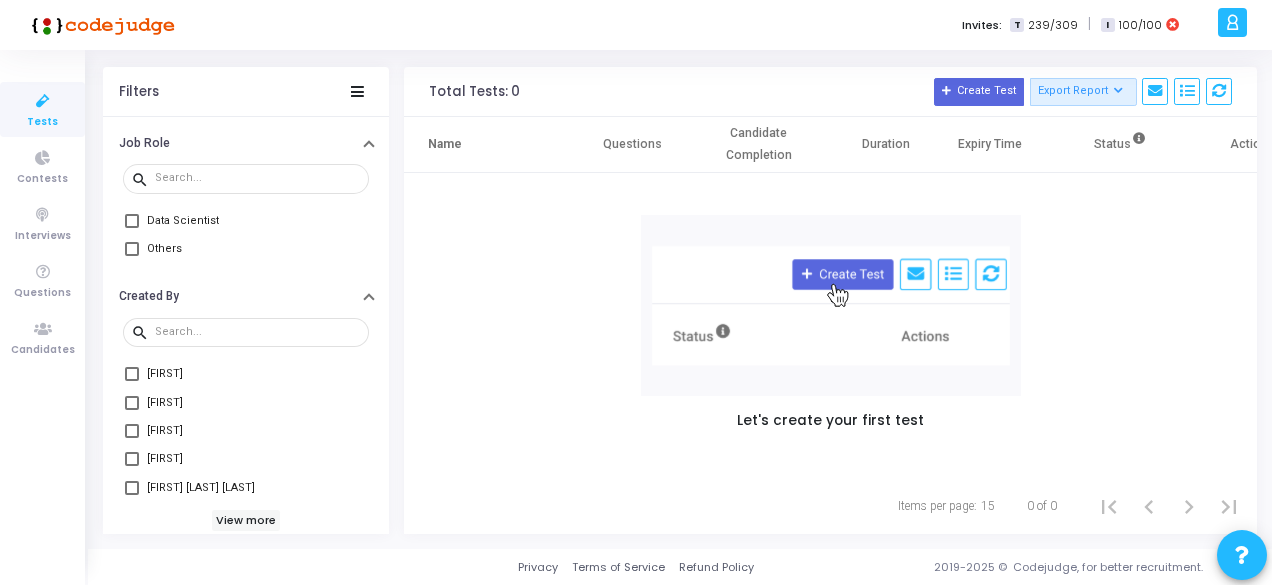 scroll, scrollTop: 347, scrollLeft: 0, axis: vertical 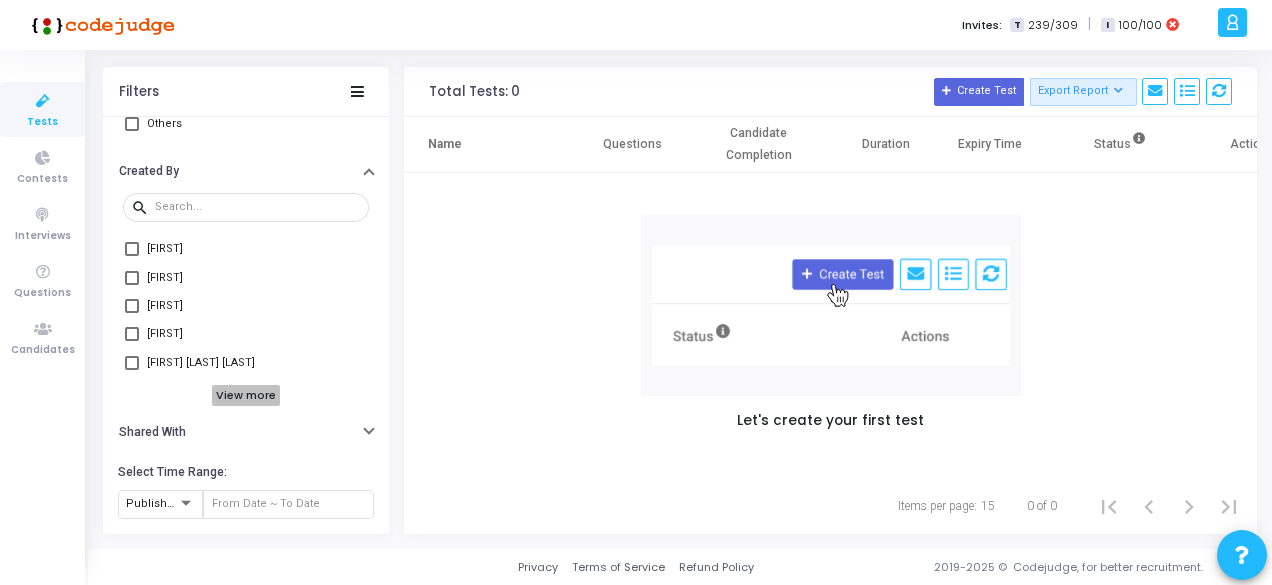 click on "View more" at bounding box center [246, 396] 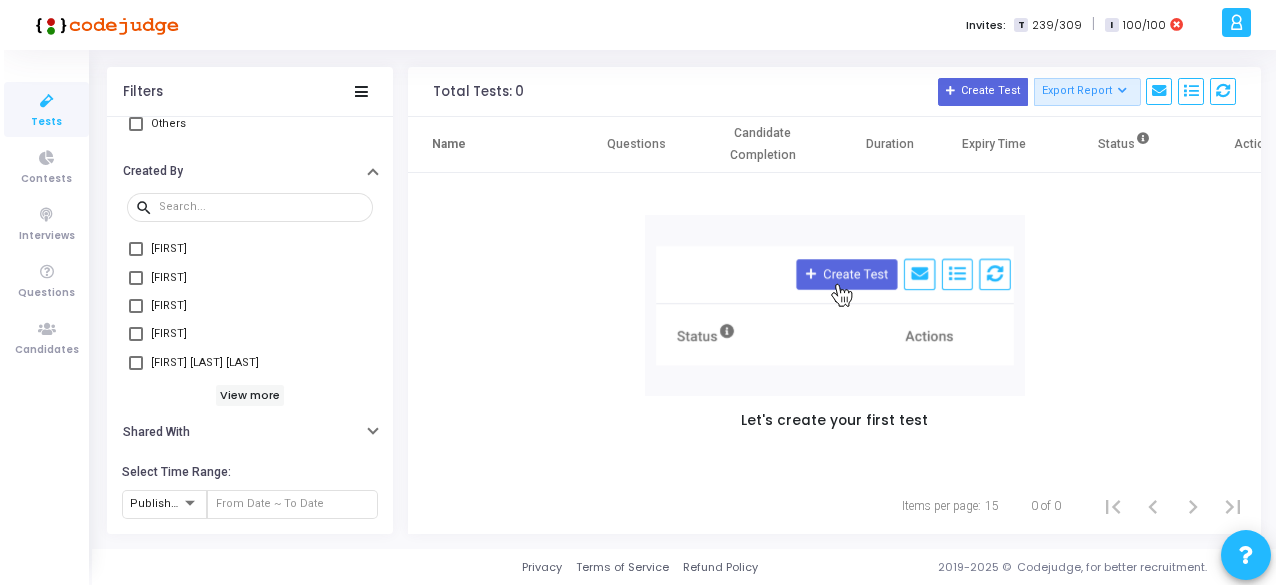 scroll, scrollTop: 0, scrollLeft: 0, axis: both 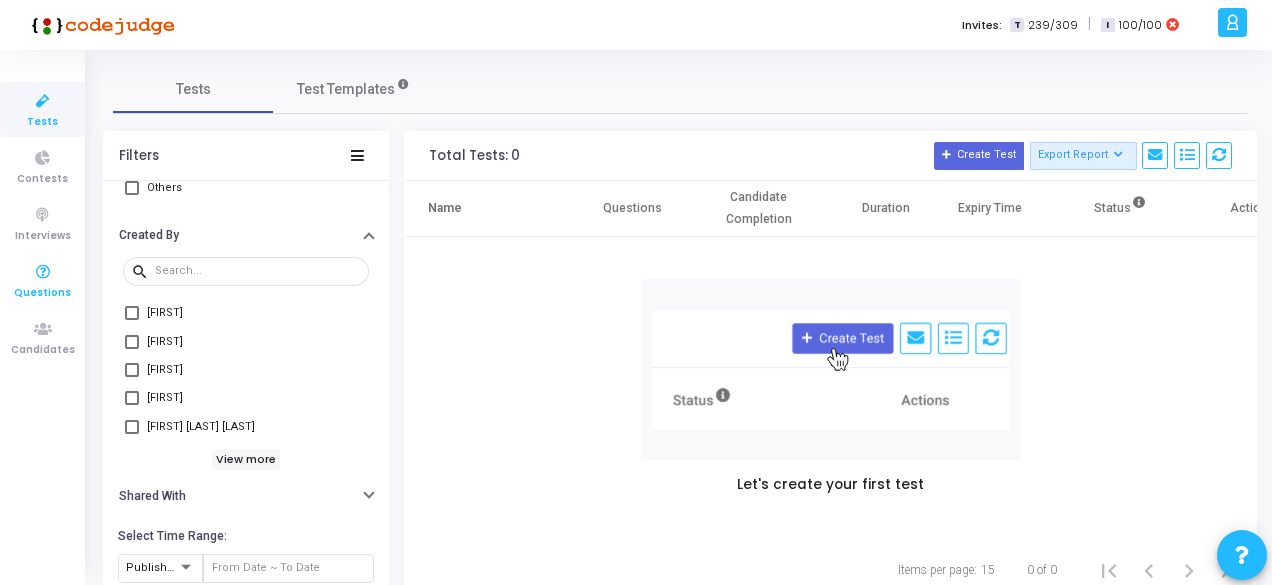 click on "Questions" at bounding box center [42, 293] 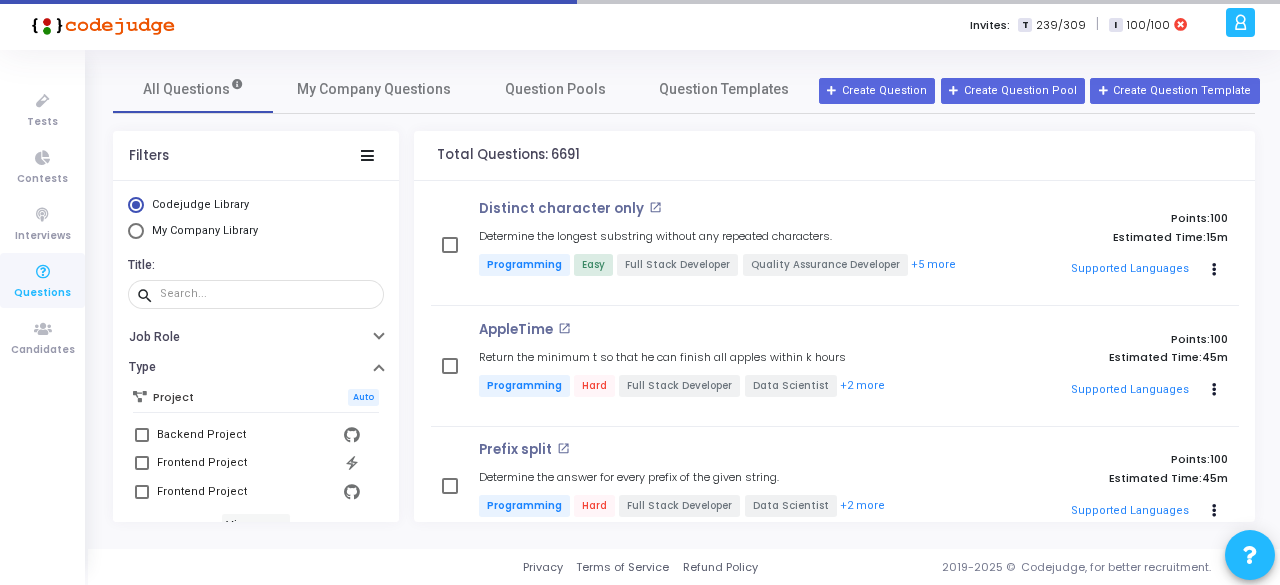 click on "My Company Library" at bounding box center (205, 230) 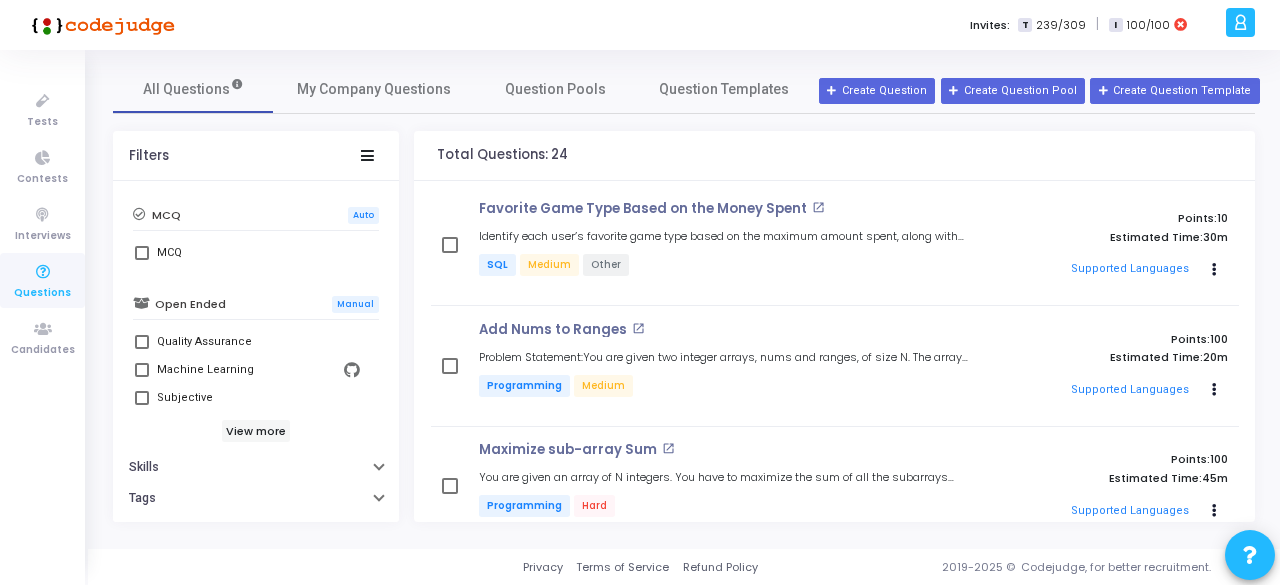 scroll, scrollTop: 341, scrollLeft: 0, axis: vertical 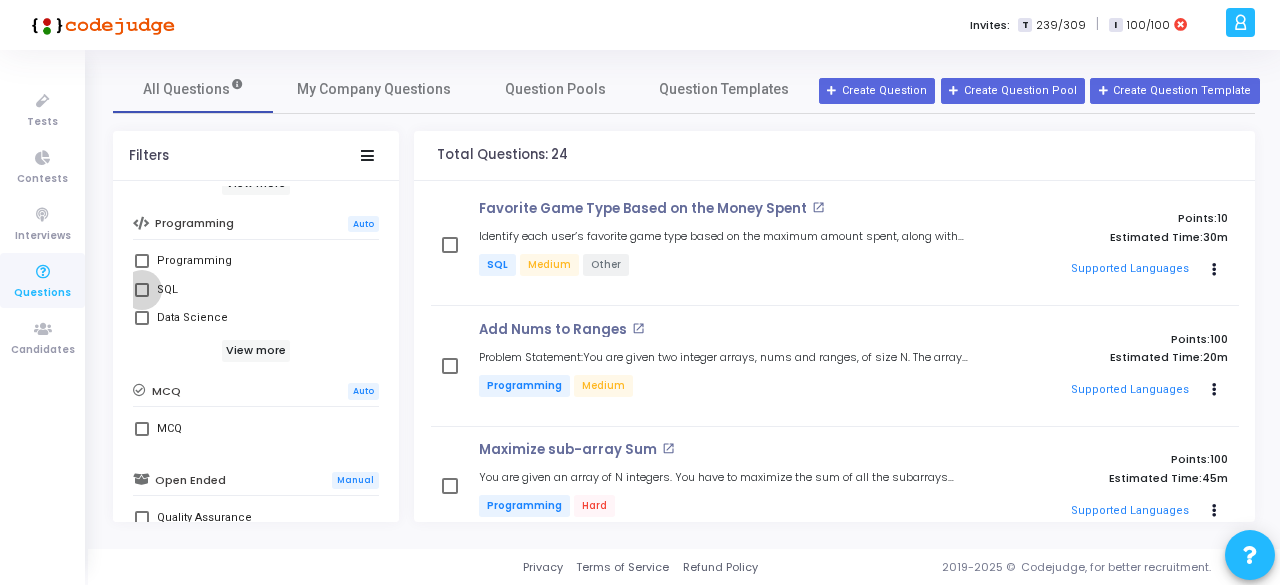 click at bounding box center [142, 290] 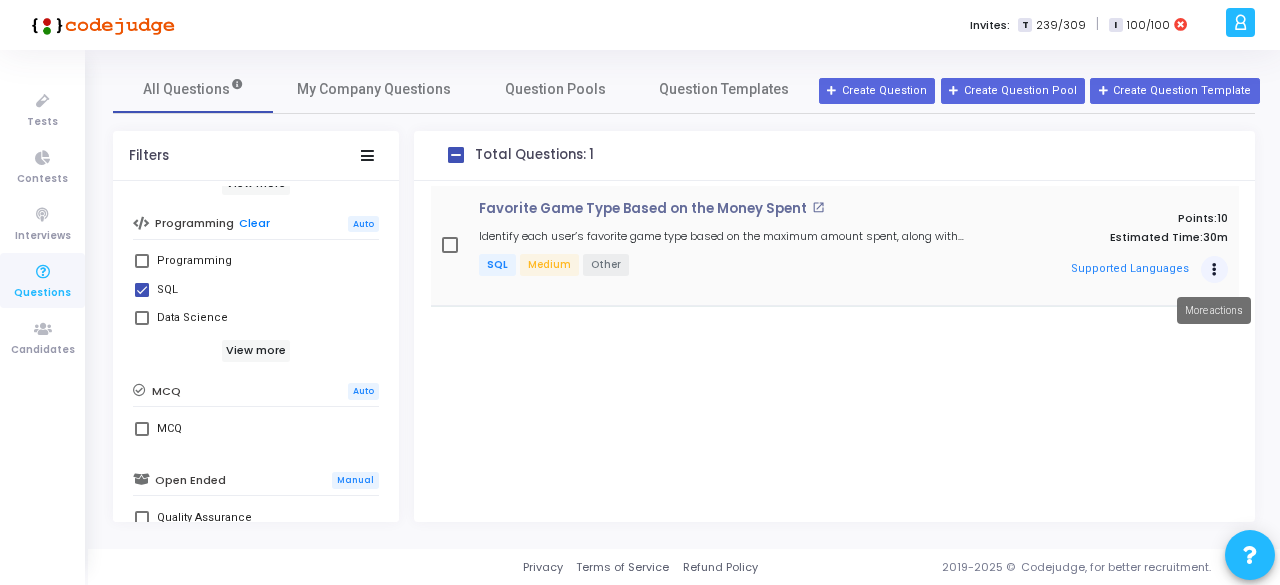 click at bounding box center (1215, 270) 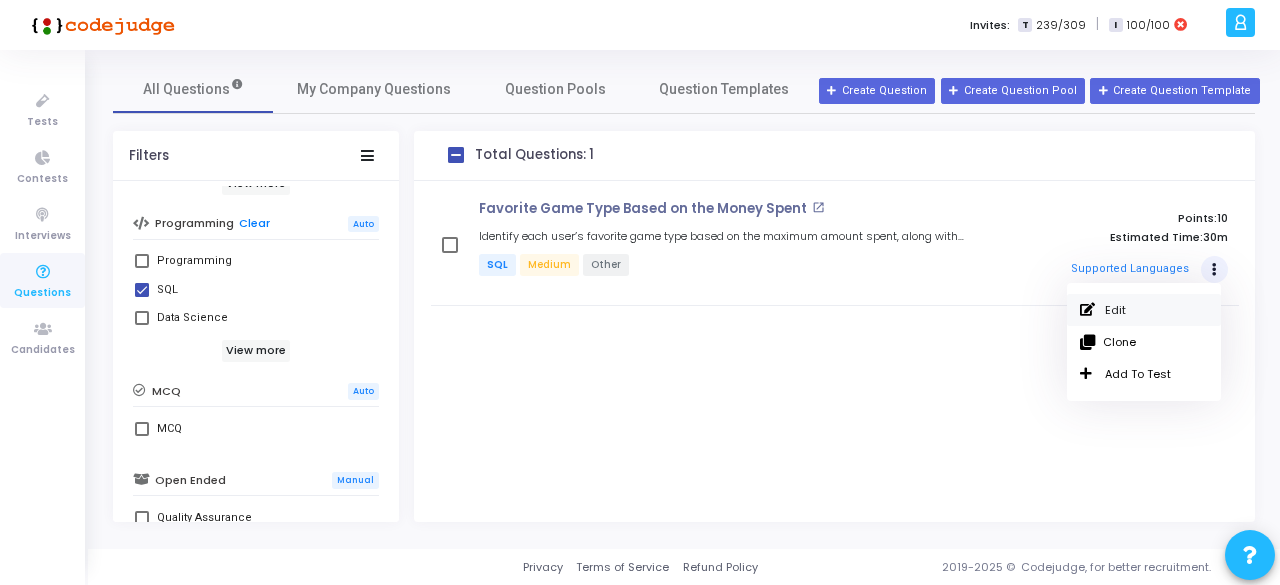 click on "Edit" at bounding box center [1144, 310] 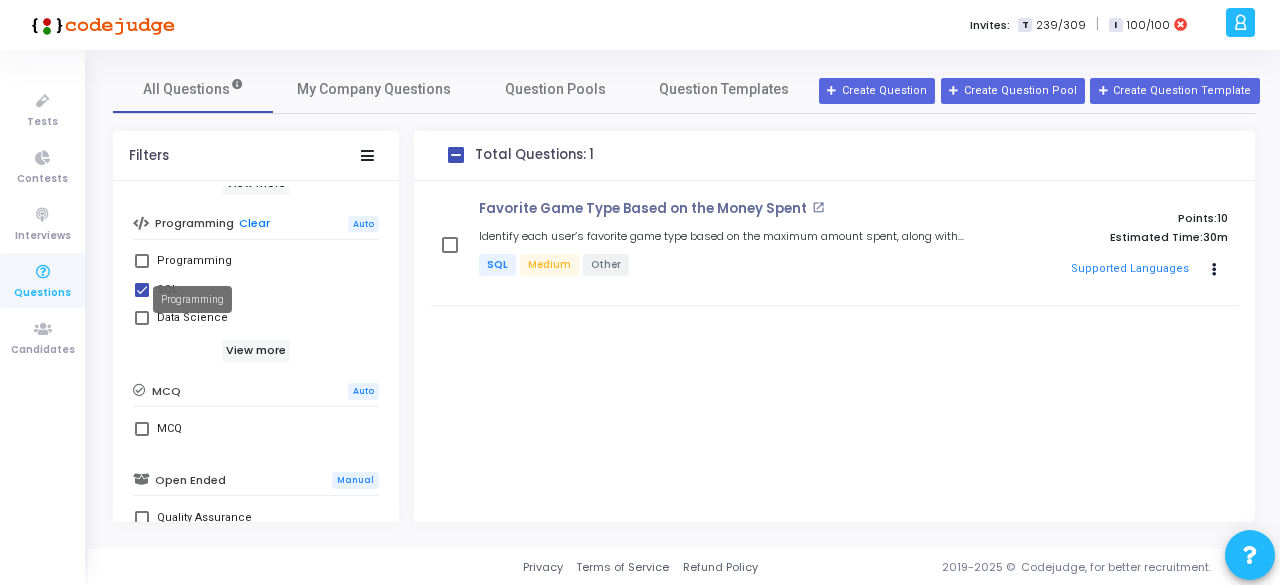 click on "Programming" at bounding box center (192, 299) 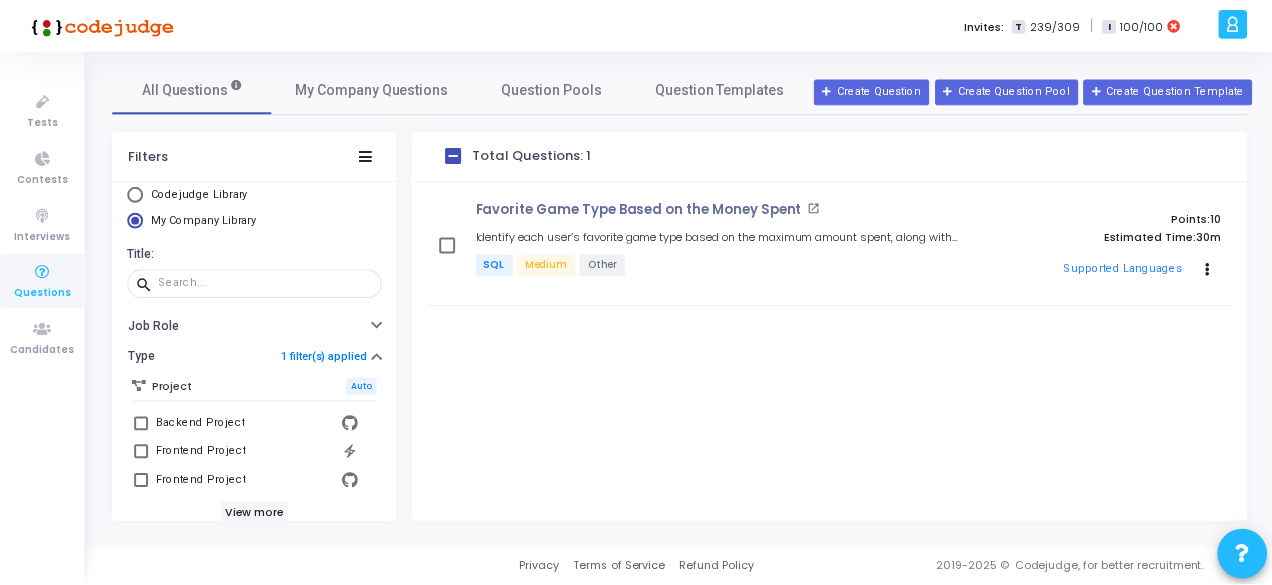 scroll, scrollTop: 0, scrollLeft: 0, axis: both 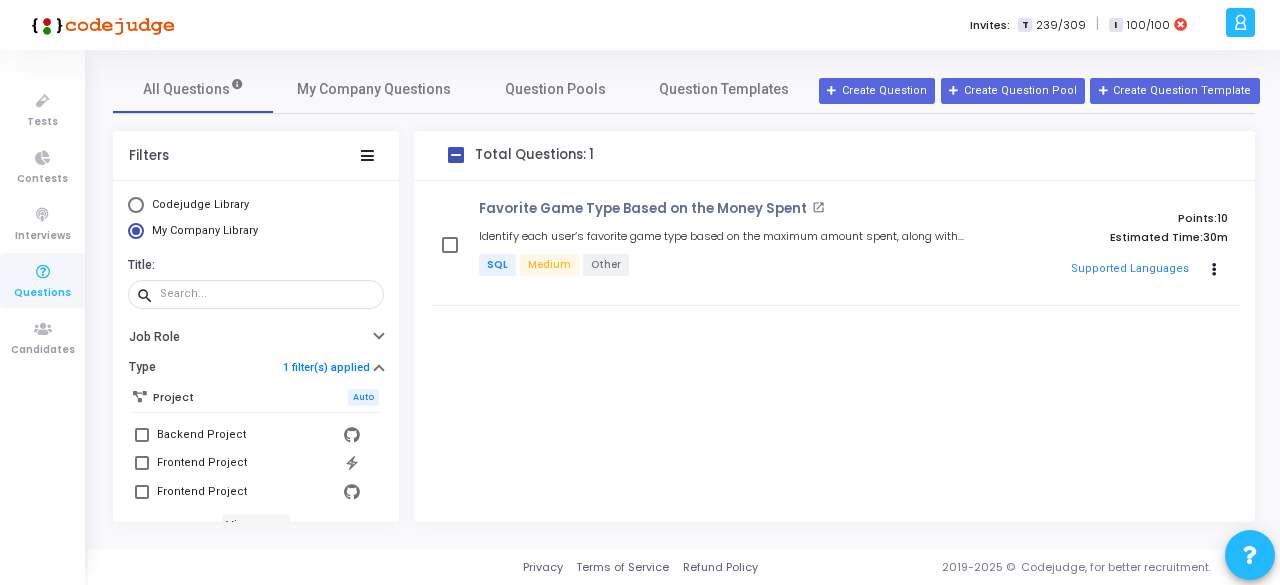 click on "My Company Library" at bounding box center (205, 230) 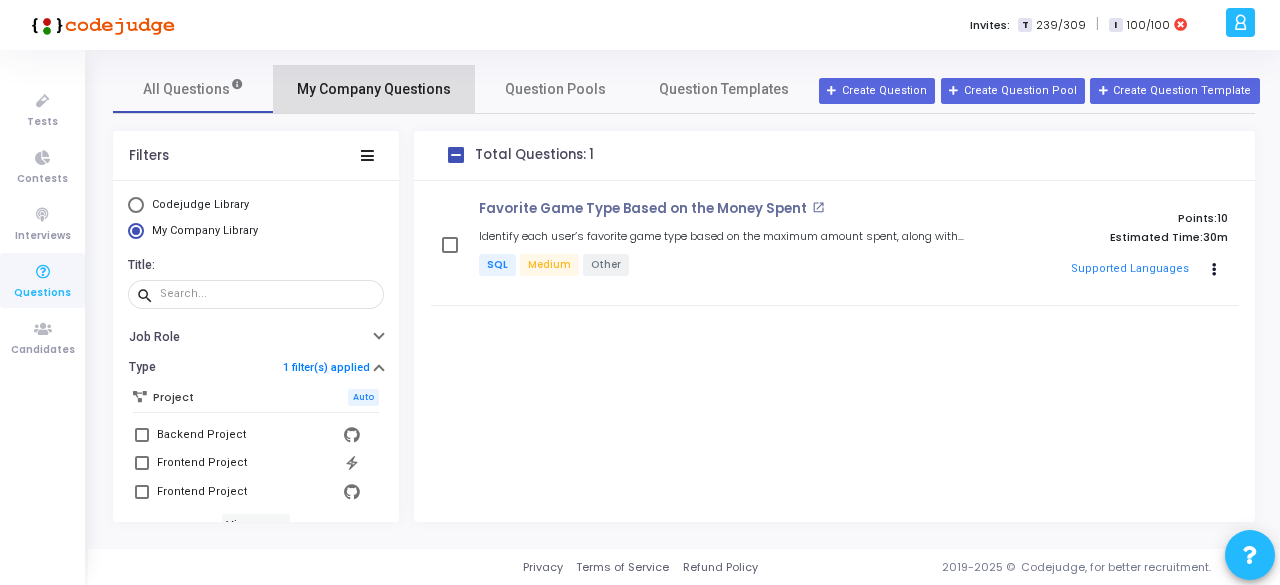 click on "My Company Questions" at bounding box center (374, 89) 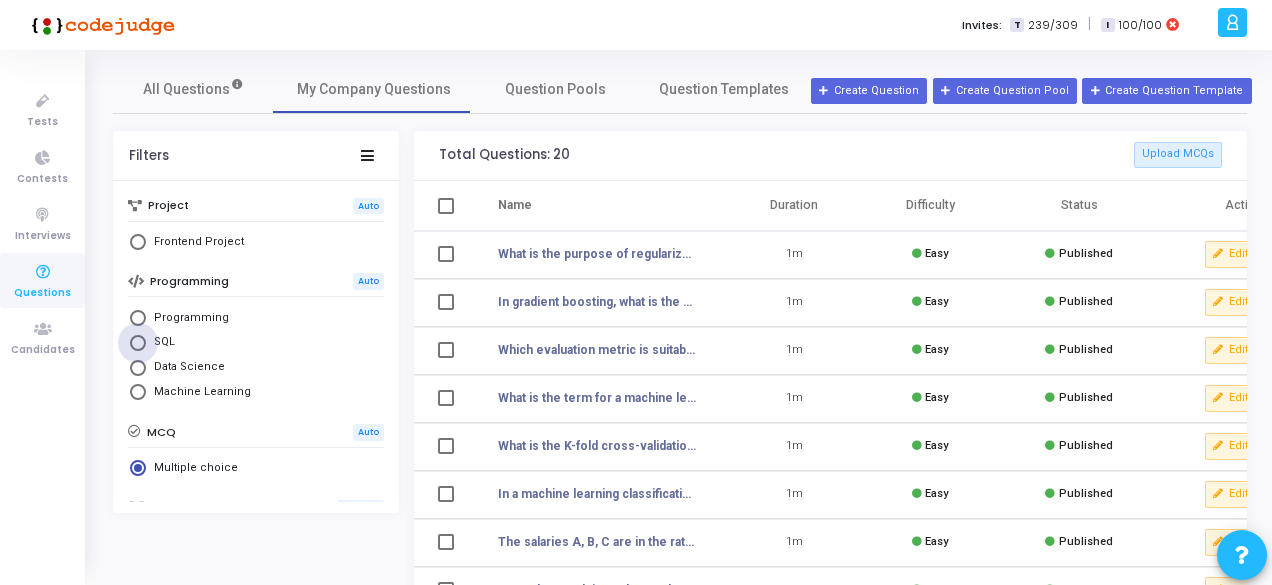 click on "SQL" at bounding box center [160, 342] 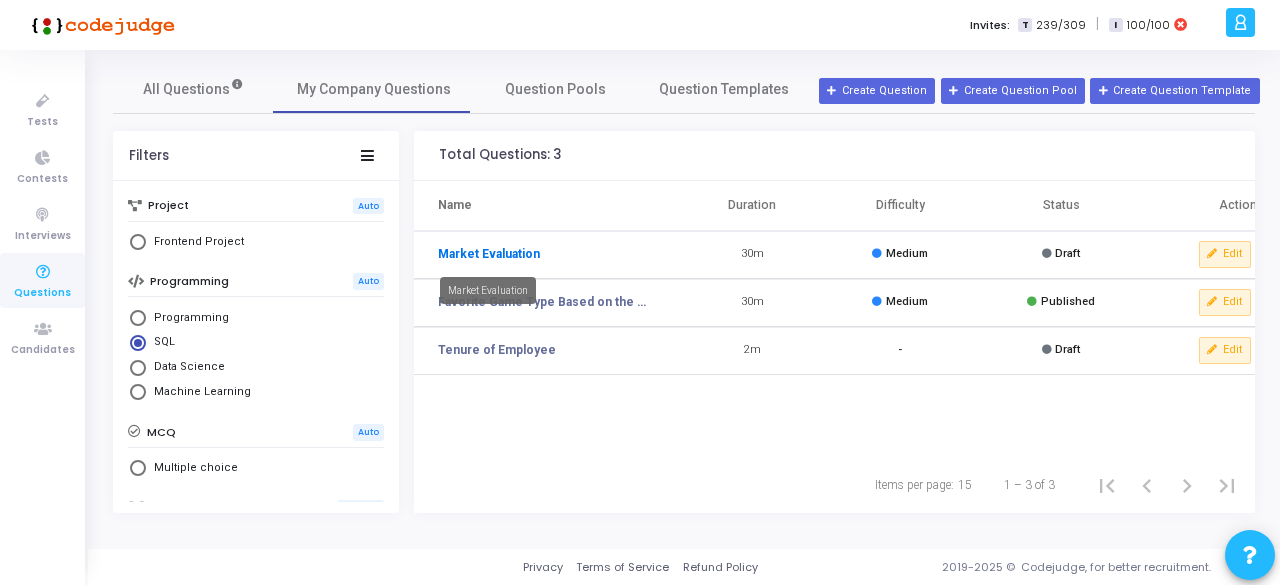 click on "Market Evaluation" at bounding box center (489, 254) 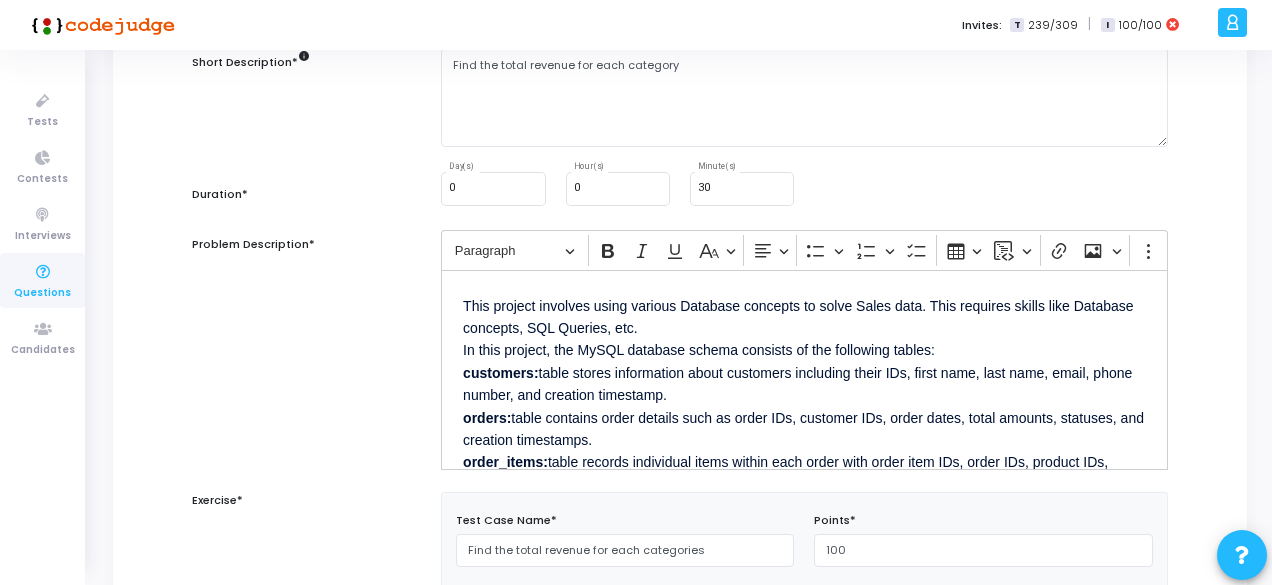 scroll, scrollTop: 342, scrollLeft: 0, axis: vertical 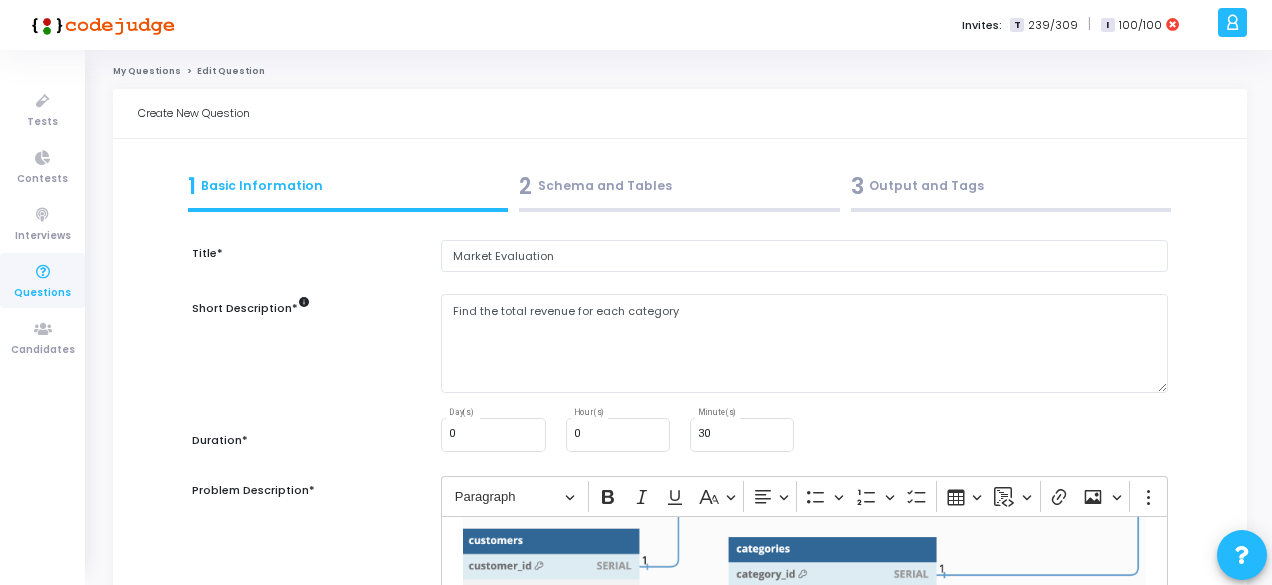 click on "2  Schema and Tables" at bounding box center (679, 186) 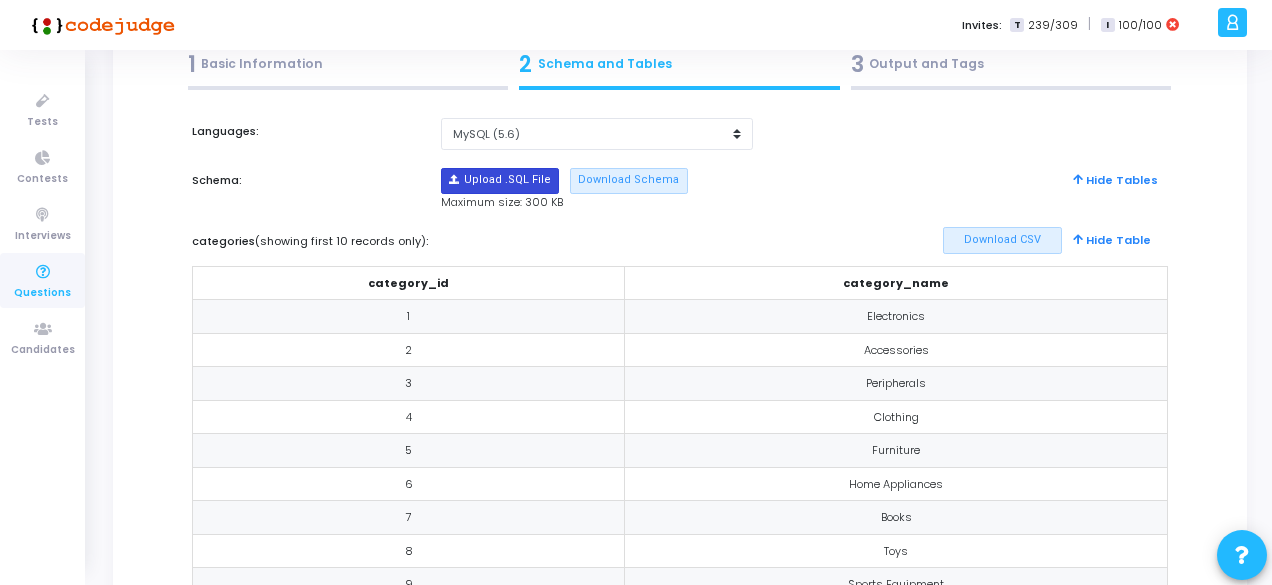 scroll, scrollTop: 124, scrollLeft: 0, axis: vertical 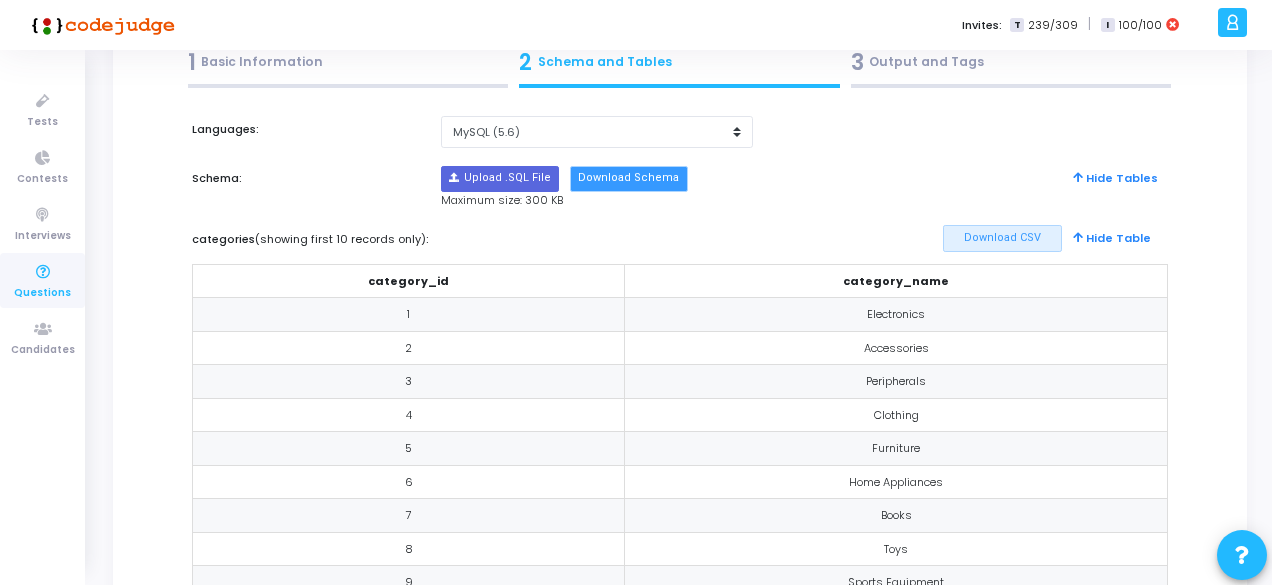 click on "Download Schema" at bounding box center (628, 179) 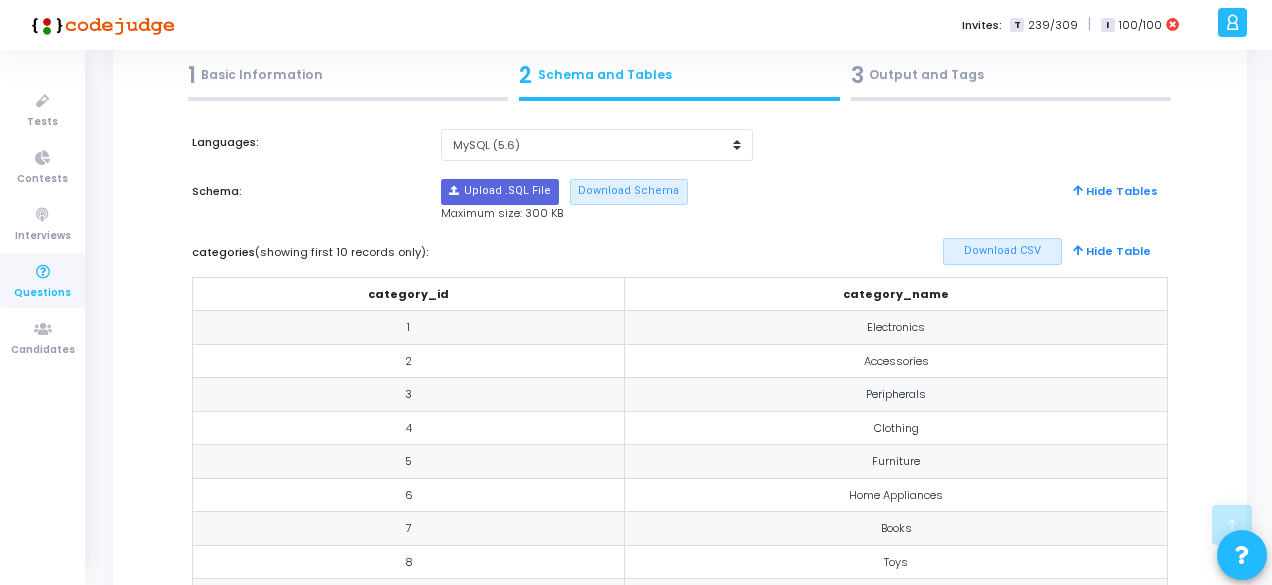 scroll, scrollTop: 0, scrollLeft: 0, axis: both 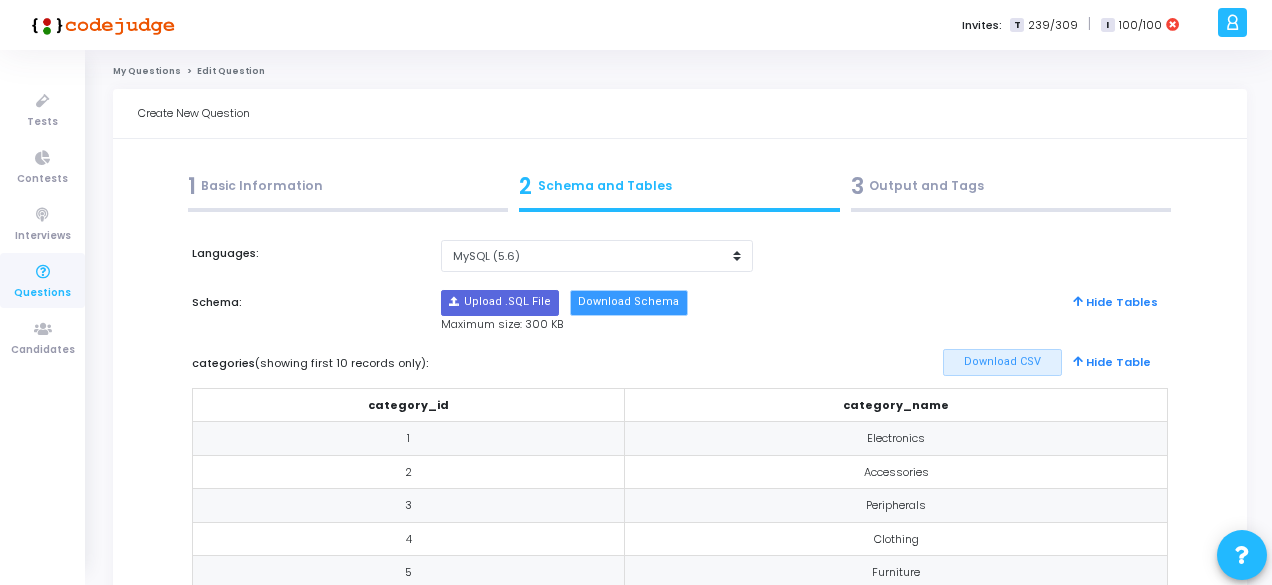 click on "Download Schema" at bounding box center [628, 303] 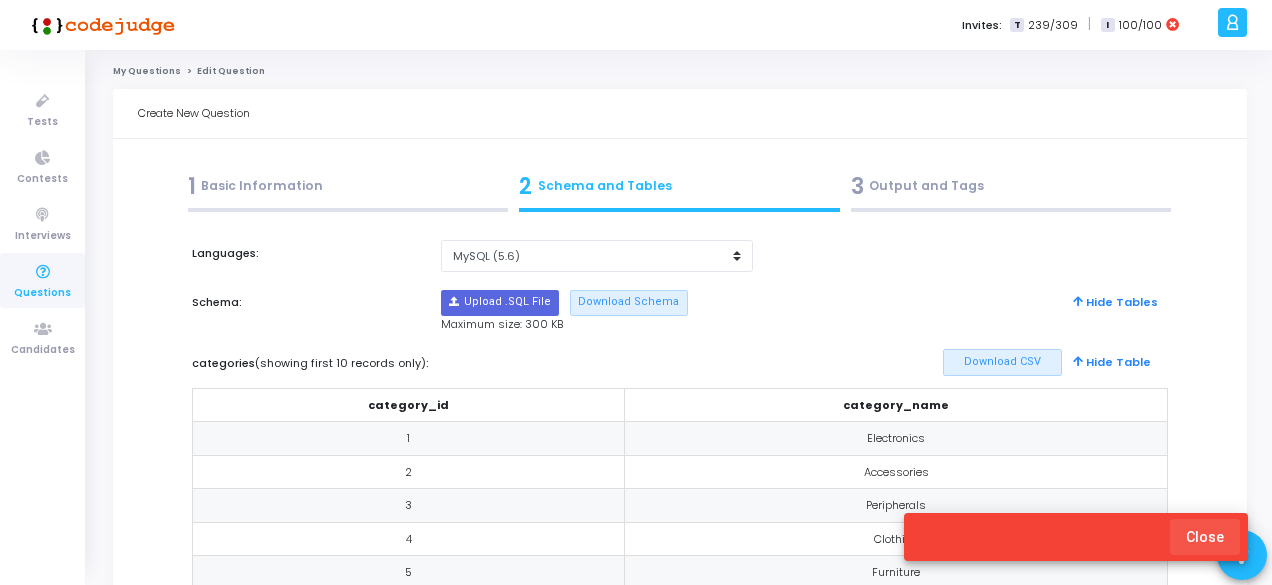 click on "Close" at bounding box center (1205, 537) 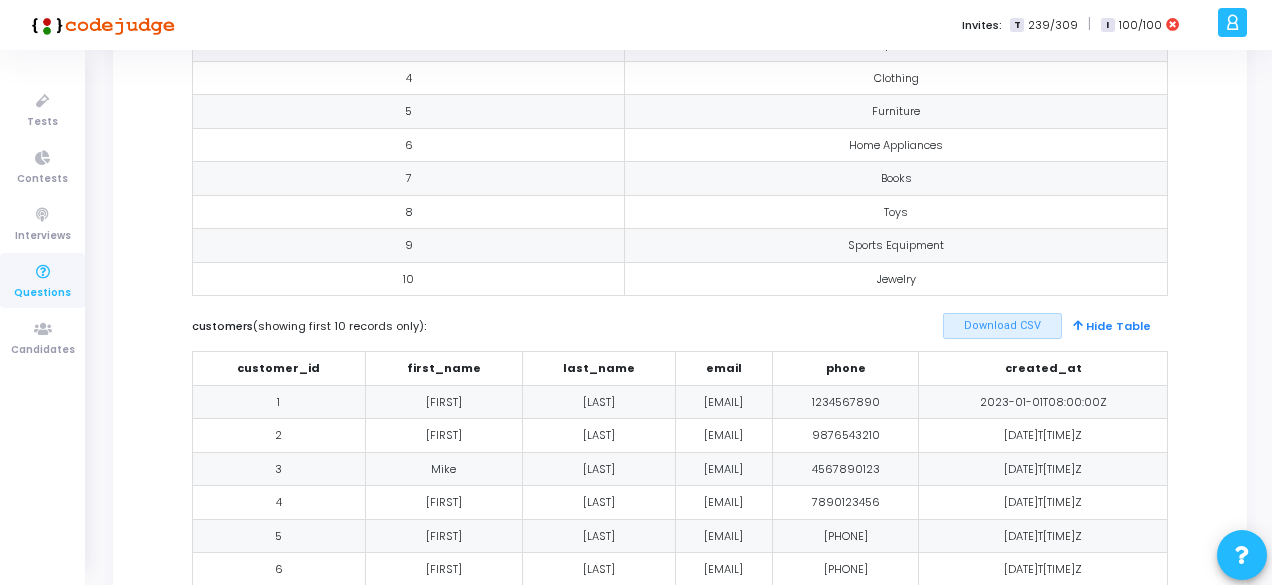 scroll, scrollTop: 0, scrollLeft: 0, axis: both 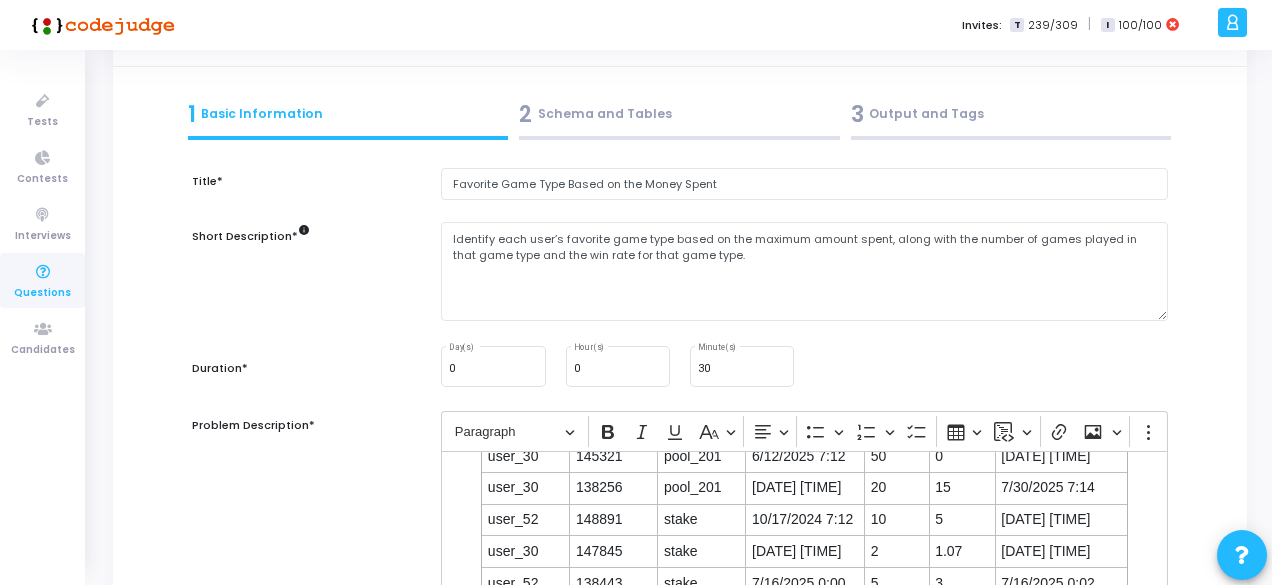click on "2  Schema and Tables" at bounding box center (679, 114) 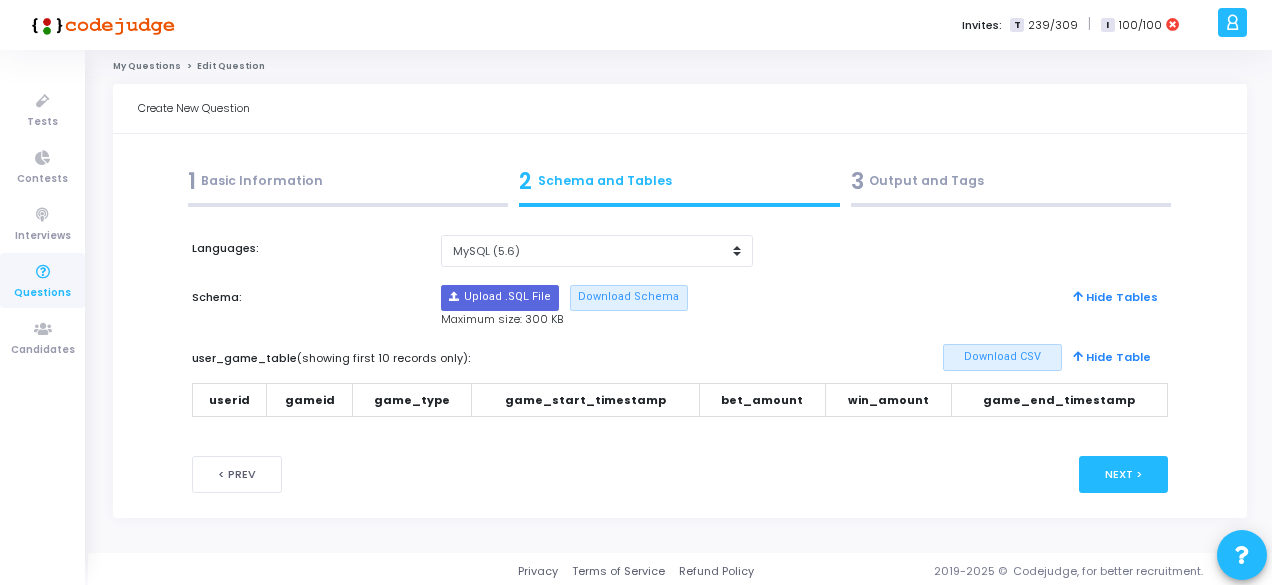 scroll, scrollTop: 8, scrollLeft: 0, axis: vertical 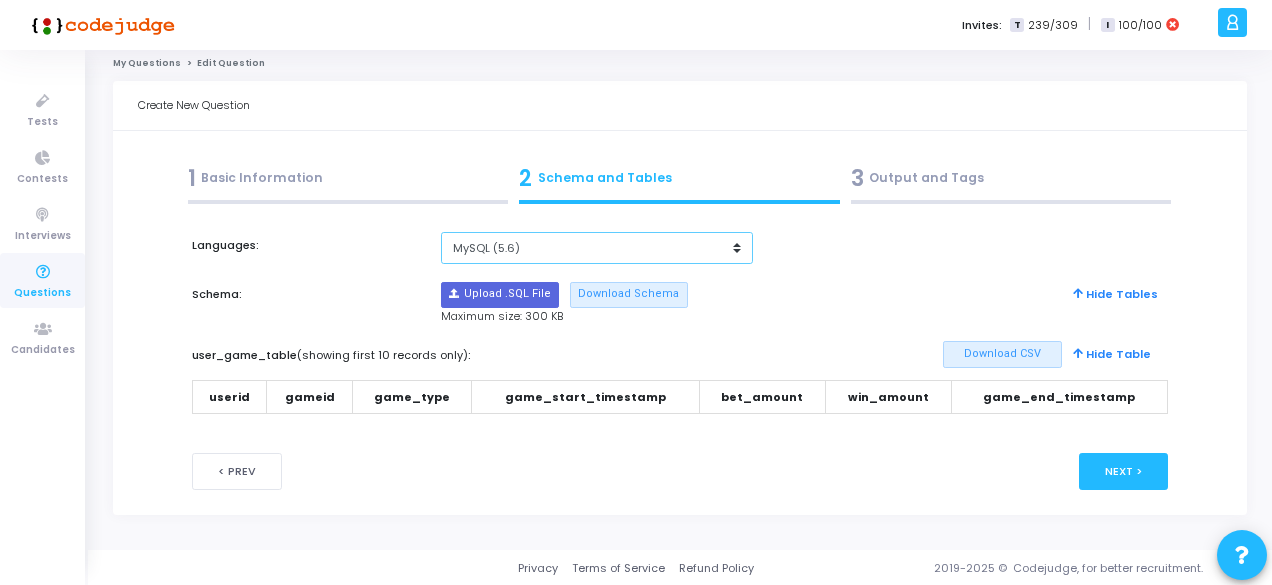 click on "MySQL (5.6)   MySQL (8.0)" at bounding box center [597, 248] 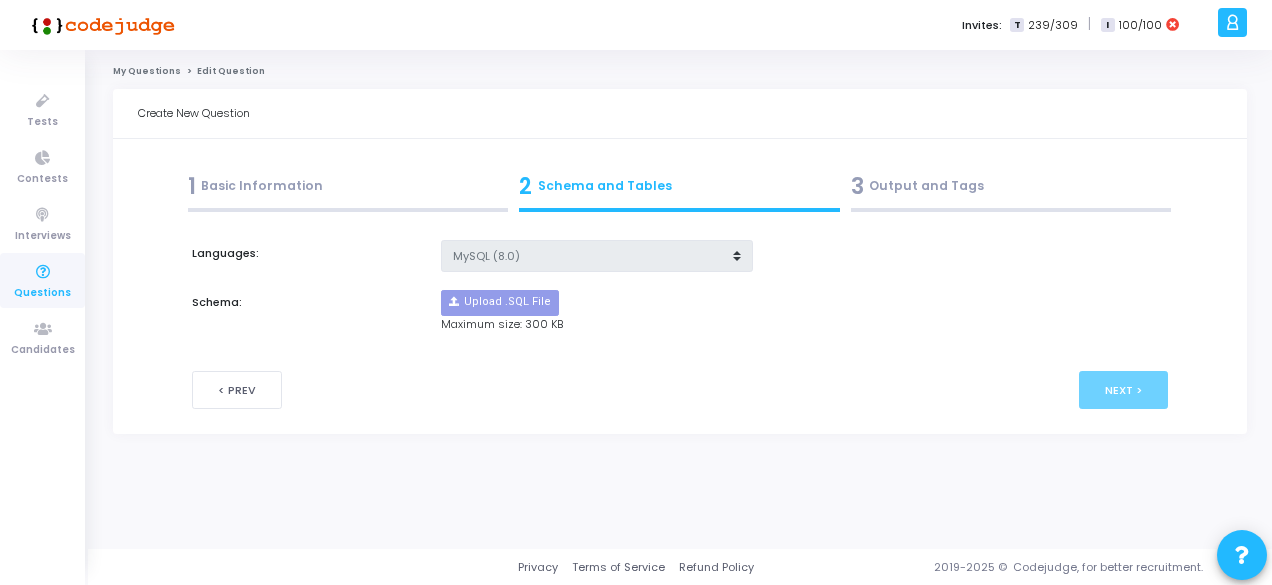 scroll, scrollTop: 0, scrollLeft: 0, axis: both 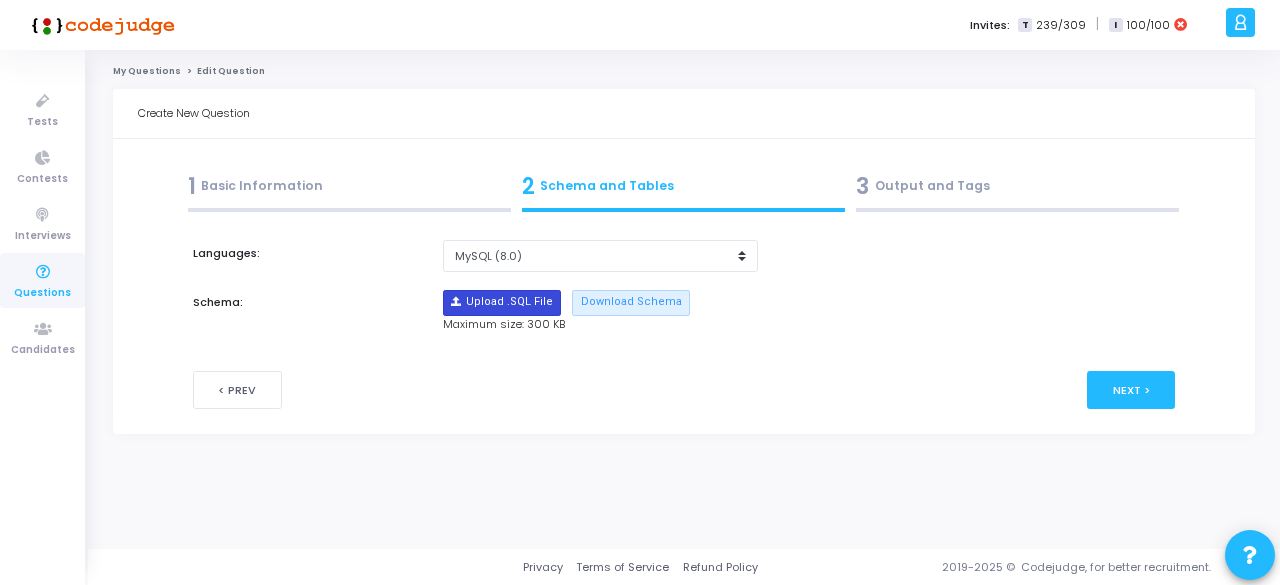 click at bounding box center (502, 303) 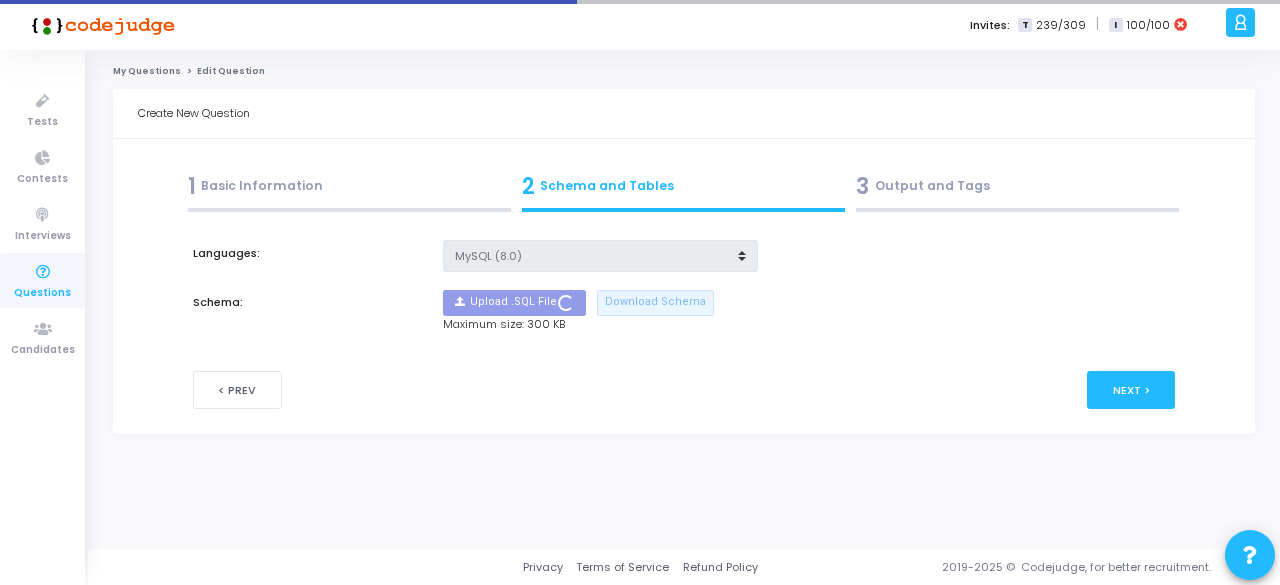 type 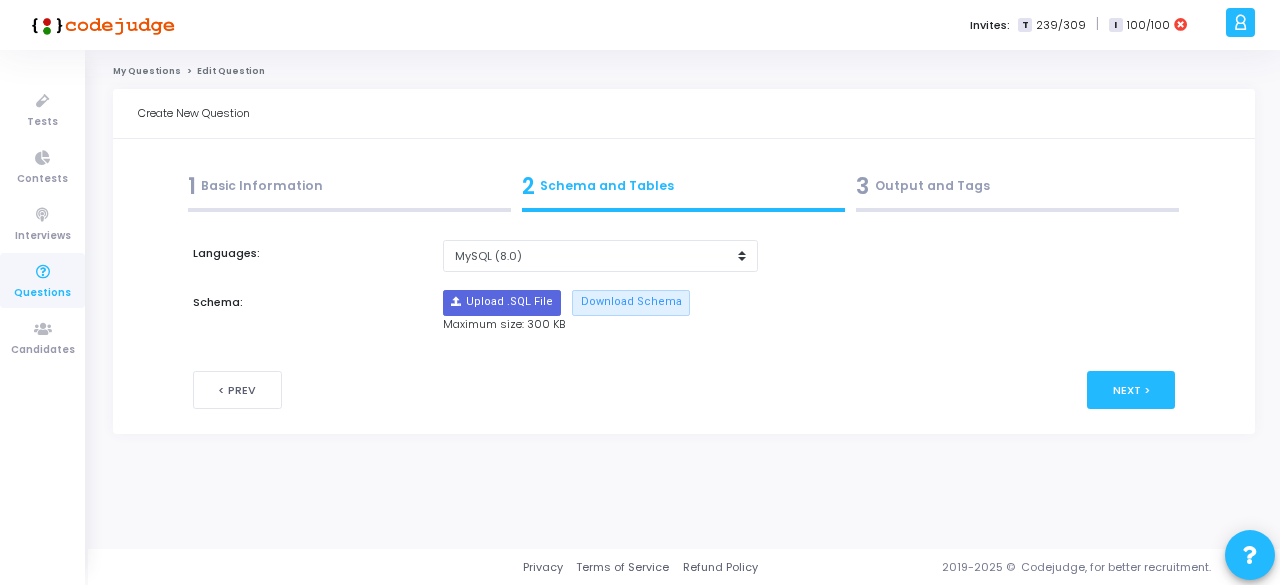 click on "Languages:  MySQL (5.6)   MySQL (8.0)  Schema:  Upload .SQL File   Download Schema   Maximum size: 300 KB" at bounding box center [684, 306] 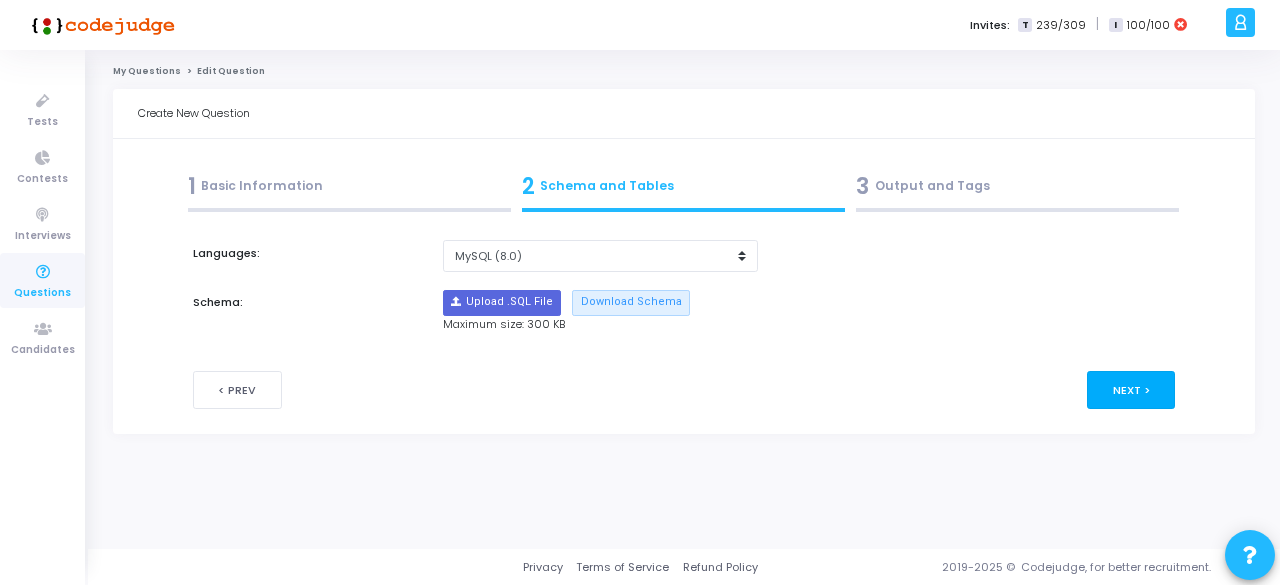 click on "Next >" at bounding box center (1131, 389) 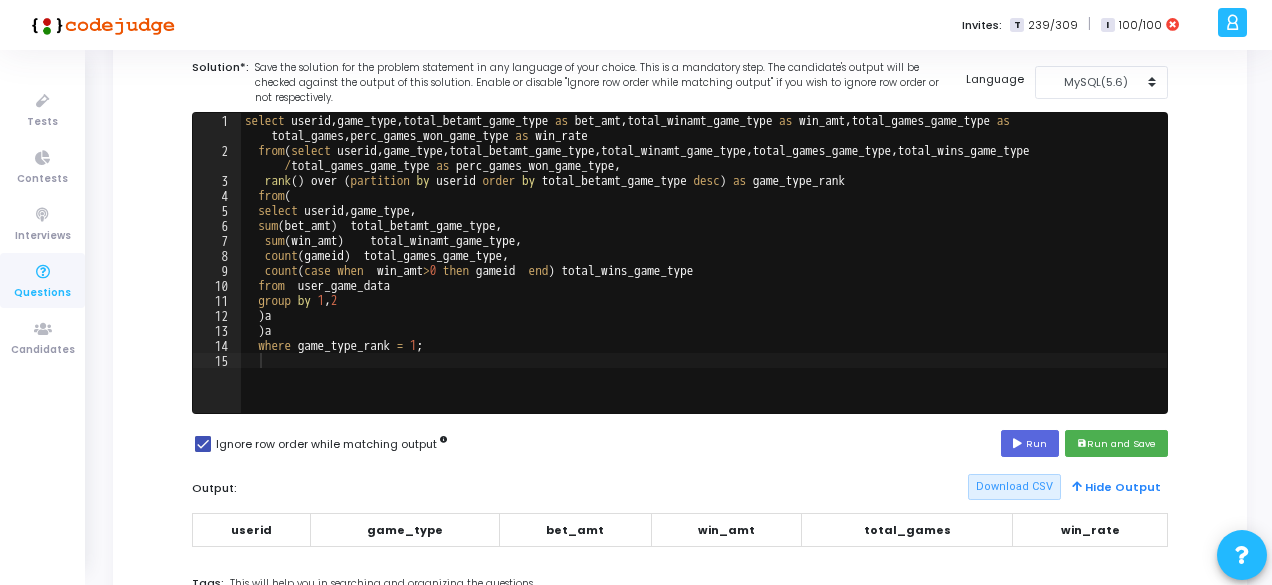 scroll, scrollTop: 180, scrollLeft: 0, axis: vertical 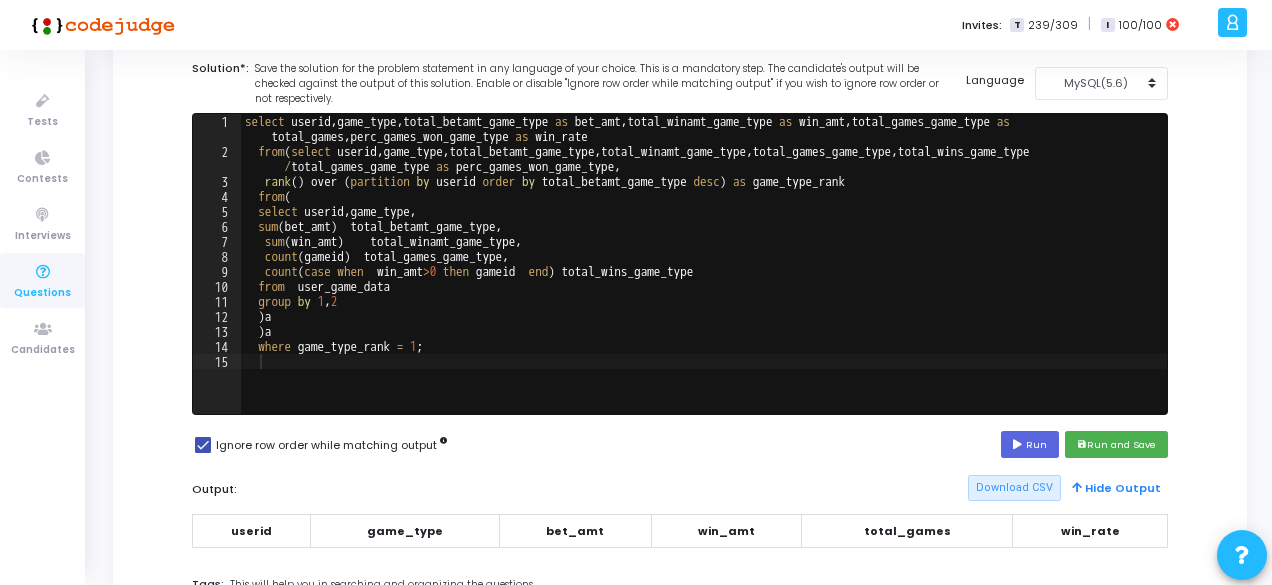 type on "from  user_game_data" 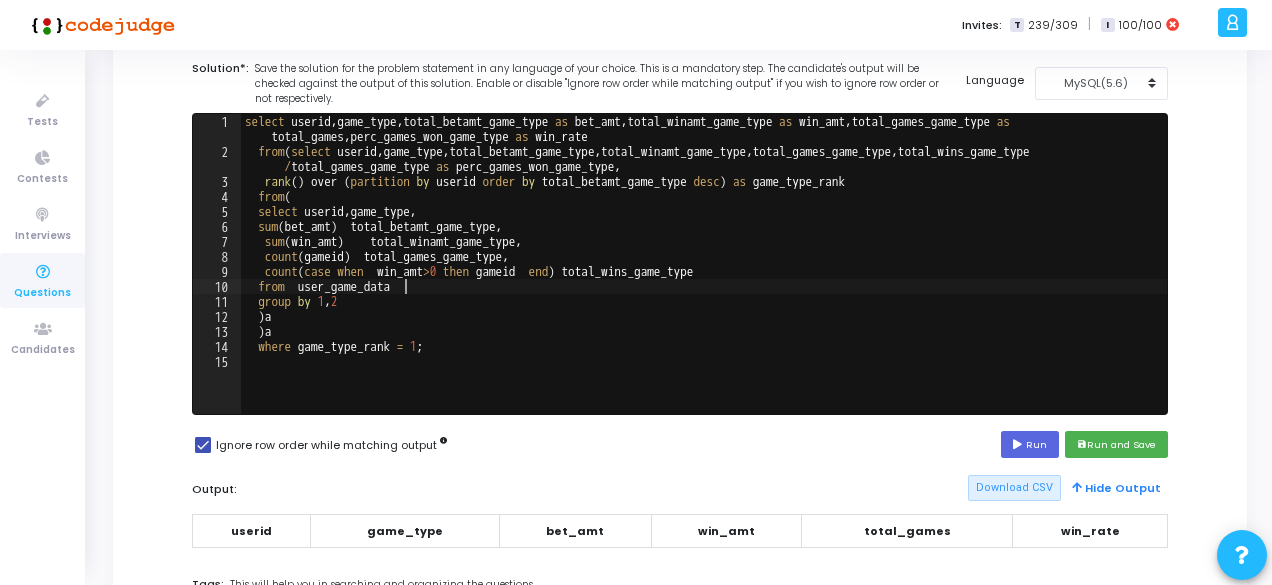 click on "select   userid , game_type , total_betamt_game_type   as   bet_amt ,  total_winamt_game_type   as   win_amt ,   total_games_game_type   as        total_games ,  perc_games_won_game_type   as   win_rate    from ( select   userid ,  game_type ,  total_betamt_game_type ,  total_winamt_game_type , total_games_game_type ,  total_wins_game_type        / total_games_game_type   as   perc_games_won_game_type ,     rank ( )   over   ( partition   by   userid   order   by   total_betamt_game_type   desc )   as   game_type_rank    from (    select   userid ,   game_type ,      sum ( bet_amt )    total_betamt_game_type ,     sum ( win_amt )      total_winamt_game_type ,     count ( gameid )    total_games_game_type ,     count ( case   when    win_amt > 0   then   gameid    end )   total_wins_game_type    from    user_game_data    group   by   1 , 2    ) a    ) a    where   game_type_rank   =   1 ;" at bounding box center [704, 286] 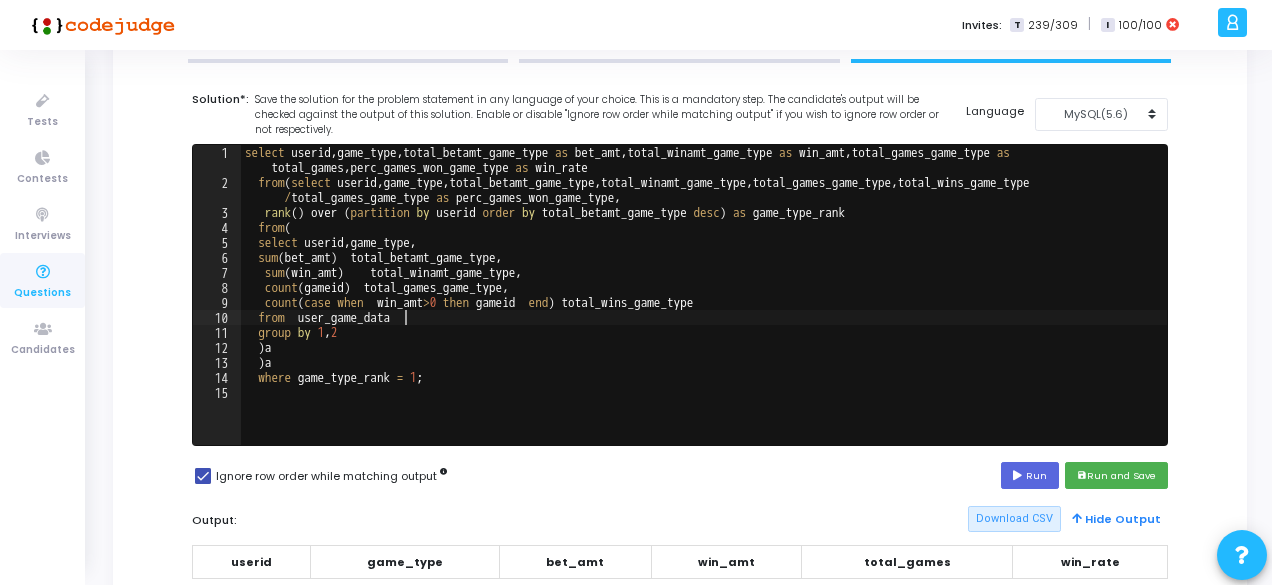 scroll, scrollTop: 17, scrollLeft: 0, axis: vertical 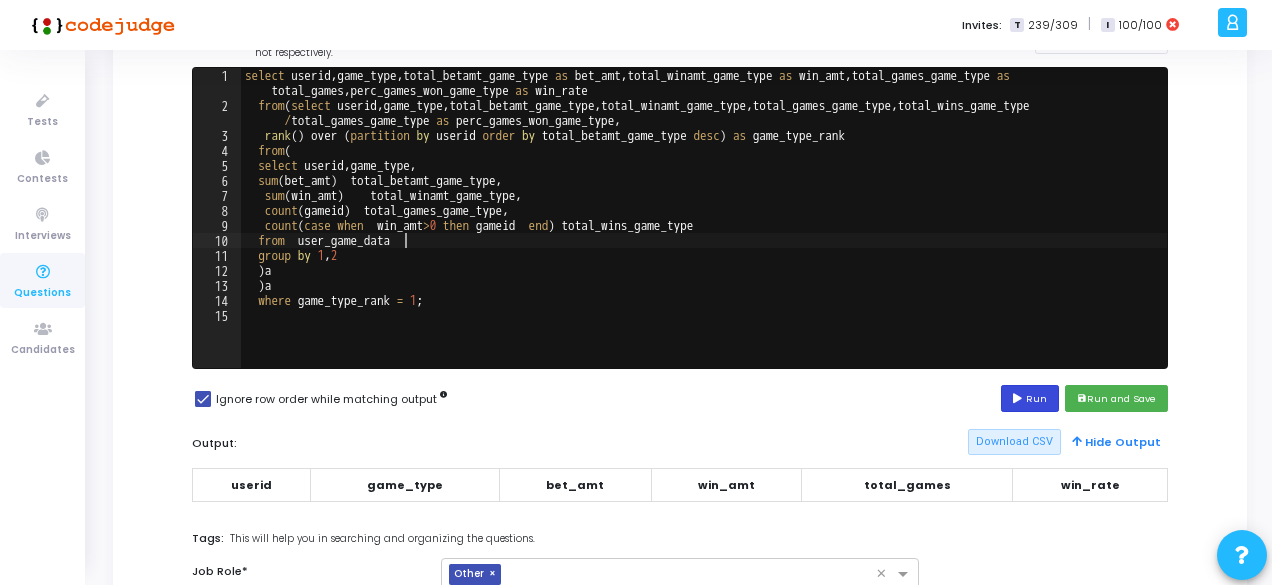 click on "Run" at bounding box center [1030, 398] 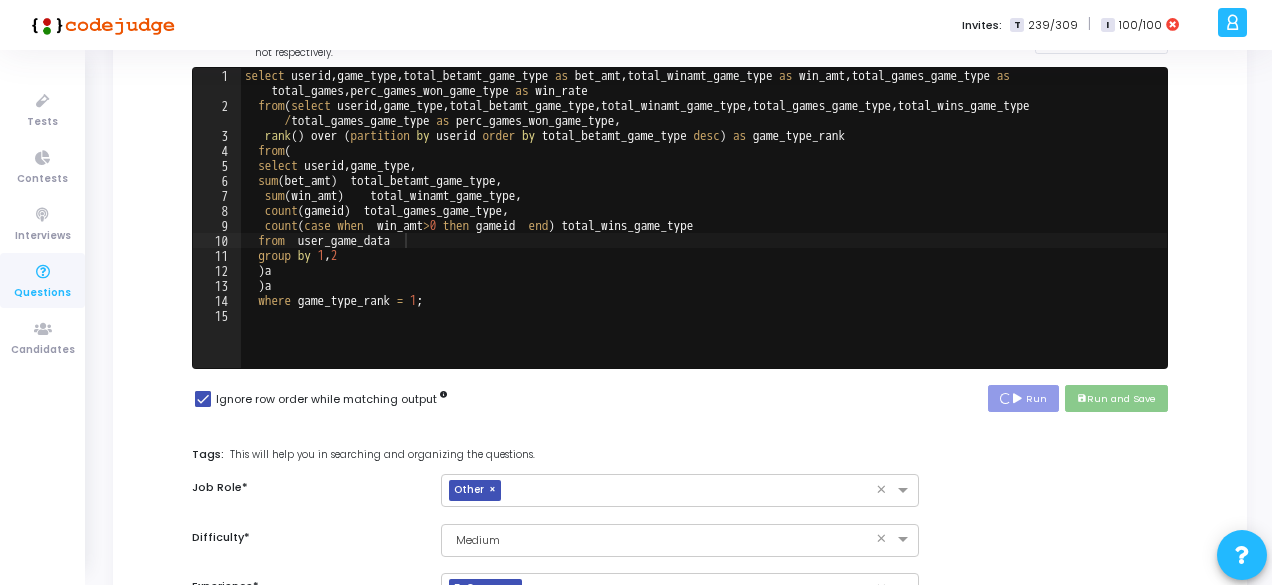scroll, scrollTop: 309, scrollLeft: 0, axis: vertical 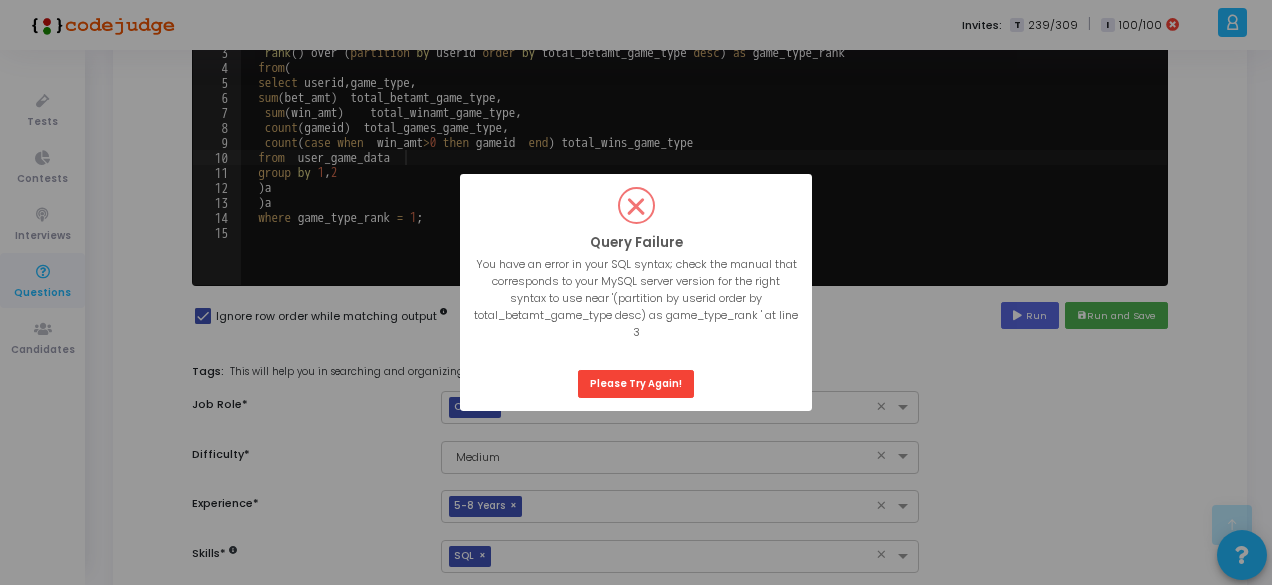 click at bounding box center [636, 205] 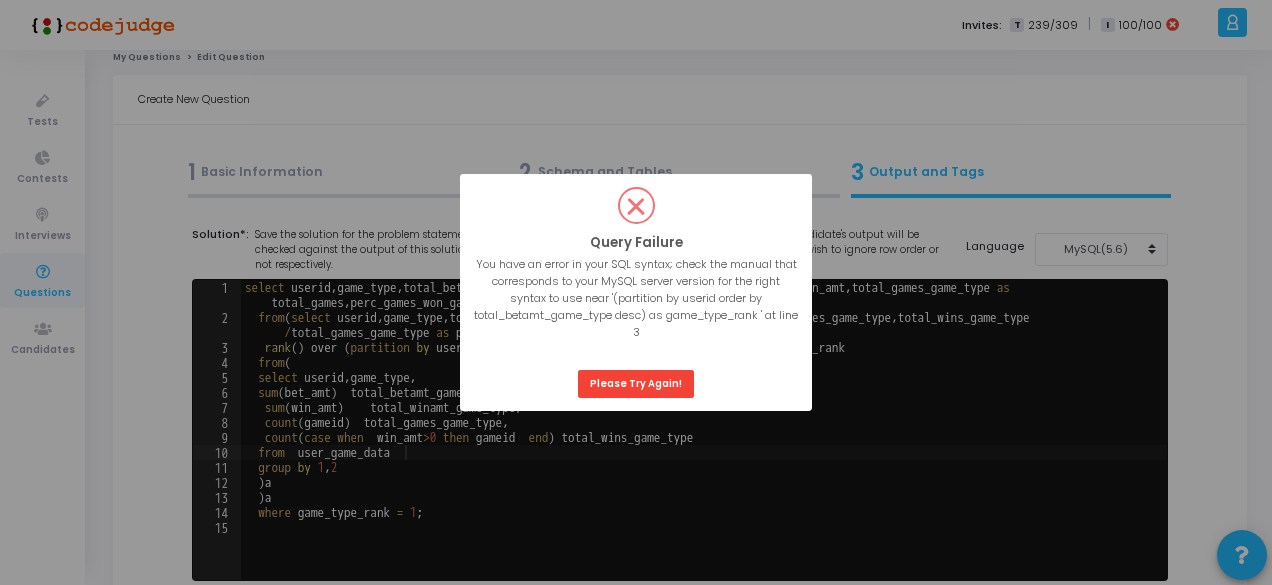 scroll, scrollTop: 0, scrollLeft: 0, axis: both 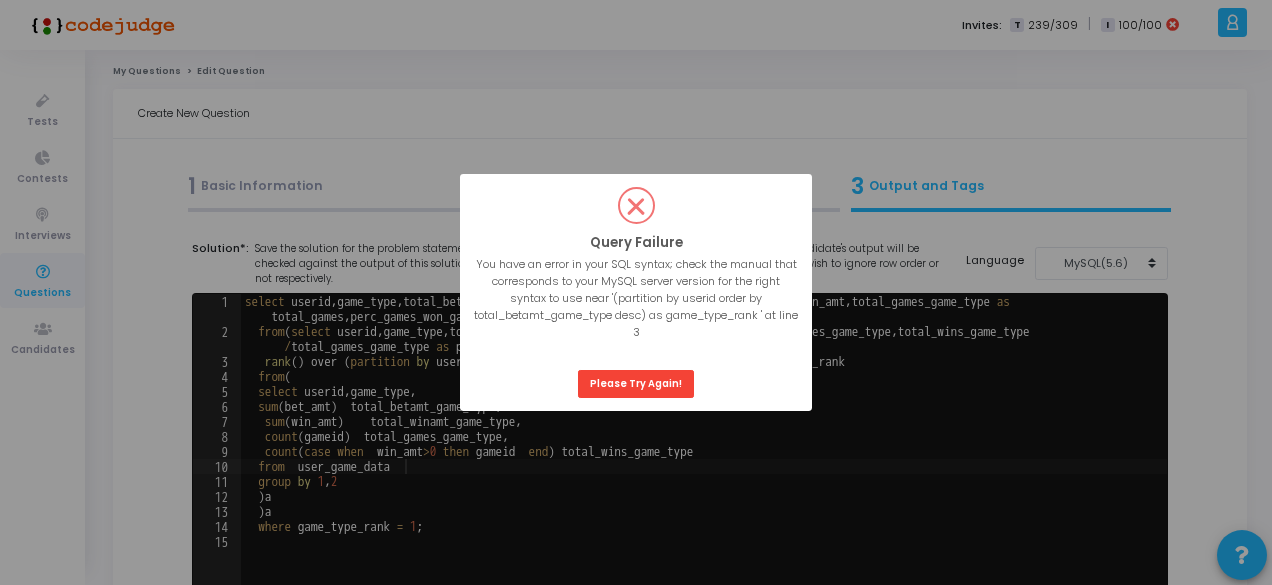 click at bounding box center [636, 205] 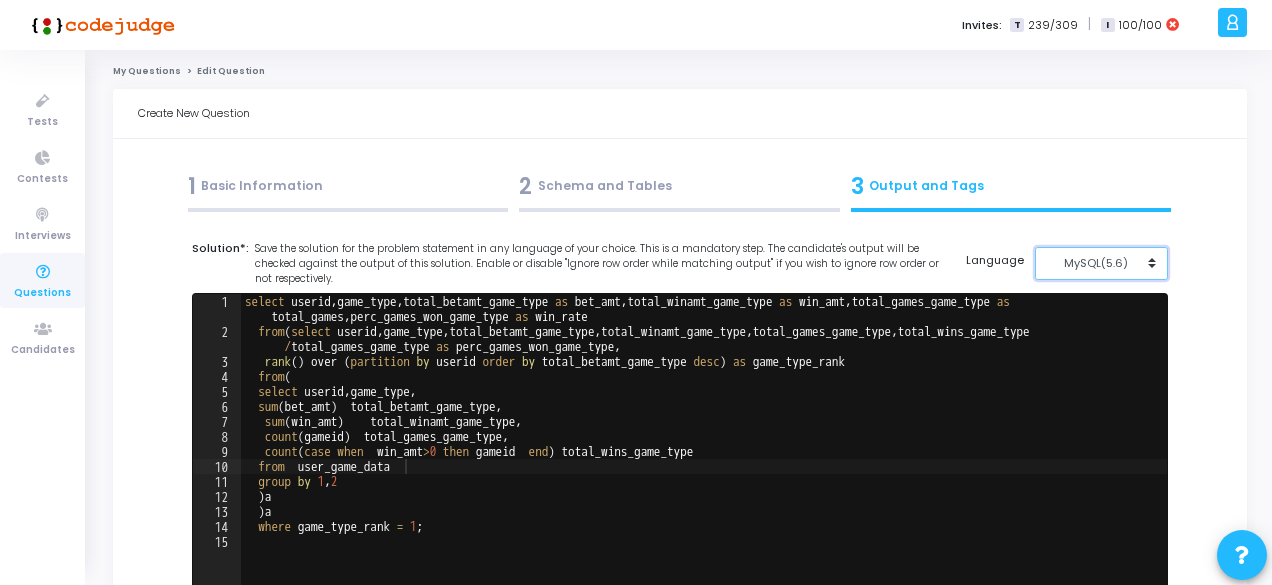 click on "MySQL(5.6)" at bounding box center [1101, 263] 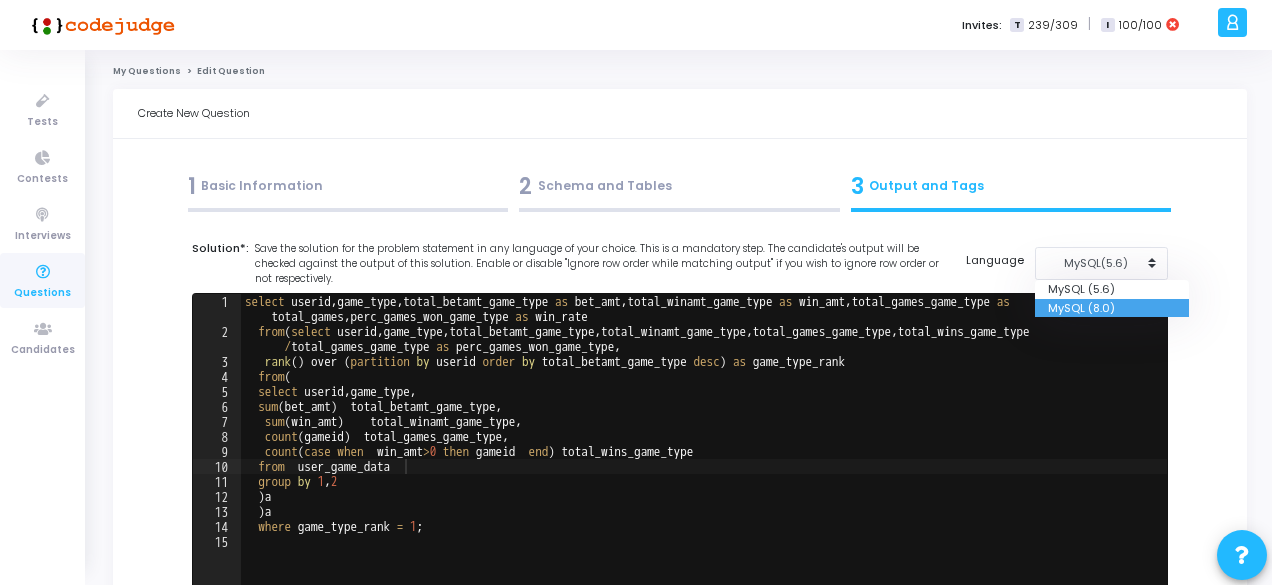 click on "MySQL (8.0)" at bounding box center [1112, 308] 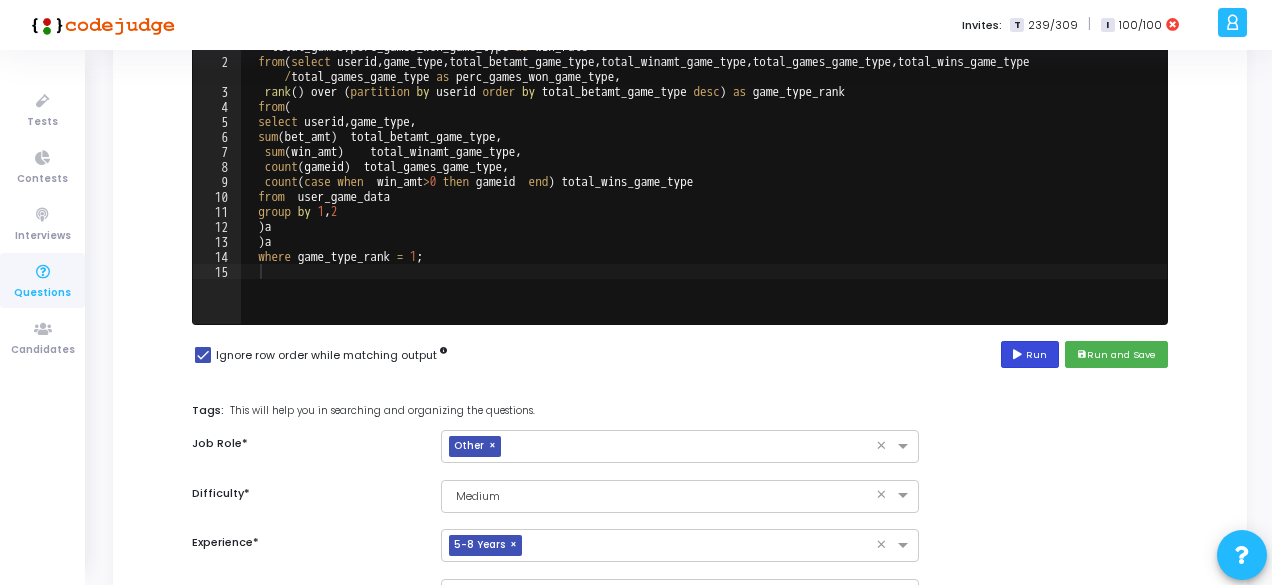 scroll, scrollTop: 0, scrollLeft: 0, axis: both 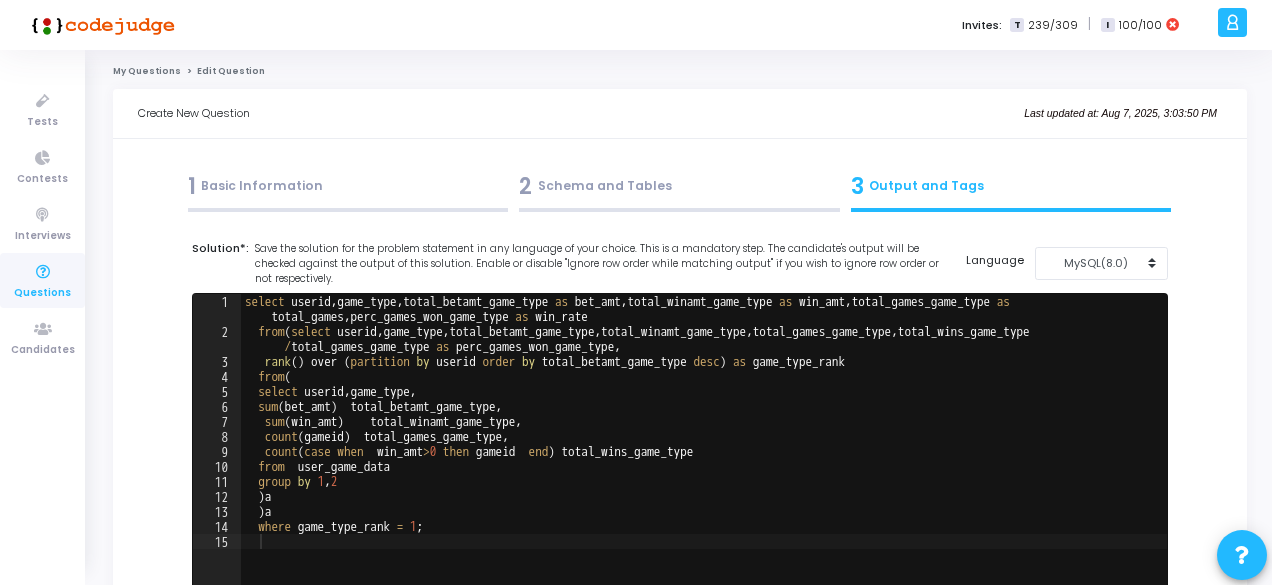click on "1  Basic Information" at bounding box center [348, 186] 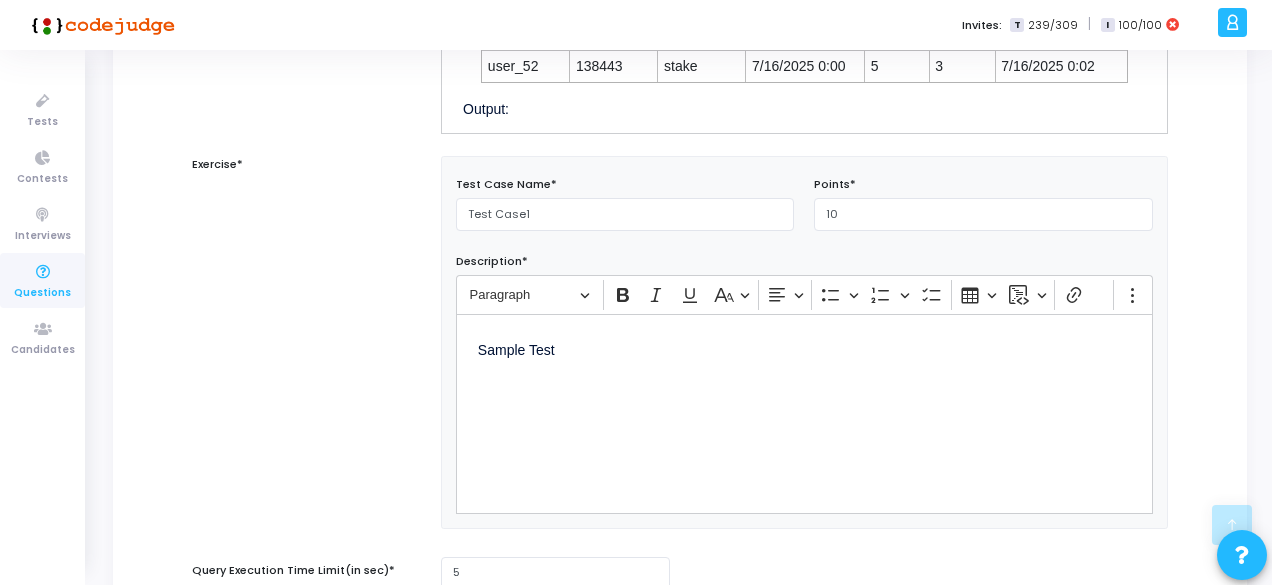 scroll, scrollTop: 583, scrollLeft: 0, axis: vertical 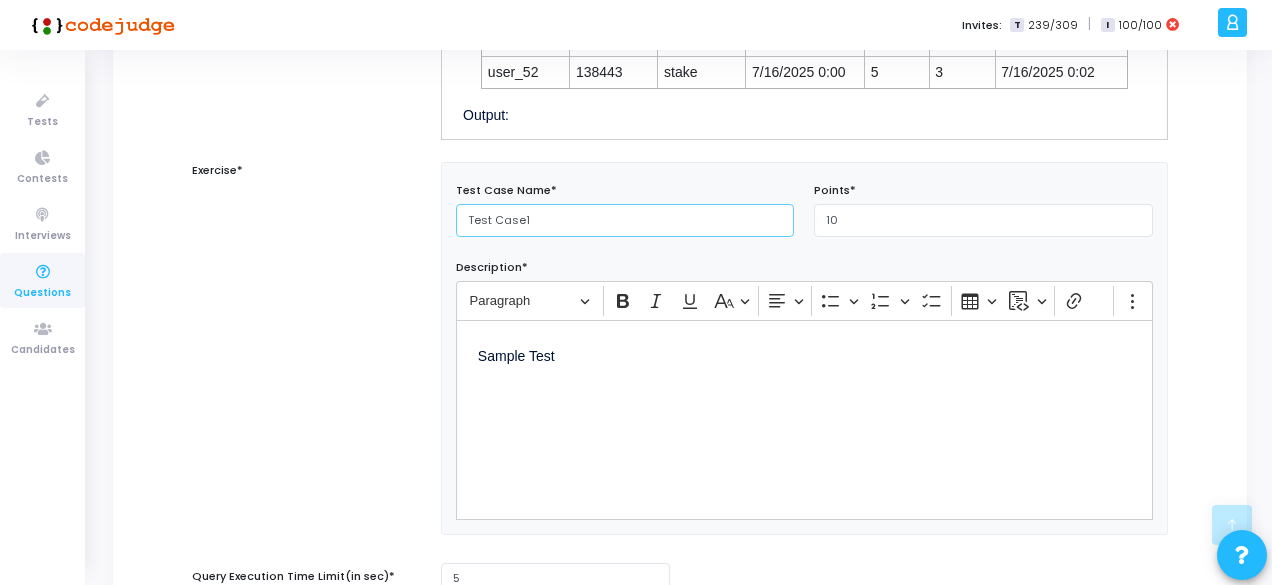 click on "Test Case1" at bounding box center (625, 220) 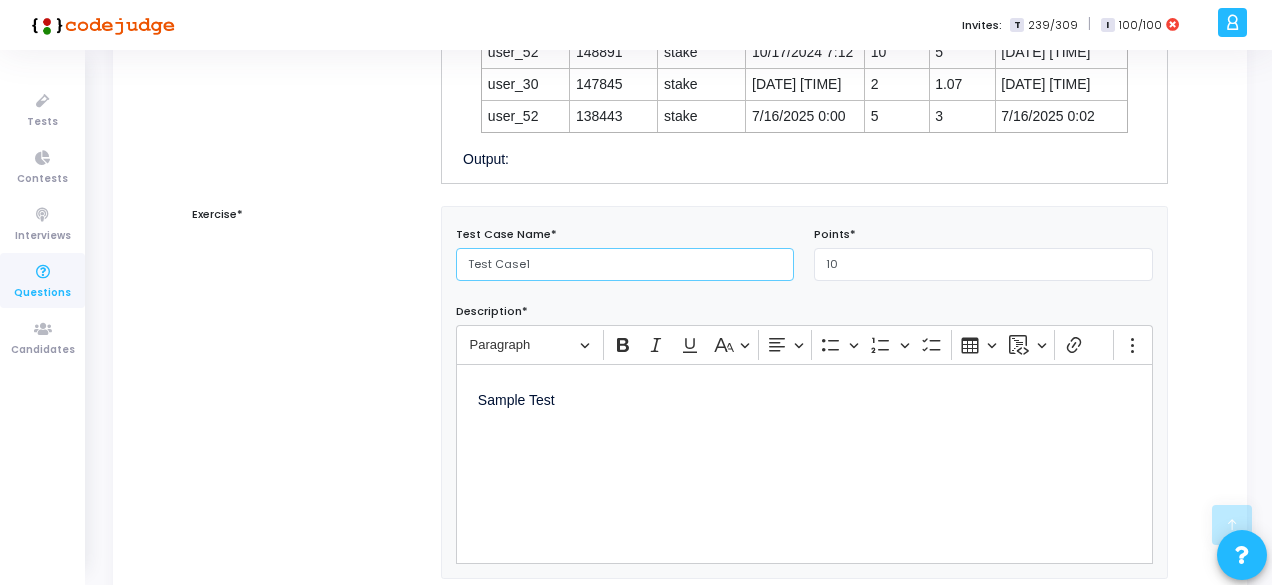 scroll, scrollTop: 466, scrollLeft: 0, axis: vertical 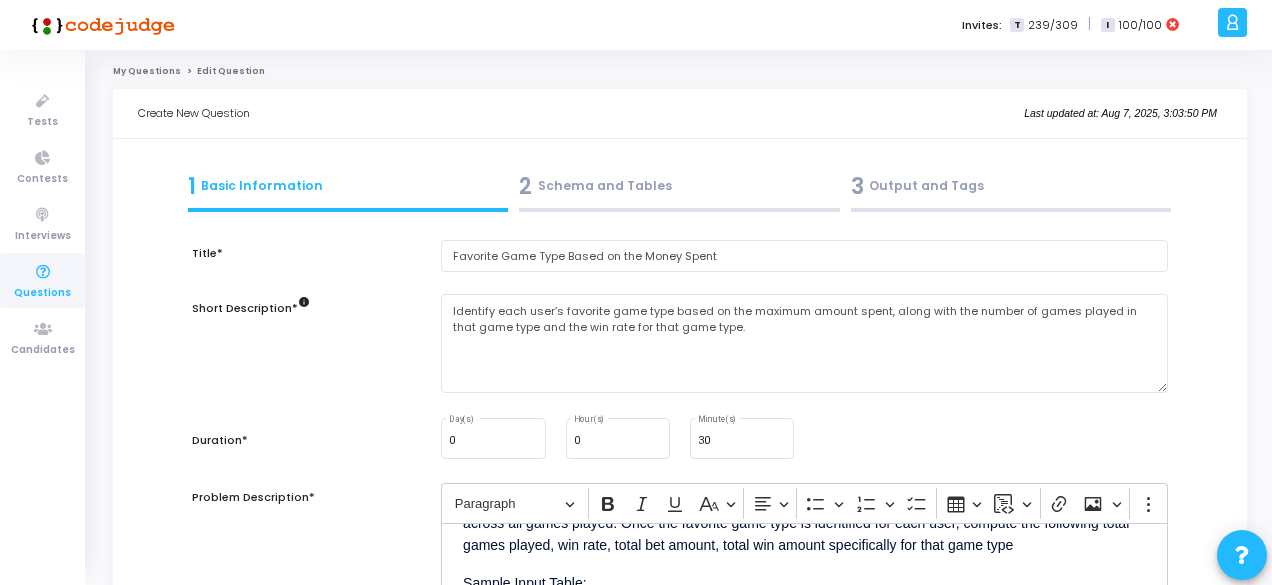 click on "3  Output and Tags" at bounding box center (1011, 186) 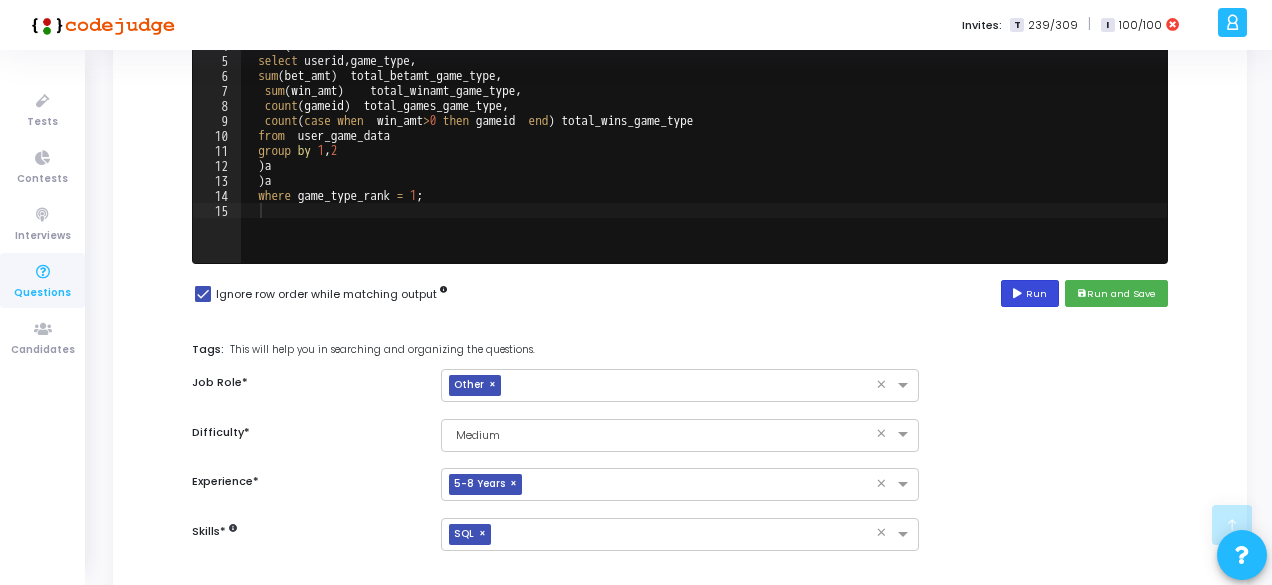 scroll, scrollTop: 330, scrollLeft: 0, axis: vertical 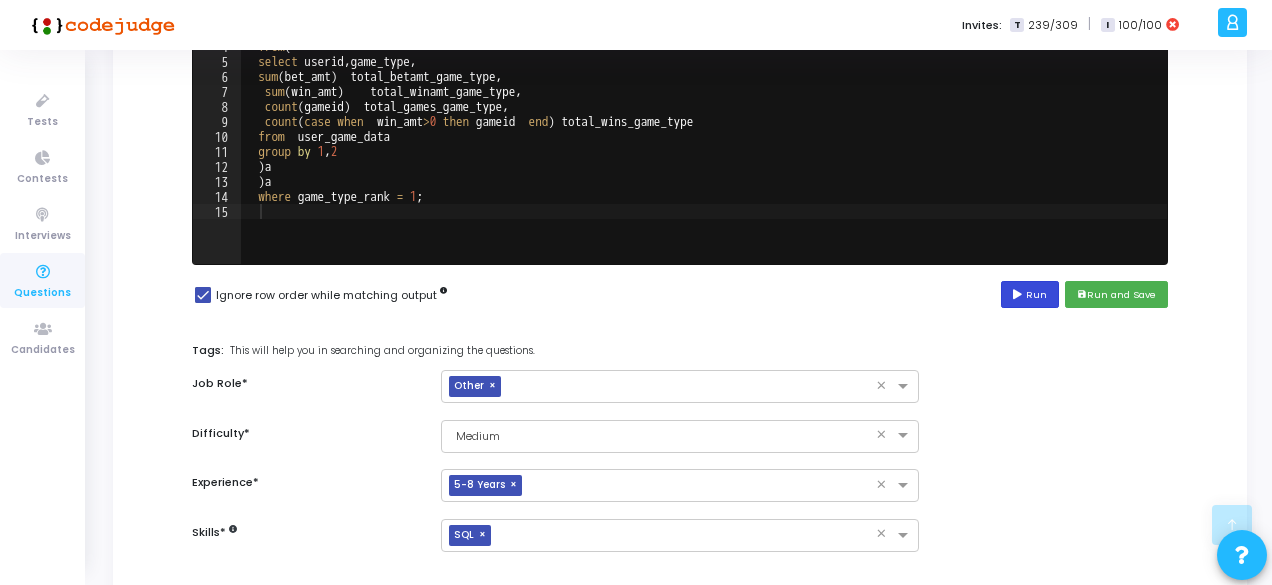type 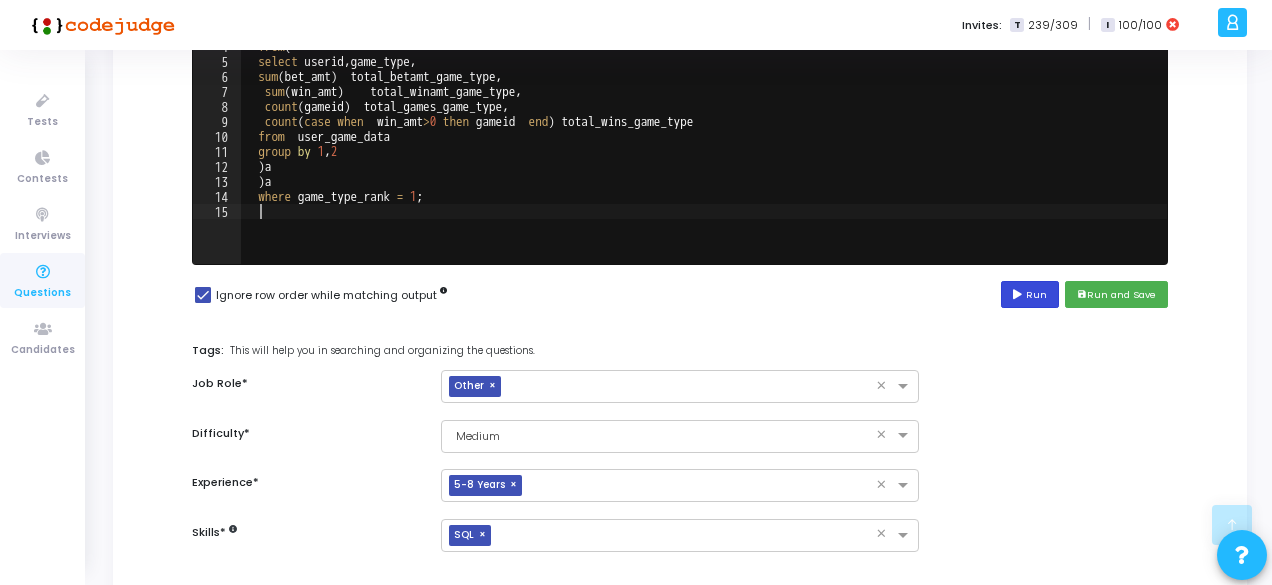 click on "select   userid , game_type , total_betamt_game_type   as   bet_amt ,  total_winamt_game_type   as   win_amt ,   total_games_game_type   as        total_games ,  perc_games_won_game_type   as   win_rate    from ( select   userid ,  game_type ,  total_betamt_game_type ,  total_winamt_game_type , total_games_game_type ,  total_wins_game_type        / total_games_game_type   as   perc_games_won_game_type ,     rank ( )   over   ( partition   by   userid   order   by   total_betamt_game_type   desc )   as   game_type_rank    from (    select   userid ,   game_type ,      sum ( bet_amt )    total_betamt_game_type ,     sum ( win_amt )      total_winamt_game_type ,     count ( gameid )    total_games_game_type ,     count ( case   when    win_amt > 0   then   gameid    end )   total_wins_game_type    from    user_game_data    group   by   1 , 2    ) a    ) a    where   game_type_rank   =   1 ;" at bounding box center [704, 136] 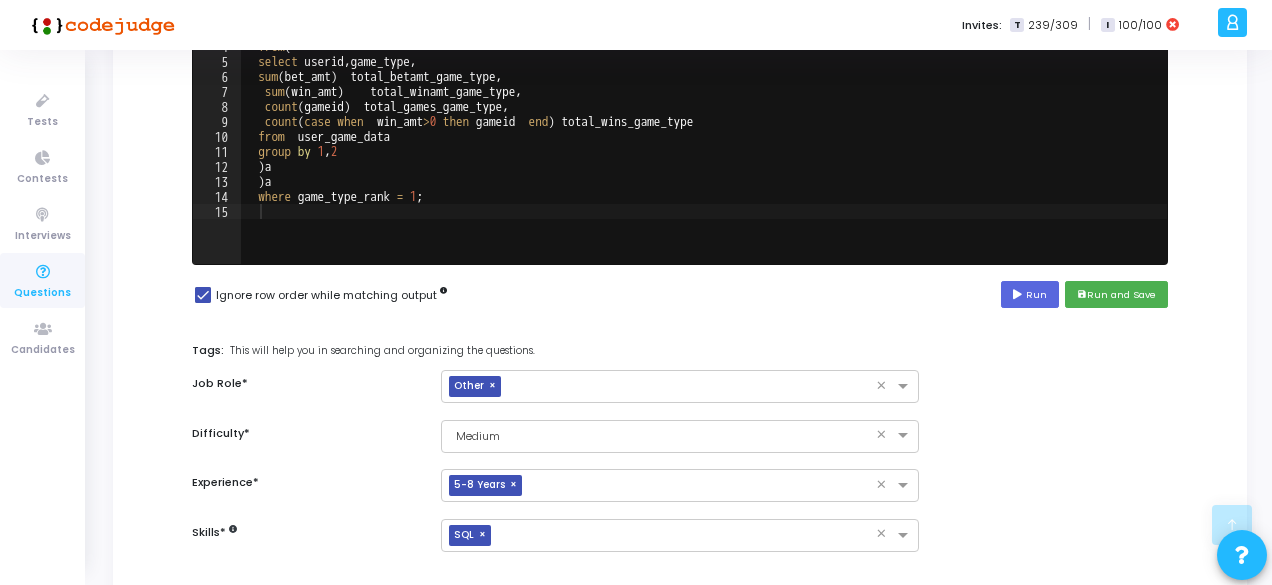 click on "Solution*:  Save the solution for the problem statement in any language of your choice. This is a mandatory step. The candidate's output will be checked against the output of this solution. Enable or disable "Ignore row order while matching output" if you wish to ignore row order or not respectively. Language  MySQL(8.0)  MySQL (5.6)   MySQL (8.0)  1 2 3 4 5 6 7 8 9 10 11 12 13 14 15 select   userid , game_type , total_betamt_game_type   as   bet_amt ,  total_winamt_game_type   as   win_amt ,   total_games_game_type   as        total_games ,  perc_games_won_game_type   as   win_rate    from ( select   userid ,  game_type ,  total_betamt_game_type ,  total_winamt_game_type , total_games_game_type ,  total_wins_game_type        / total_games_game_type   as   perc_games_won_game_type ,     rank ( )   over   ( partition   by   userid   order   by   total_betamt_game_type   desc )   as   game_type_rank    from (    select   userid ,   game_type ,      sum ( bet_amt )    total_betamt_game_type ,     sum" at bounding box center [680, 117] 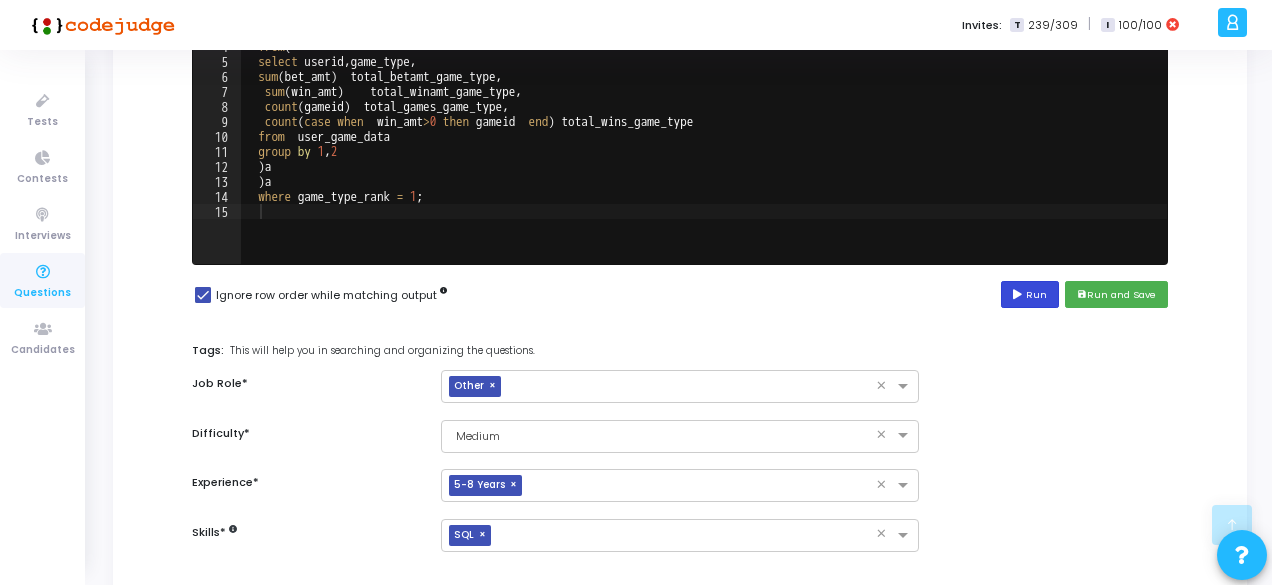 click on "Run" at bounding box center [1030, 294] 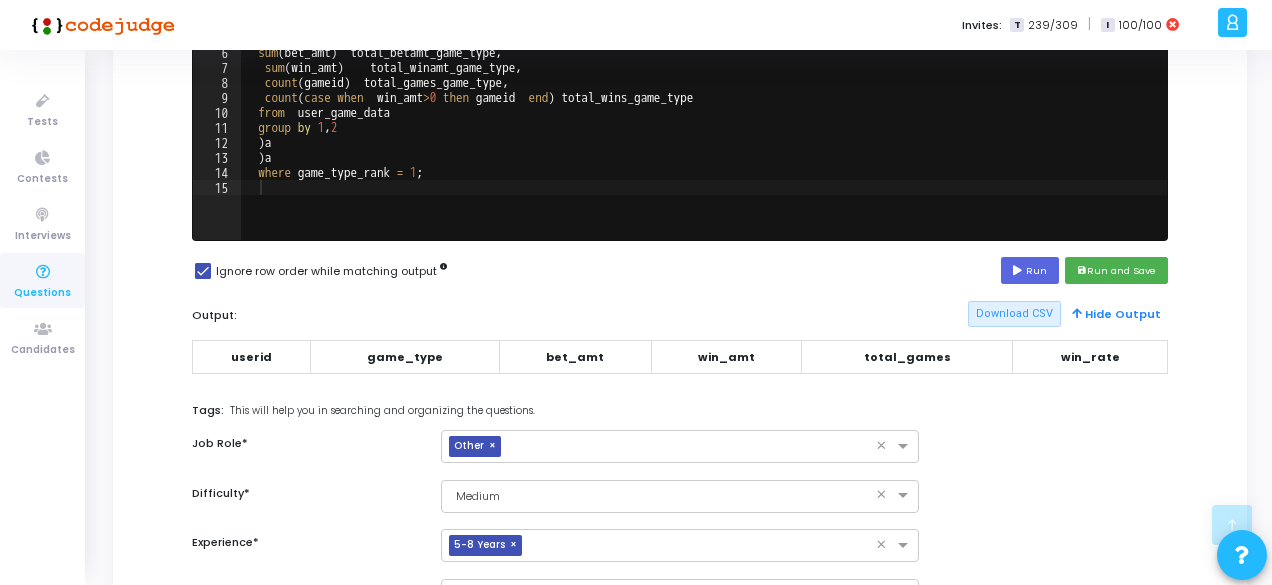 scroll, scrollTop: 358, scrollLeft: 0, axis: vertical 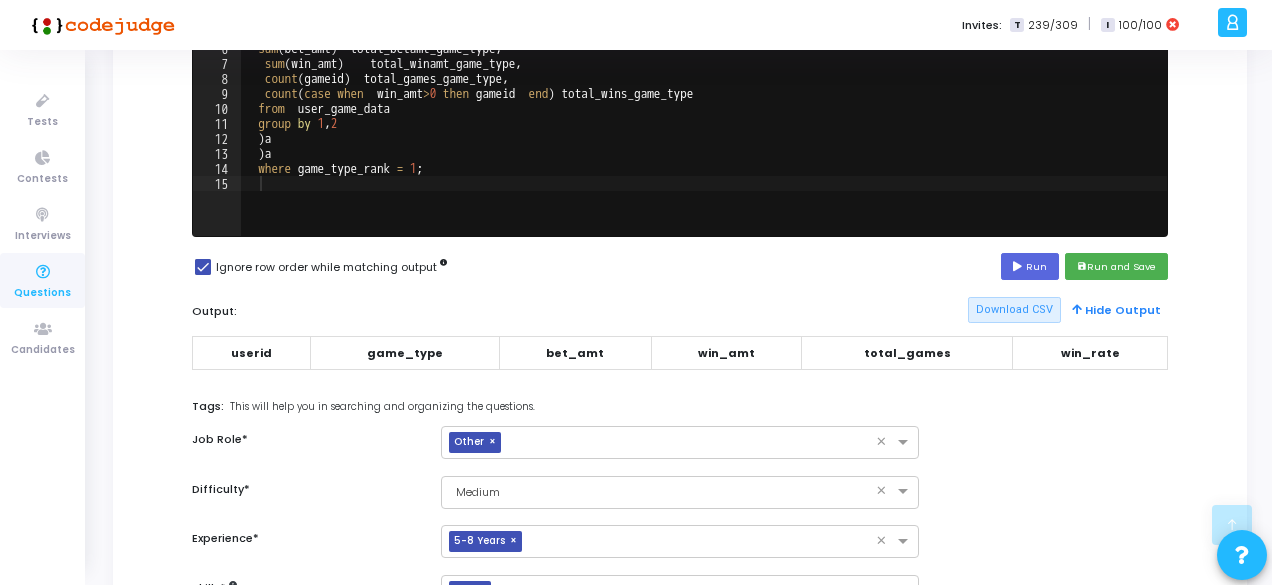drag, startPoint x: 243, startPoint y: 357, endPoint x: 304, endPoint y: 357, distance: 61 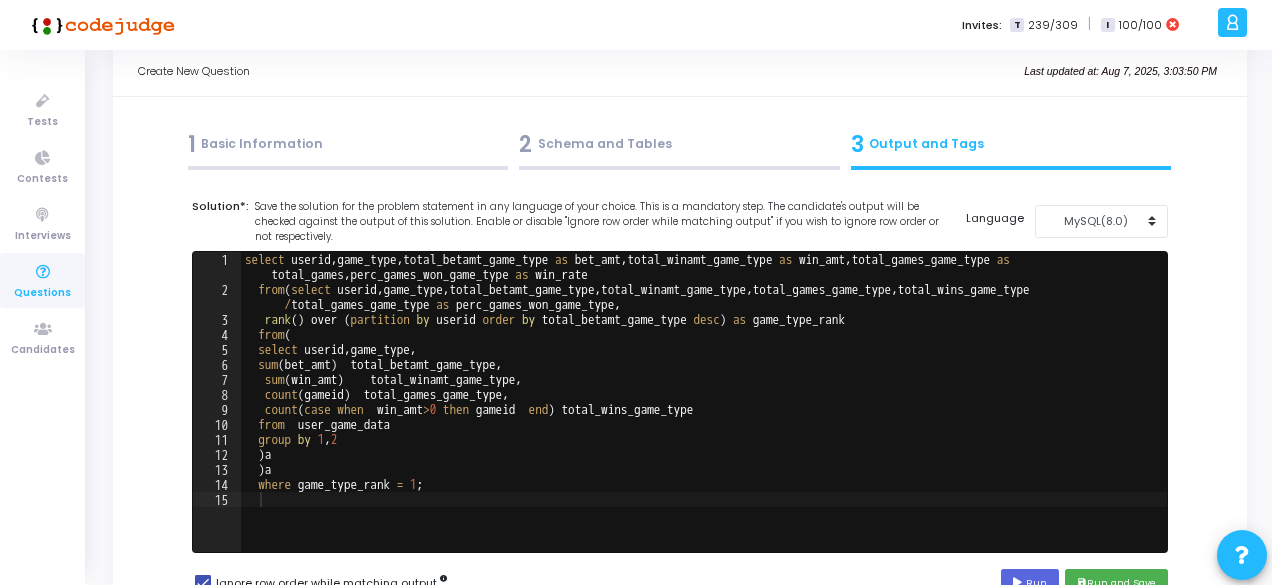 scroll, scrollTop: 0, scrollLeft: 0, axis: both 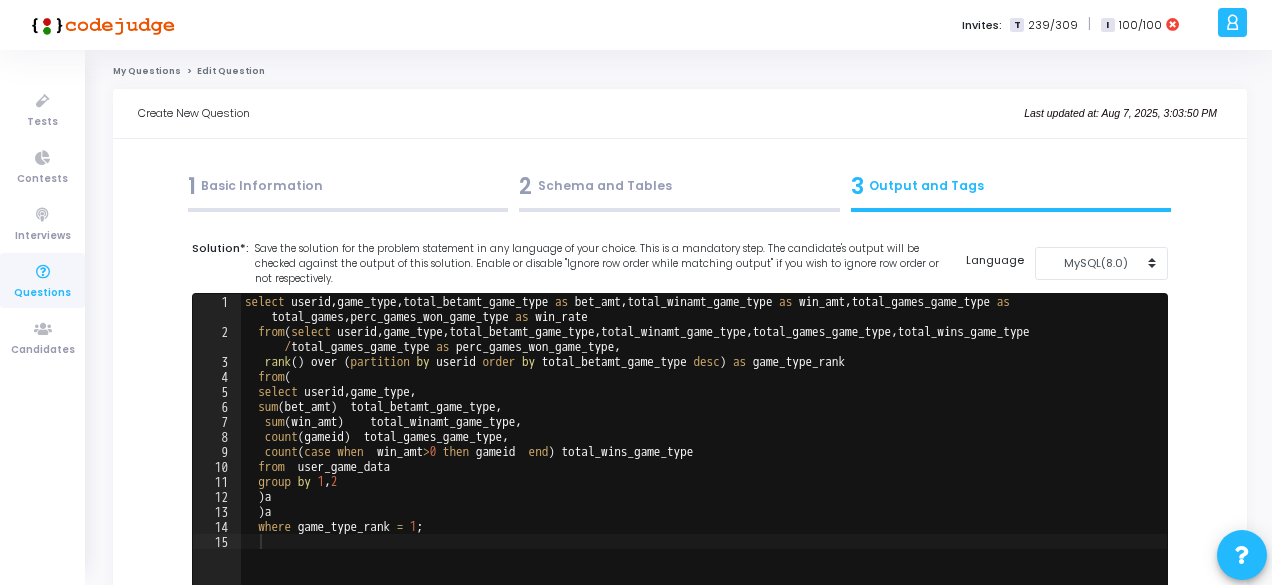click on "1  Basic Information" at bounding box center (348, 186) 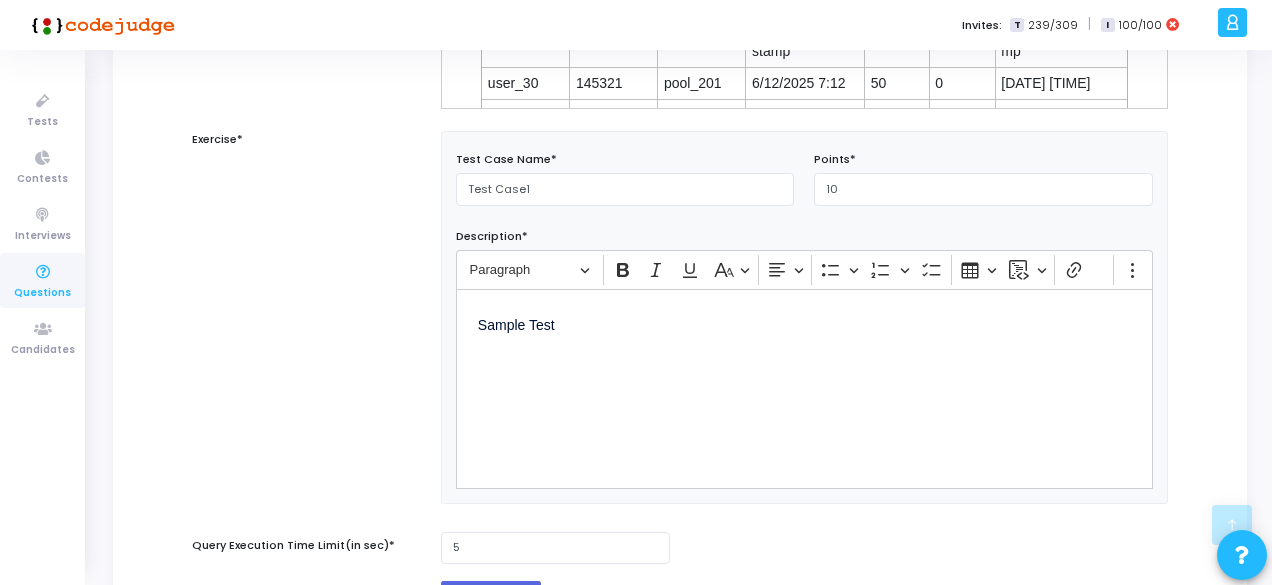 scroll, scrollTop: 680, scrollLeft: 0, axis: vertical 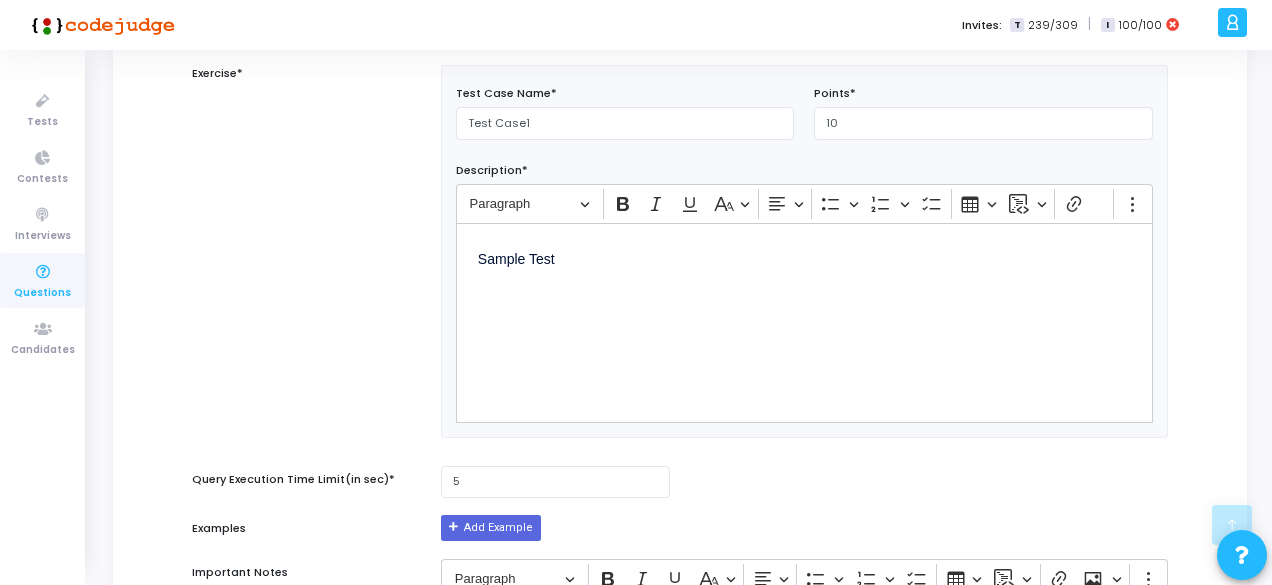 click on "Sample Test" at bounding box center [804, 323] 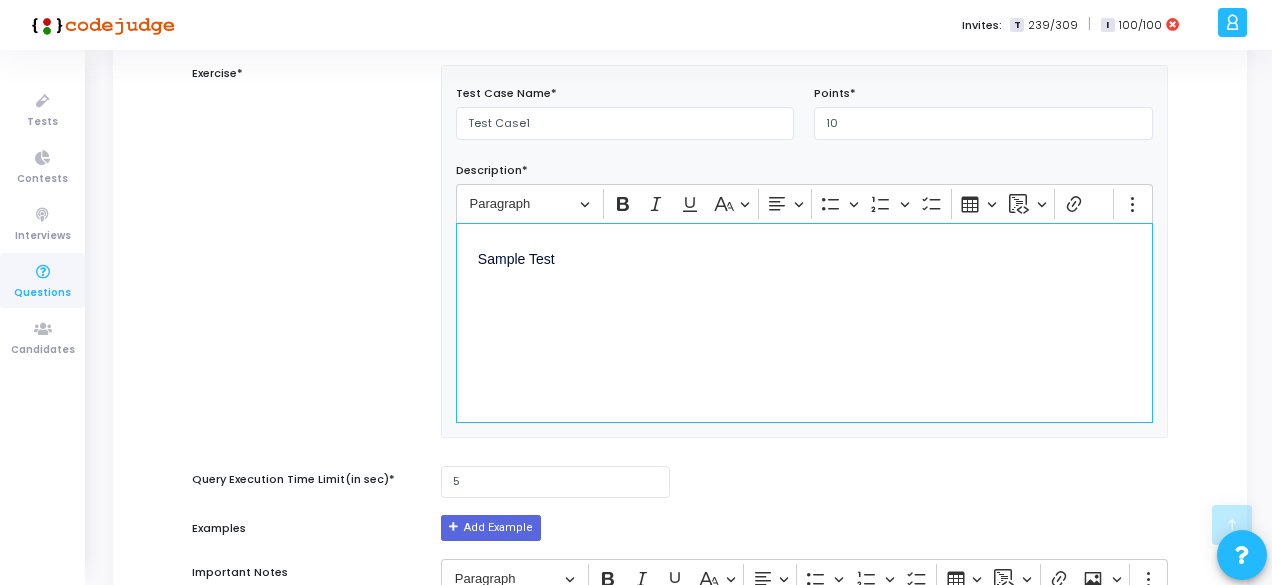 click on "Sample Test" at bounding box center [804, 323] 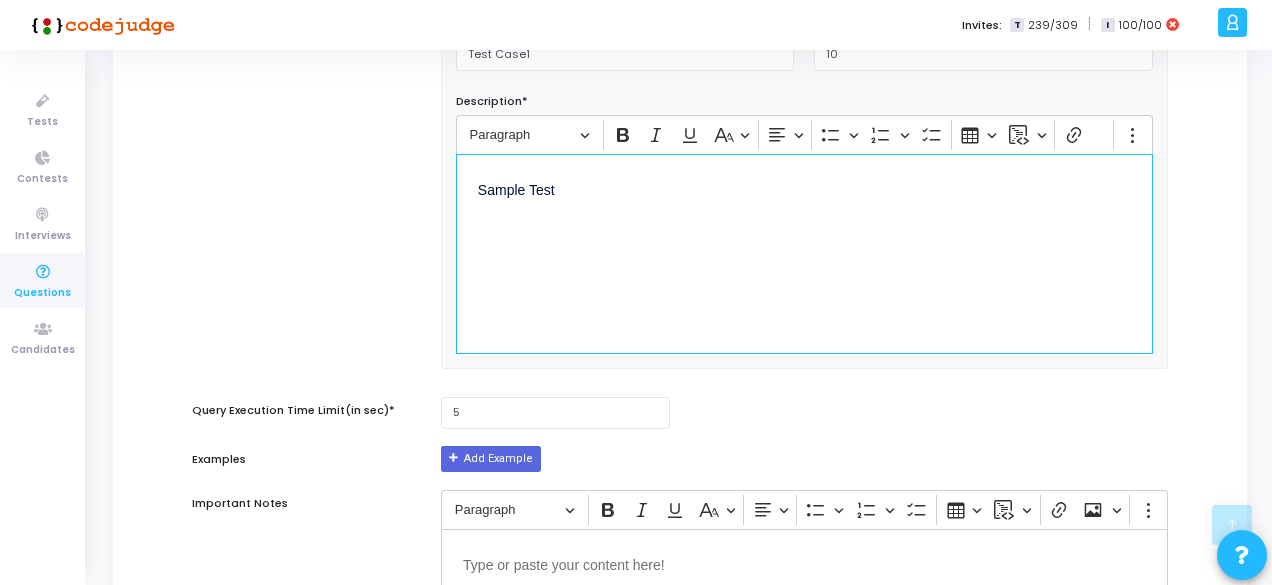 scroll, scrollTop: 643, scrollLeft: 0, axis: vertical 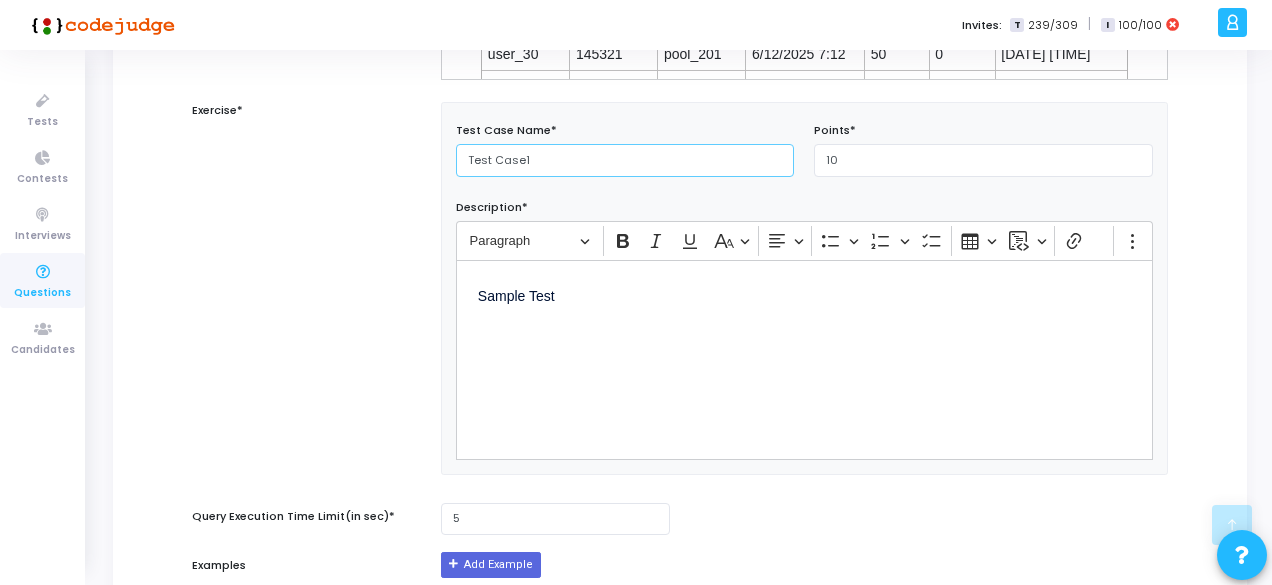 click on "Test Case1" at bounding box center (625, 160) 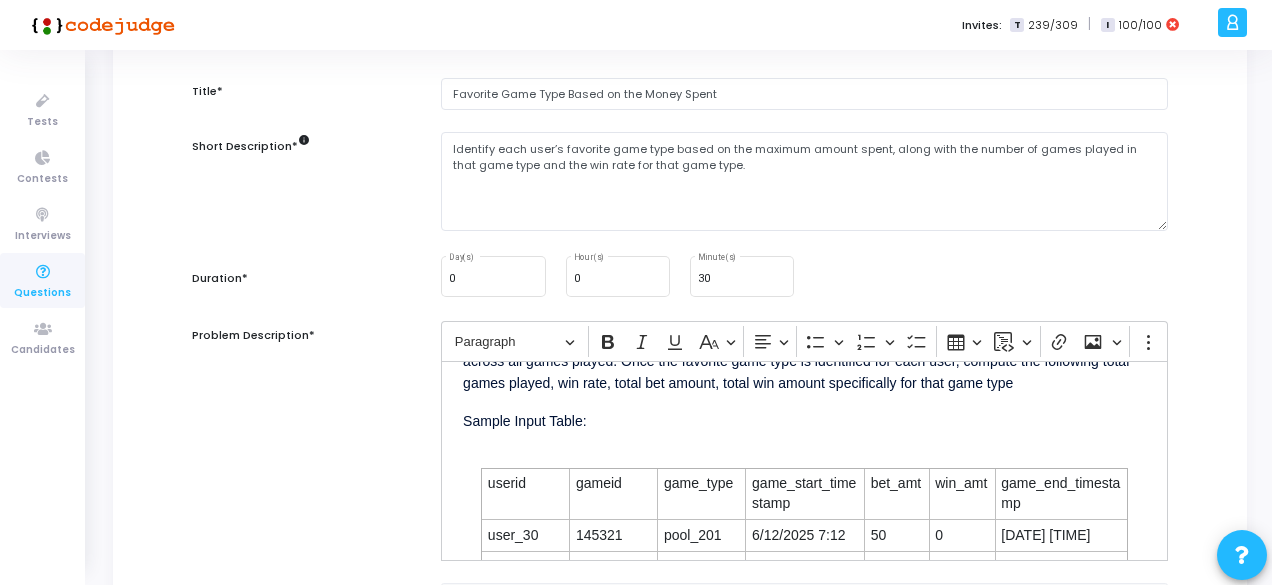 scroll, scrollTop: 161, scrollLeft: 0, axis: vertical 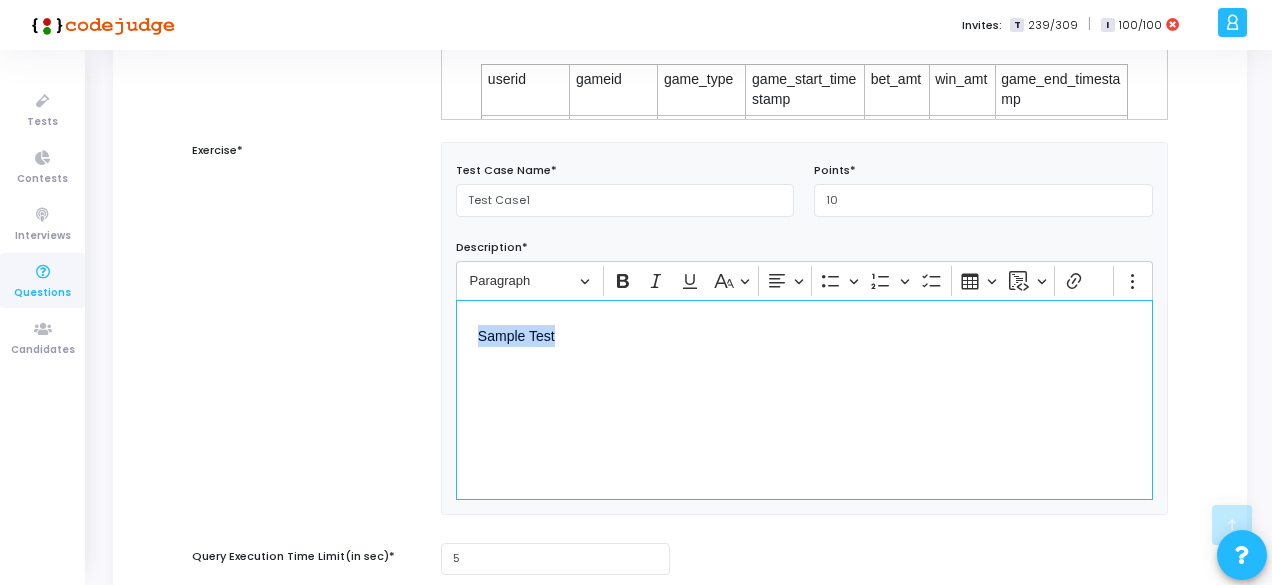 drag, startPoint x: 572, startPoint y: 337, endPoint x: 470, endPoint y: 337, distance: 102 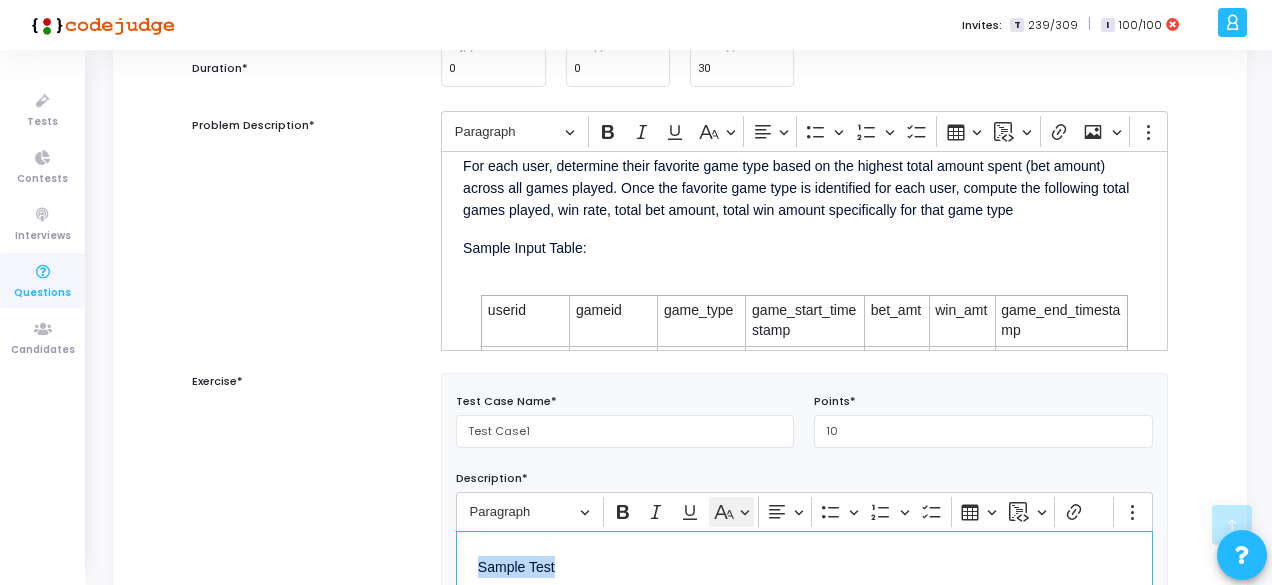 scroll, scrollTop: 366, scrollLeft: 0, axis: vertical 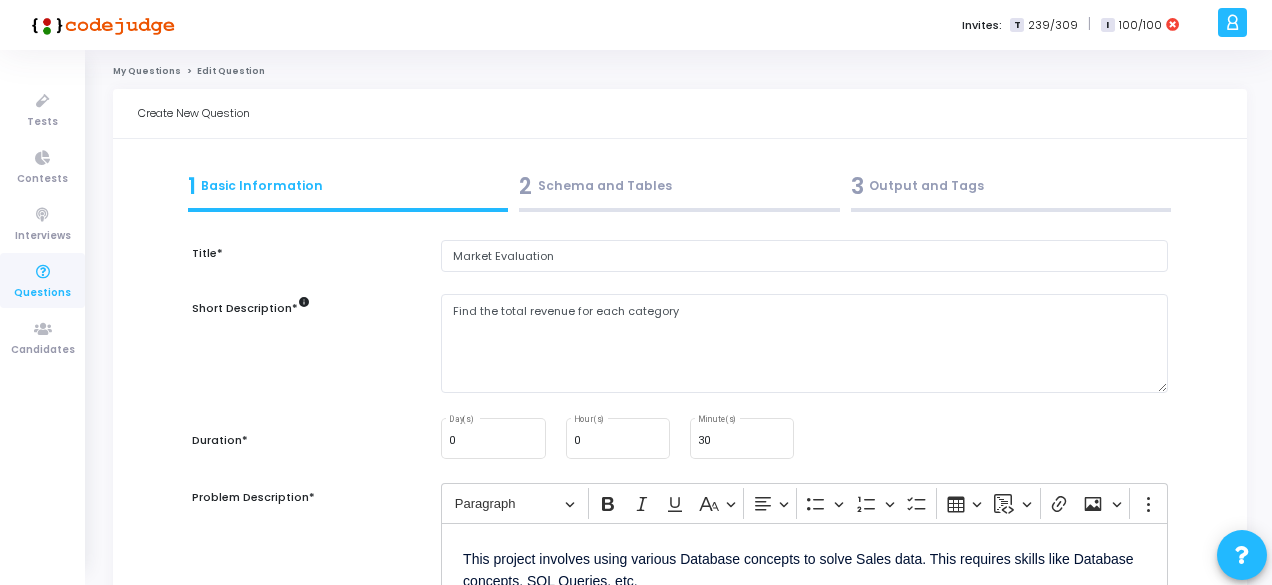 click on "2  Schema and Tables" at bounding box center [679, 186] 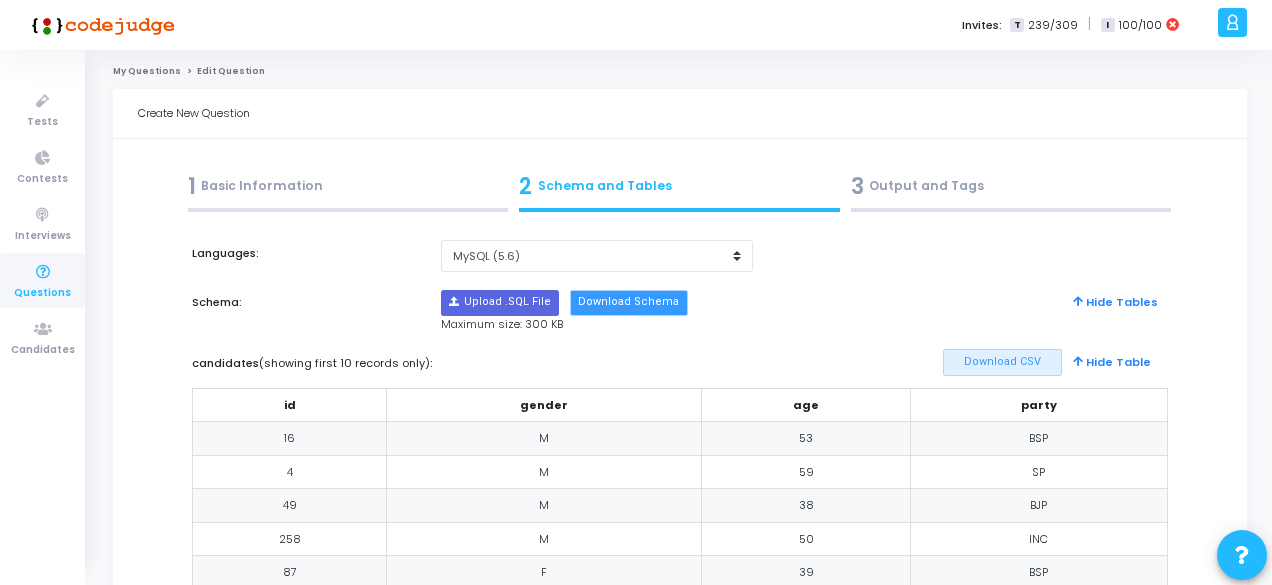 click on "Download Schema" at bounding box center (628, 303) 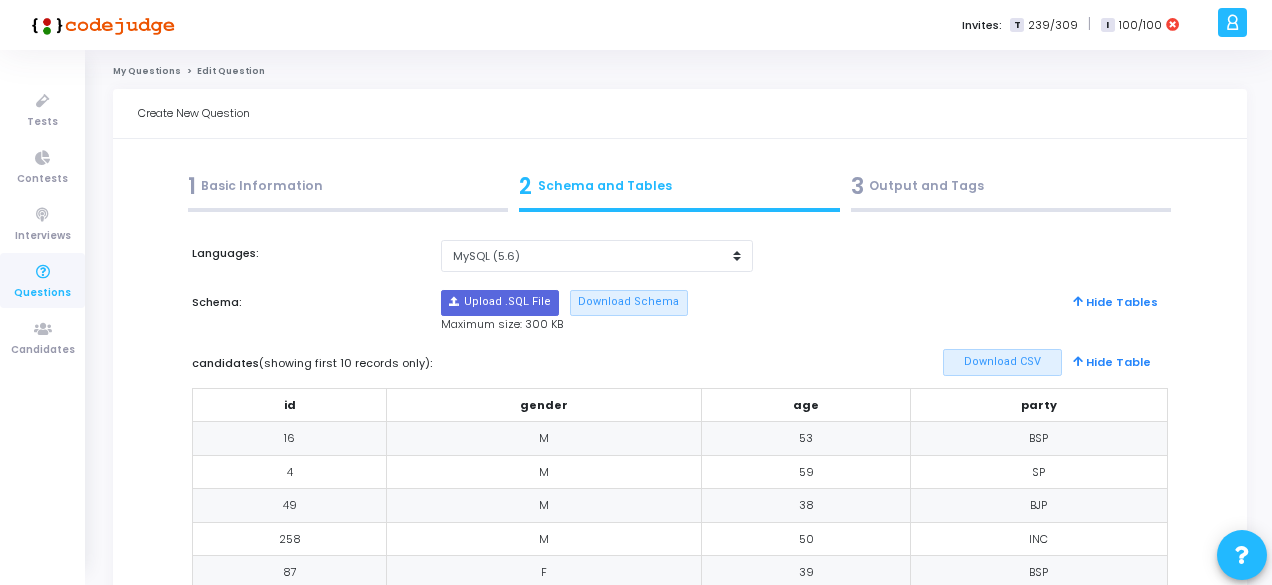 type 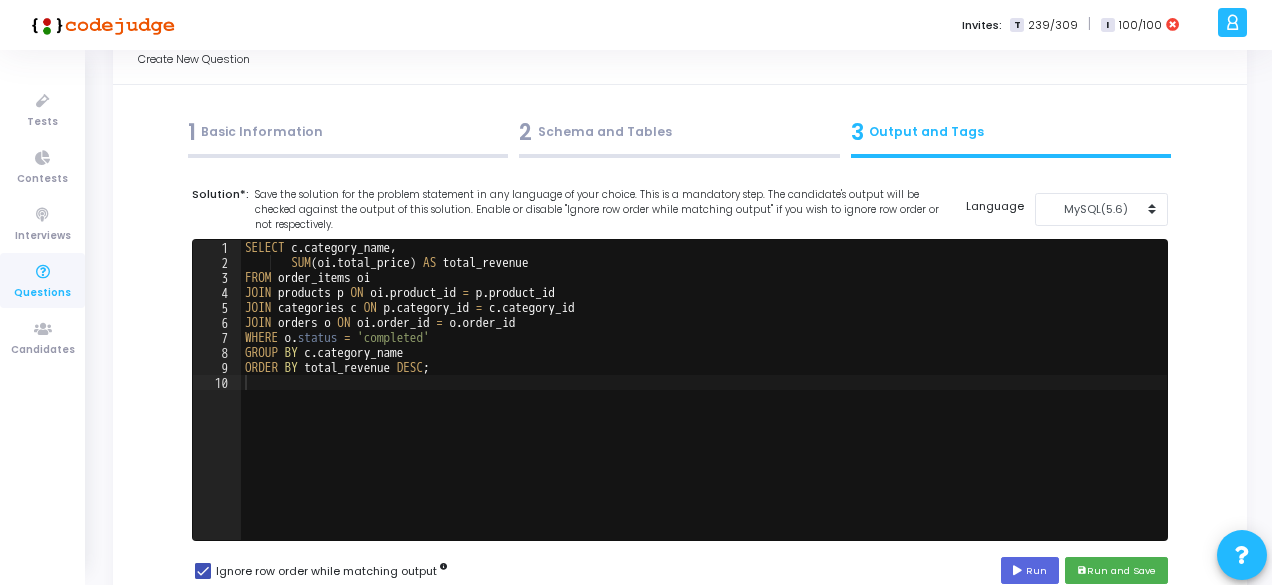 scroll, scrollTop: 0, scrollLeft: 0, axis: both 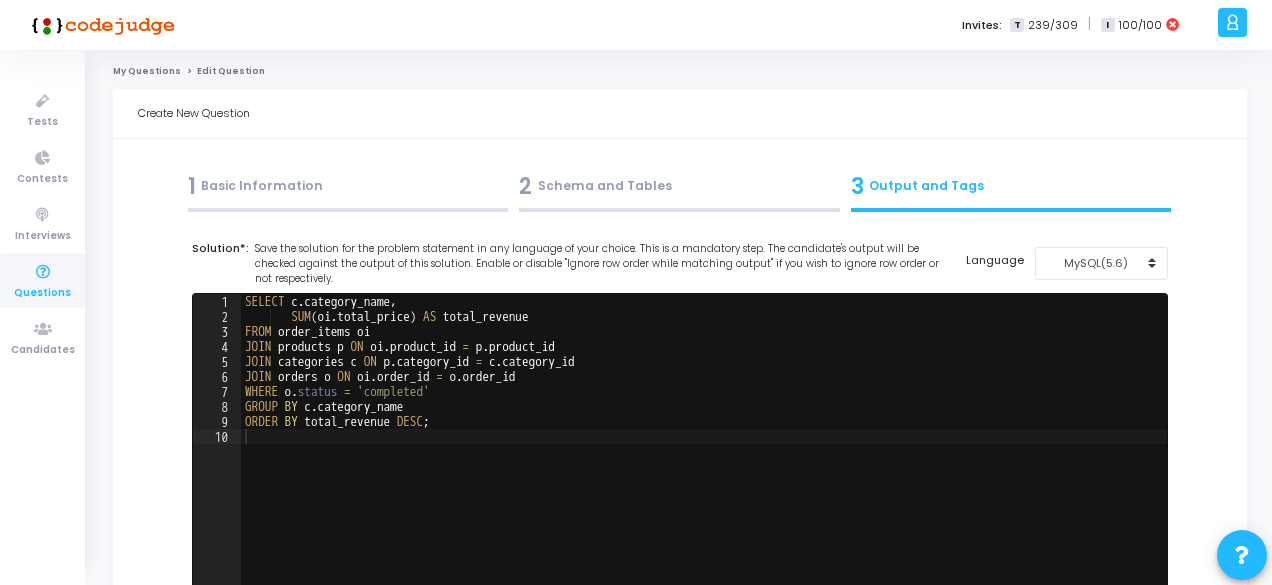click on "2  Schema and Tables" at bounding box center (679, 186) 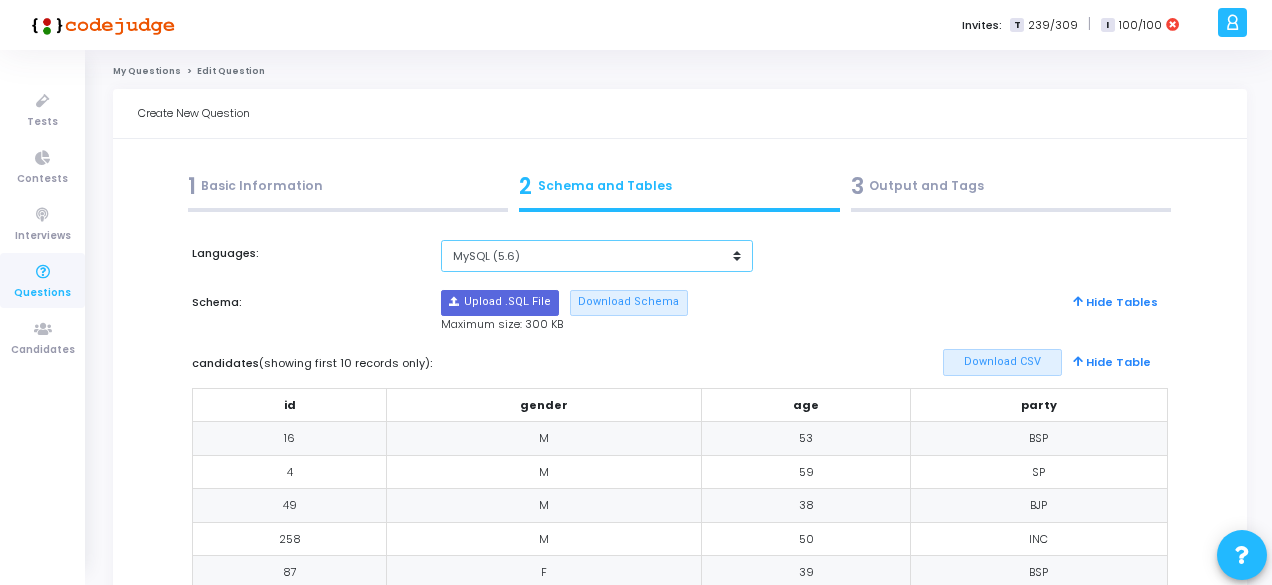 click on "MySQL (5.6)   MySQL (8.0)" at bounding box center (597, 256) 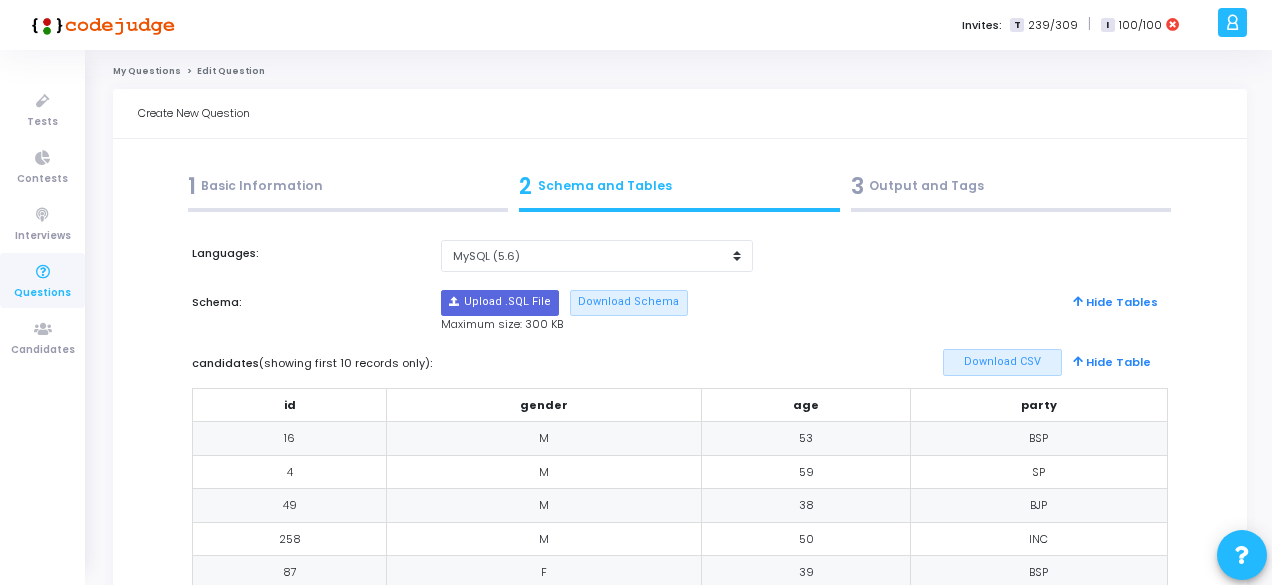 click on "Schema:" at bounding box center [306, 303] 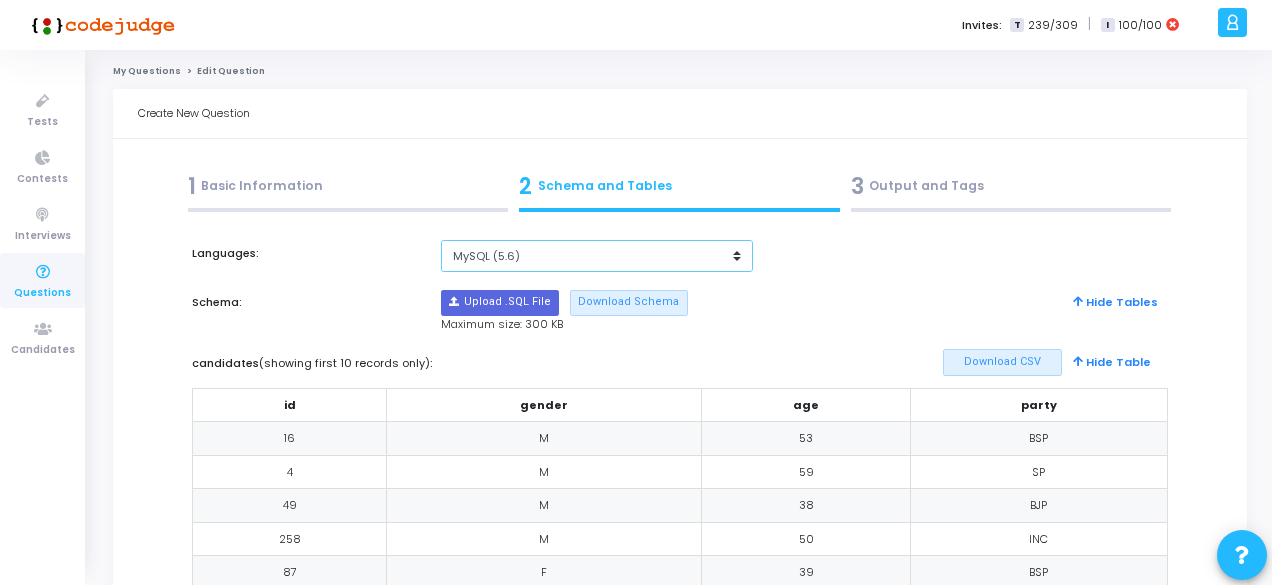 click on "MySQL (5.6)   MySQL (8.0)" at bounding box center (597, 256) 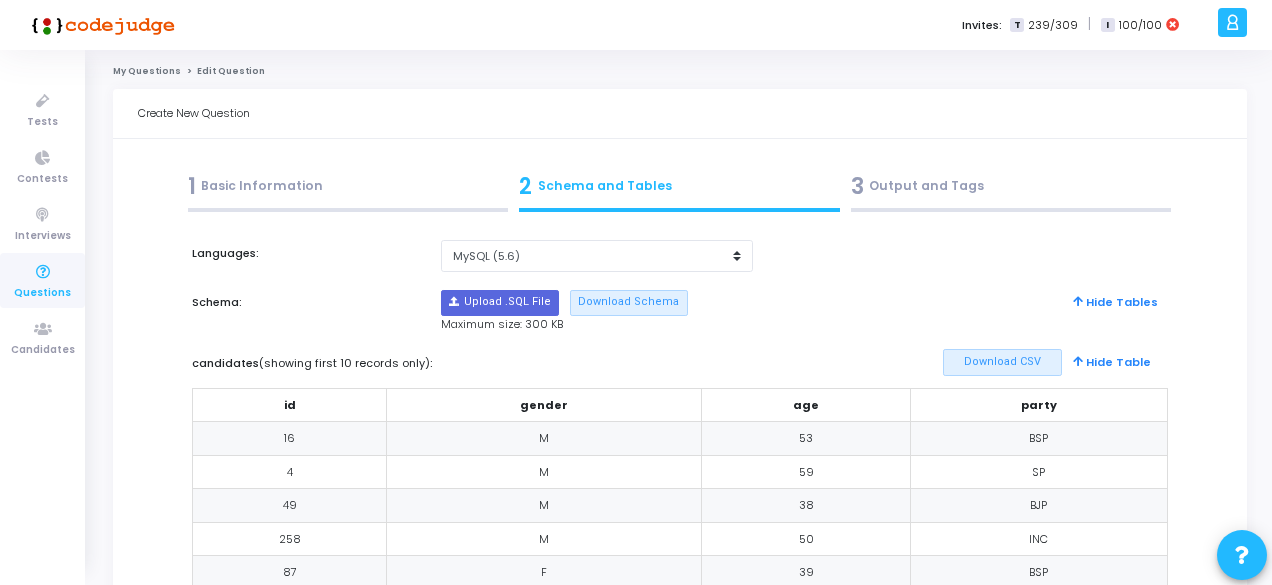 click on "Hide Tables" at bounding box center [970, 303] 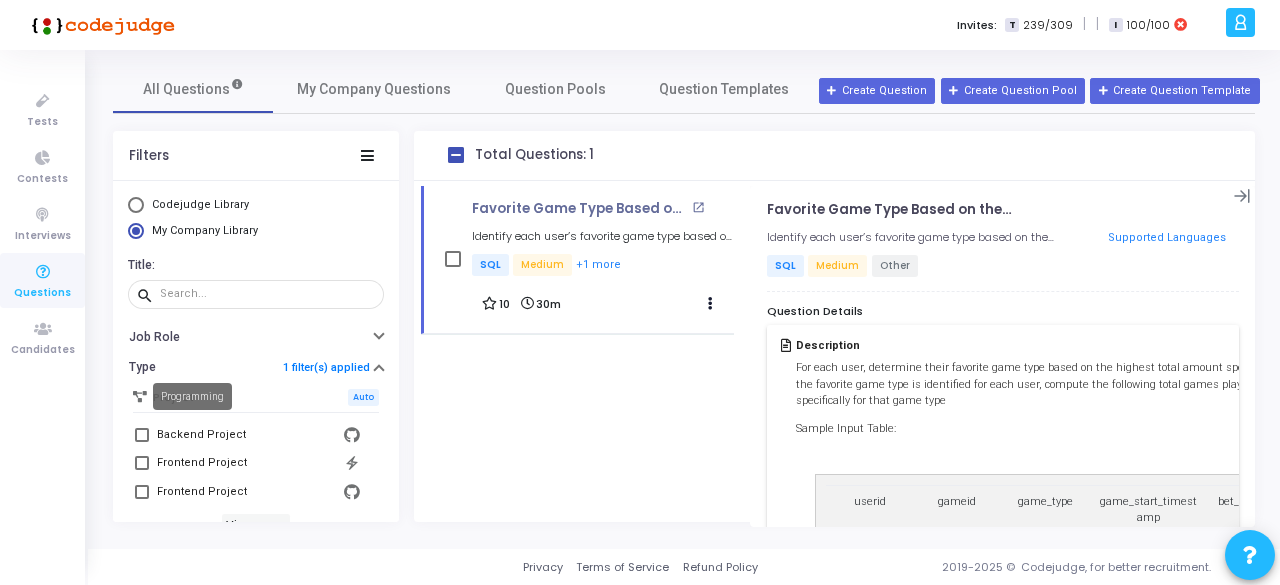 scroll, scrollTop: 0, scrollLeft: 0, axis: both 